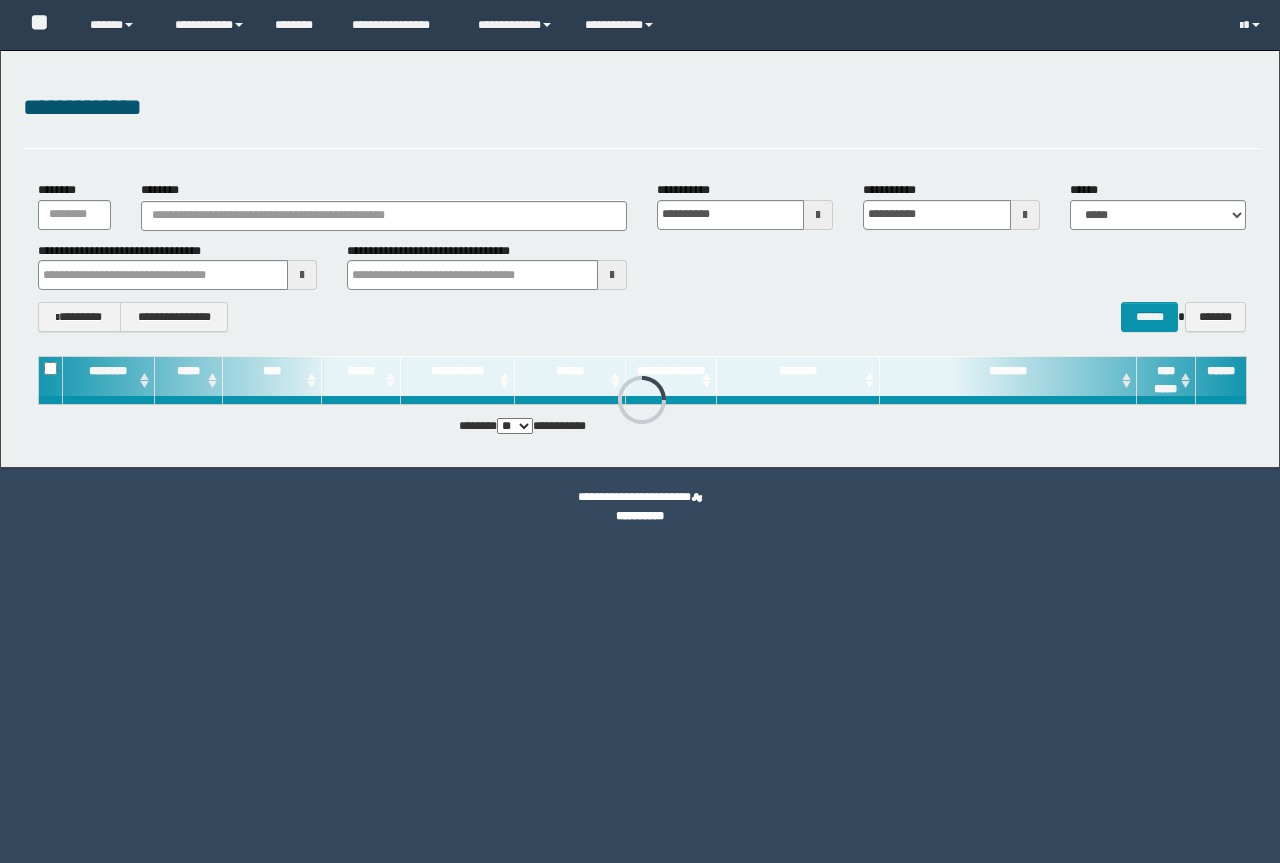 scroll, scrollTop: 0, scrollLeft: 0, axis: both 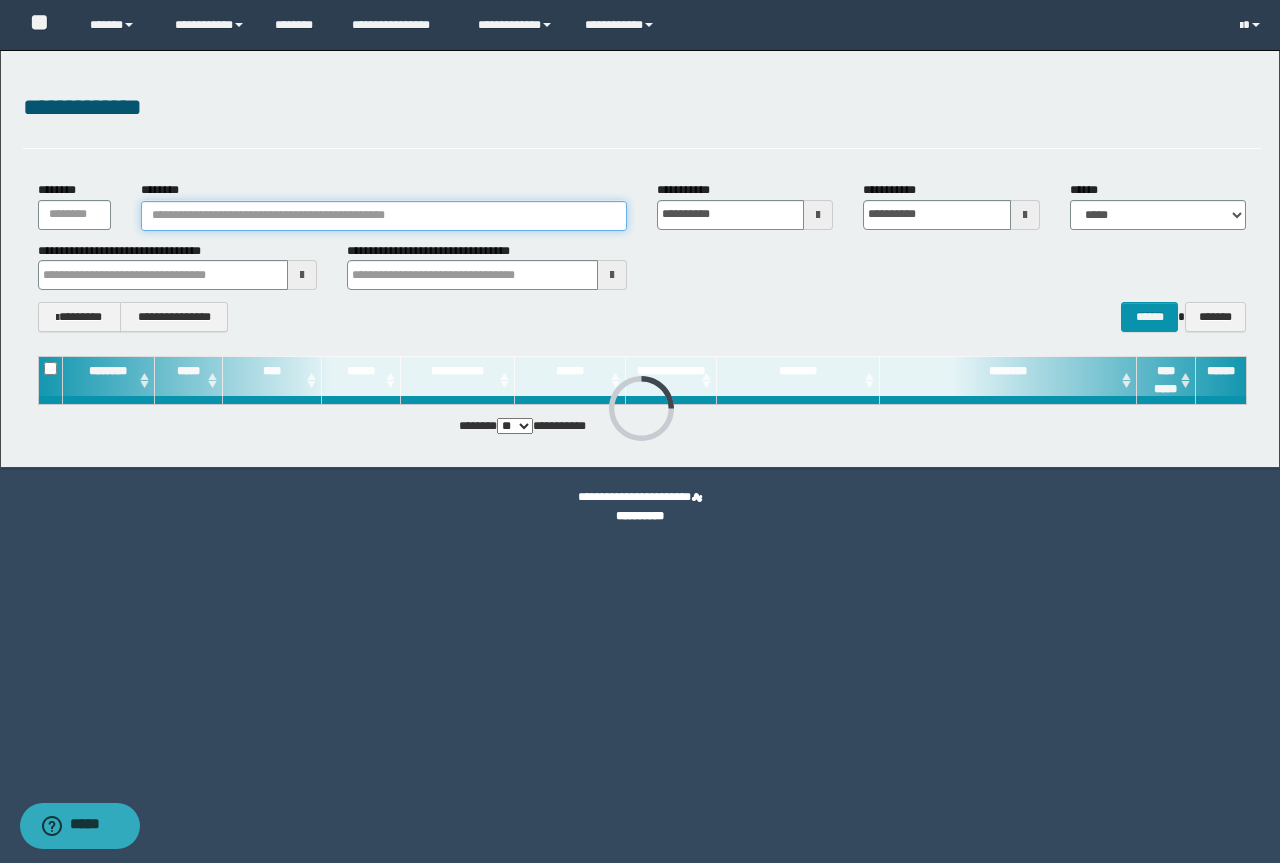 click on "********" at bounding box center [384, 216] 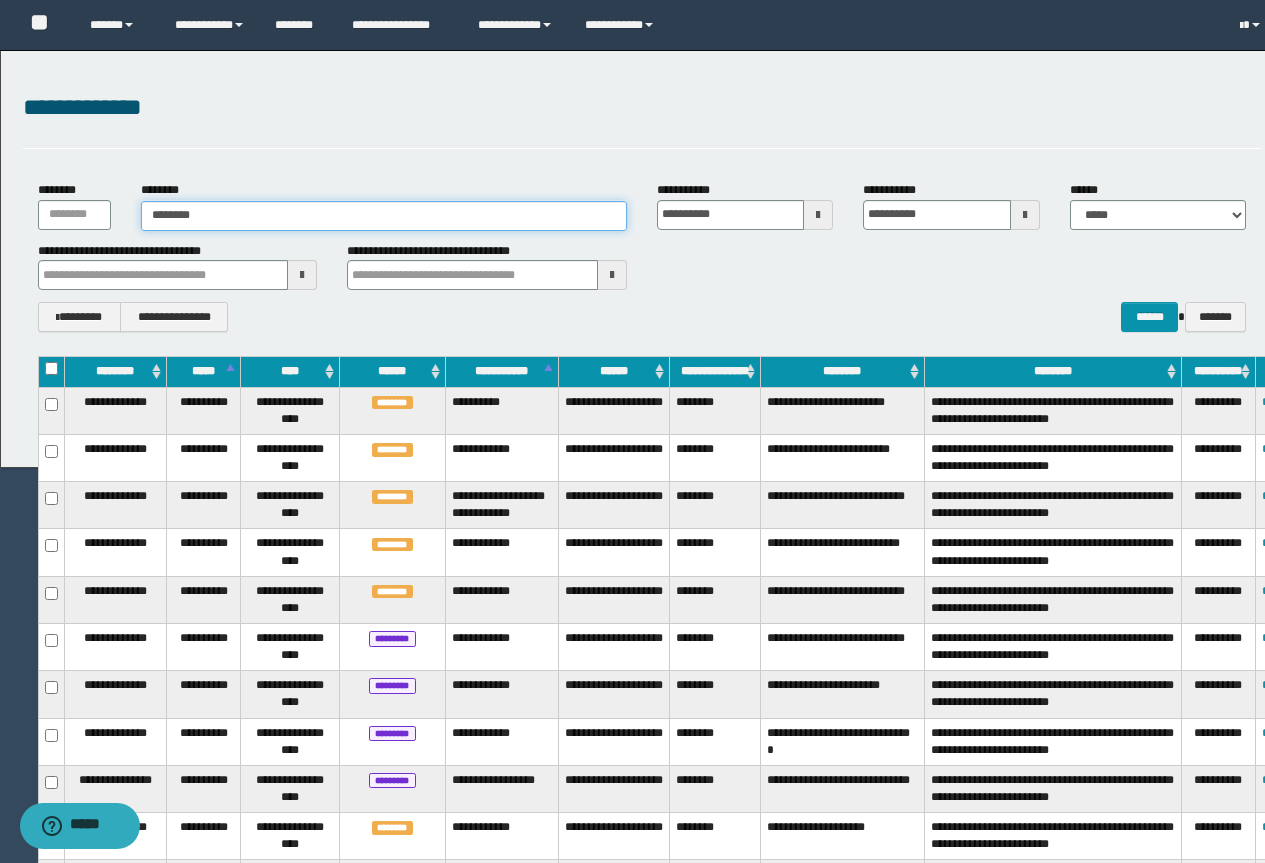 type on "********" 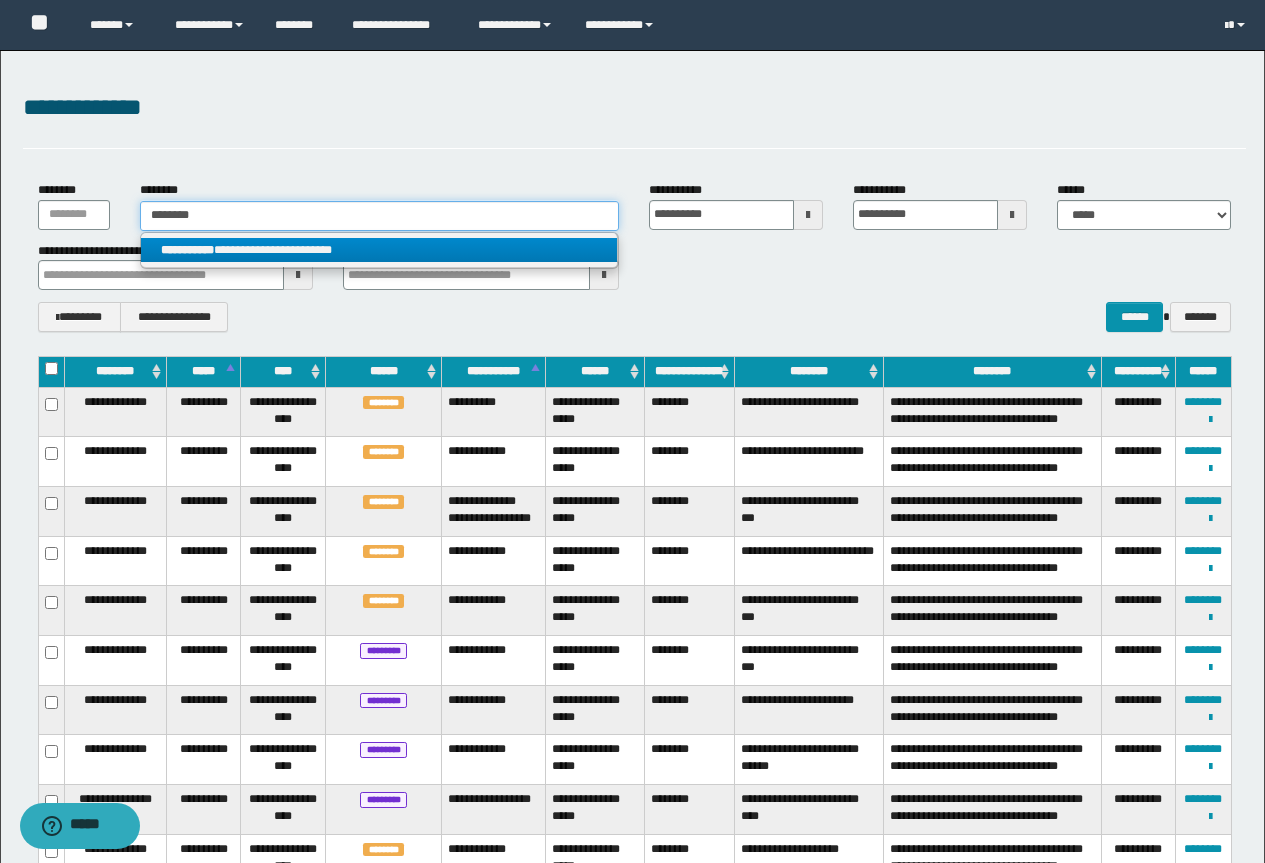 type on "********" 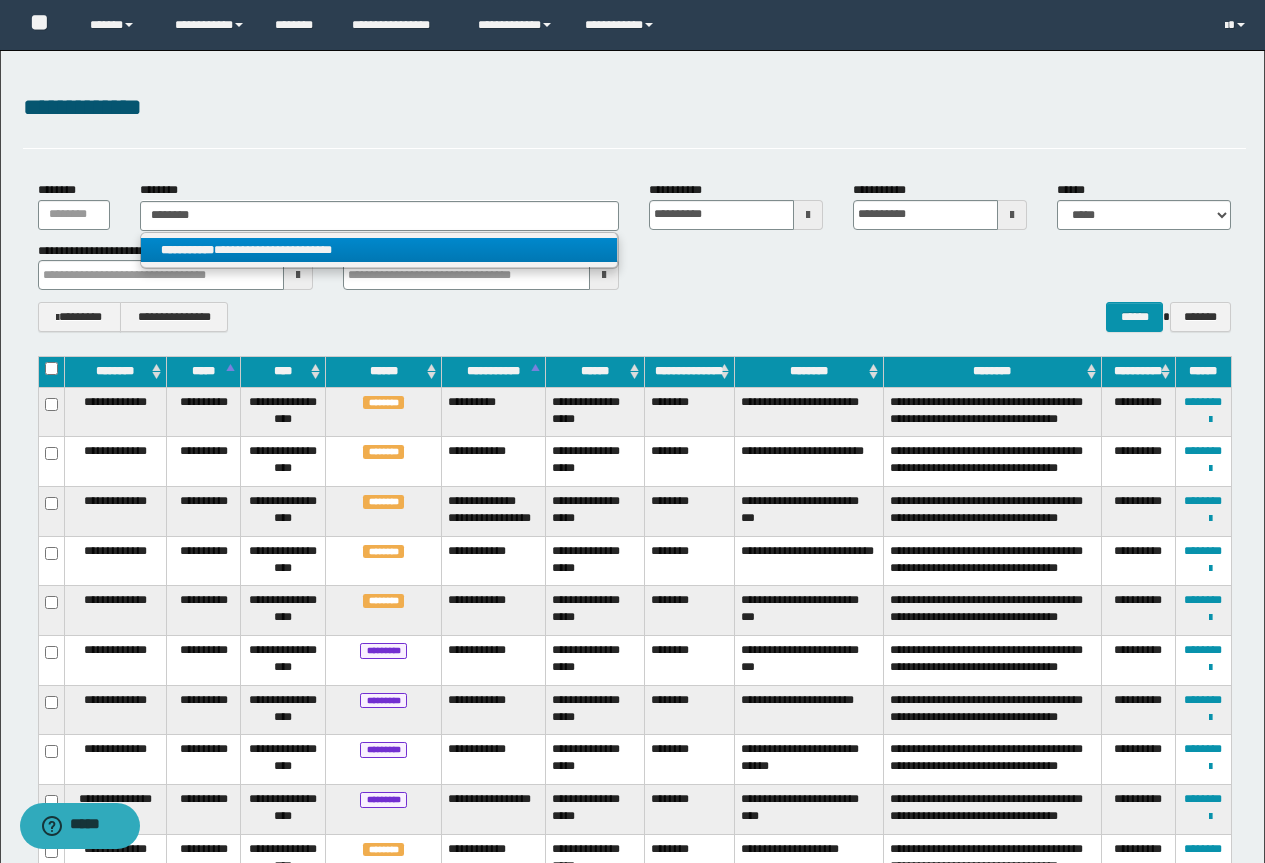 click on "**********" at bounding box center [379, 250] 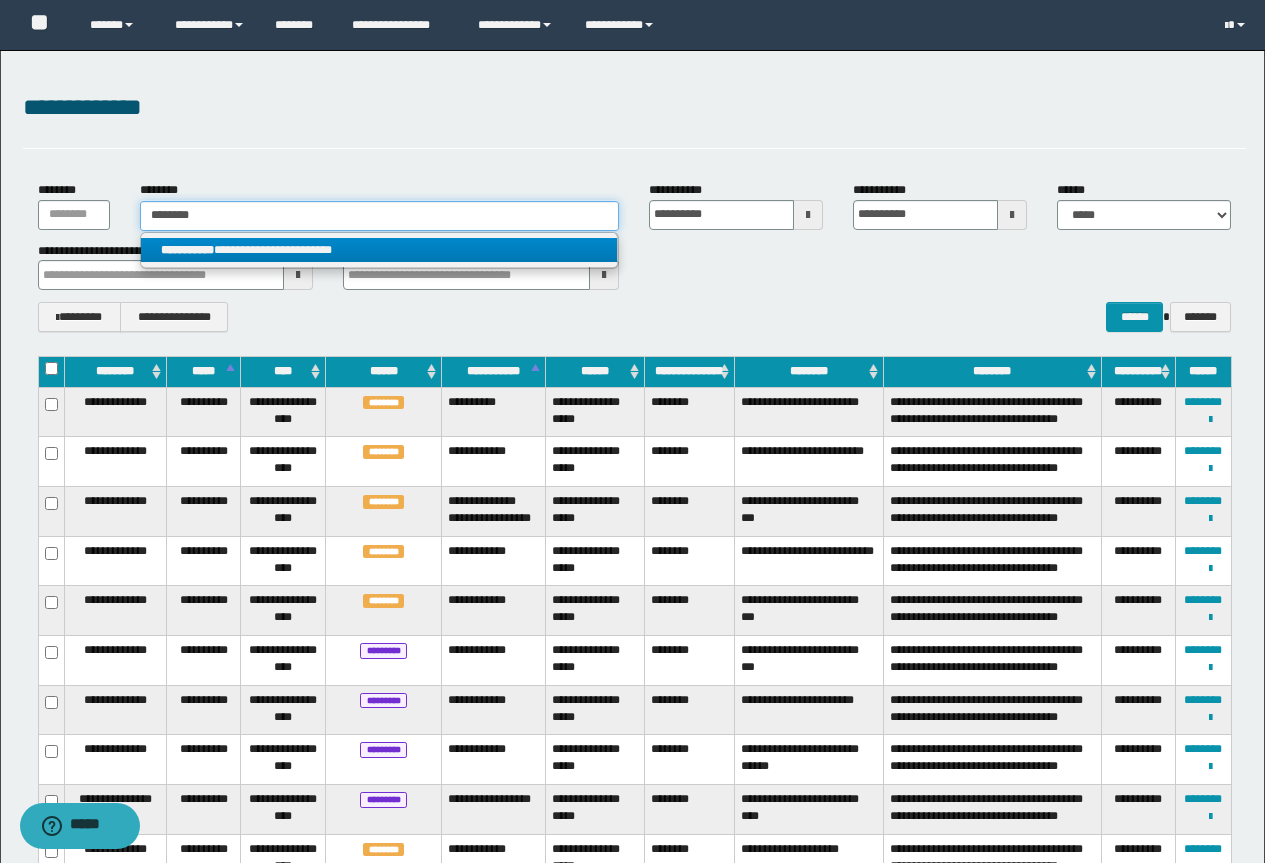 type 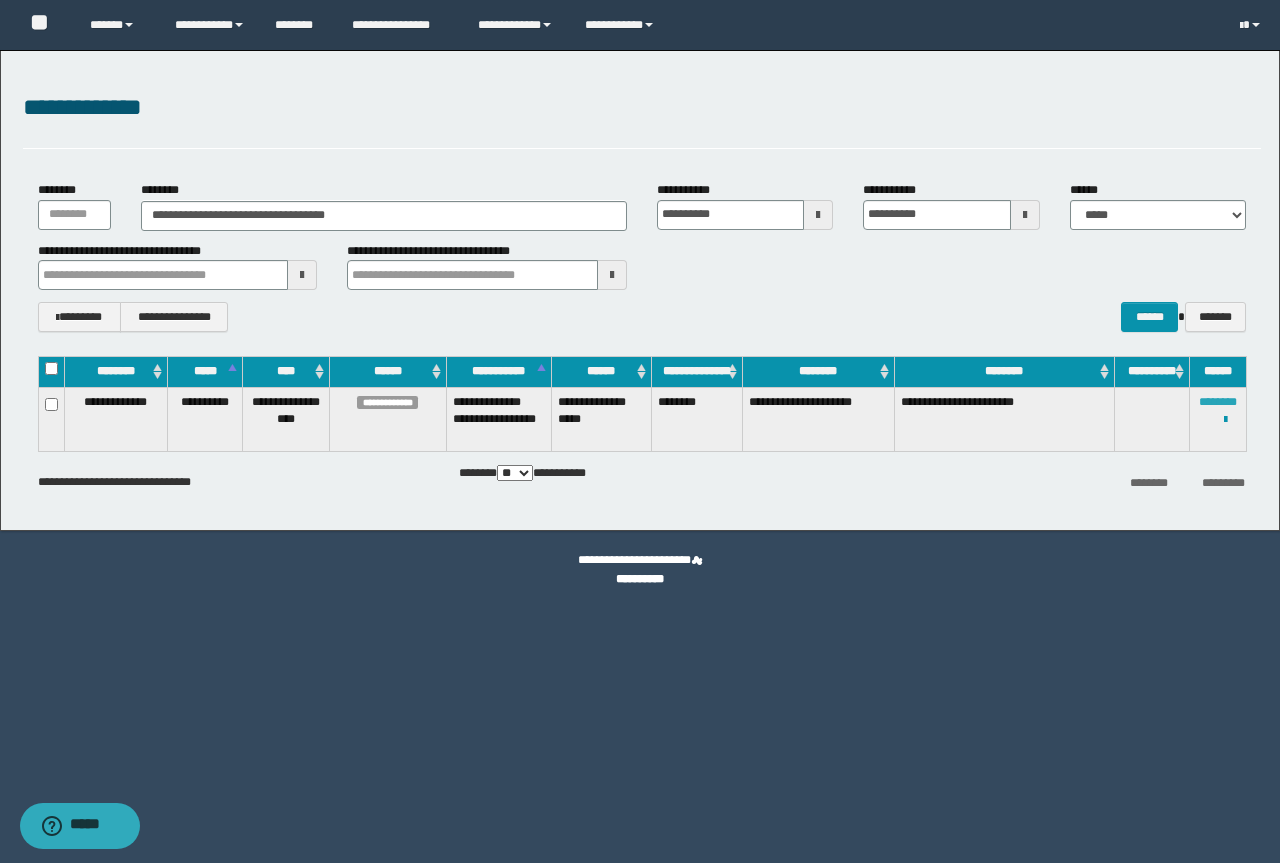 click on "********" at bounding box center (1218, 402) 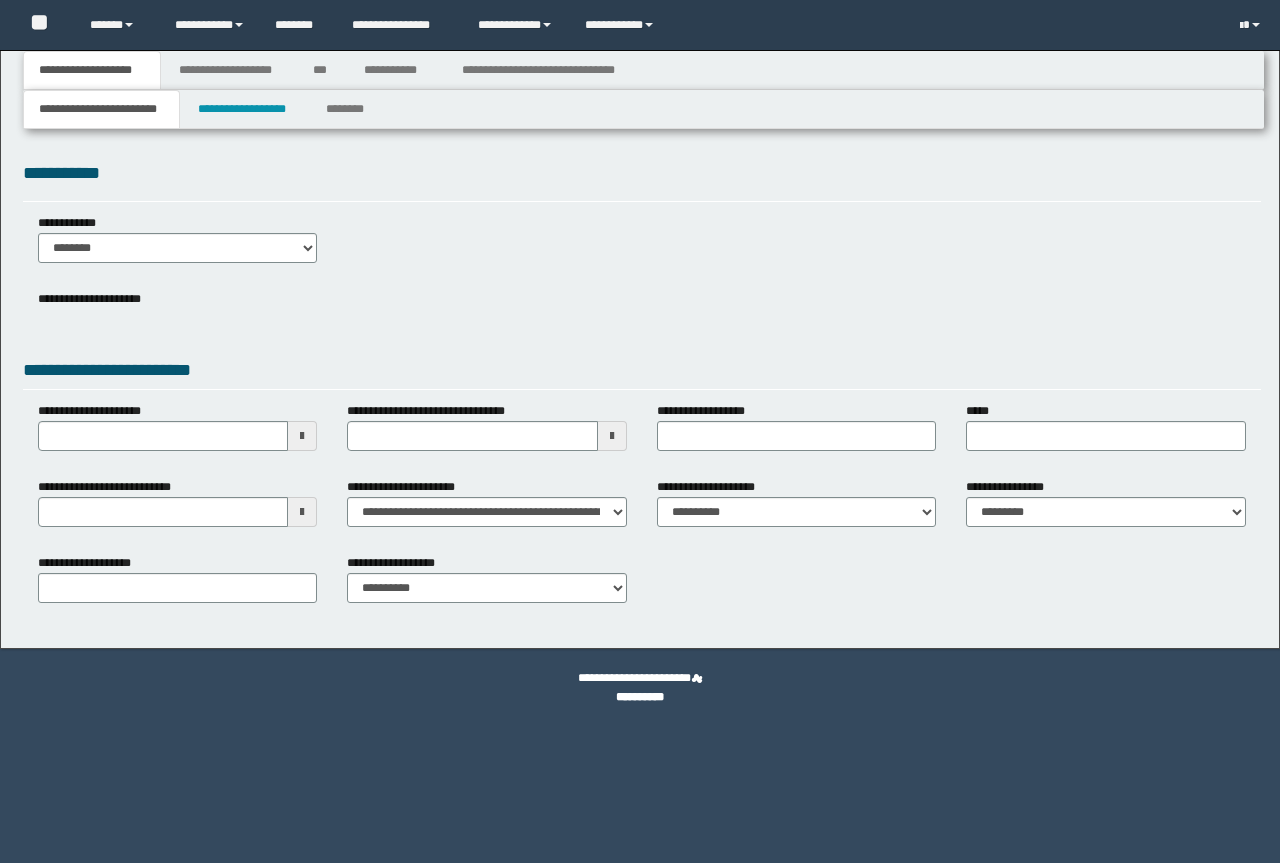 type 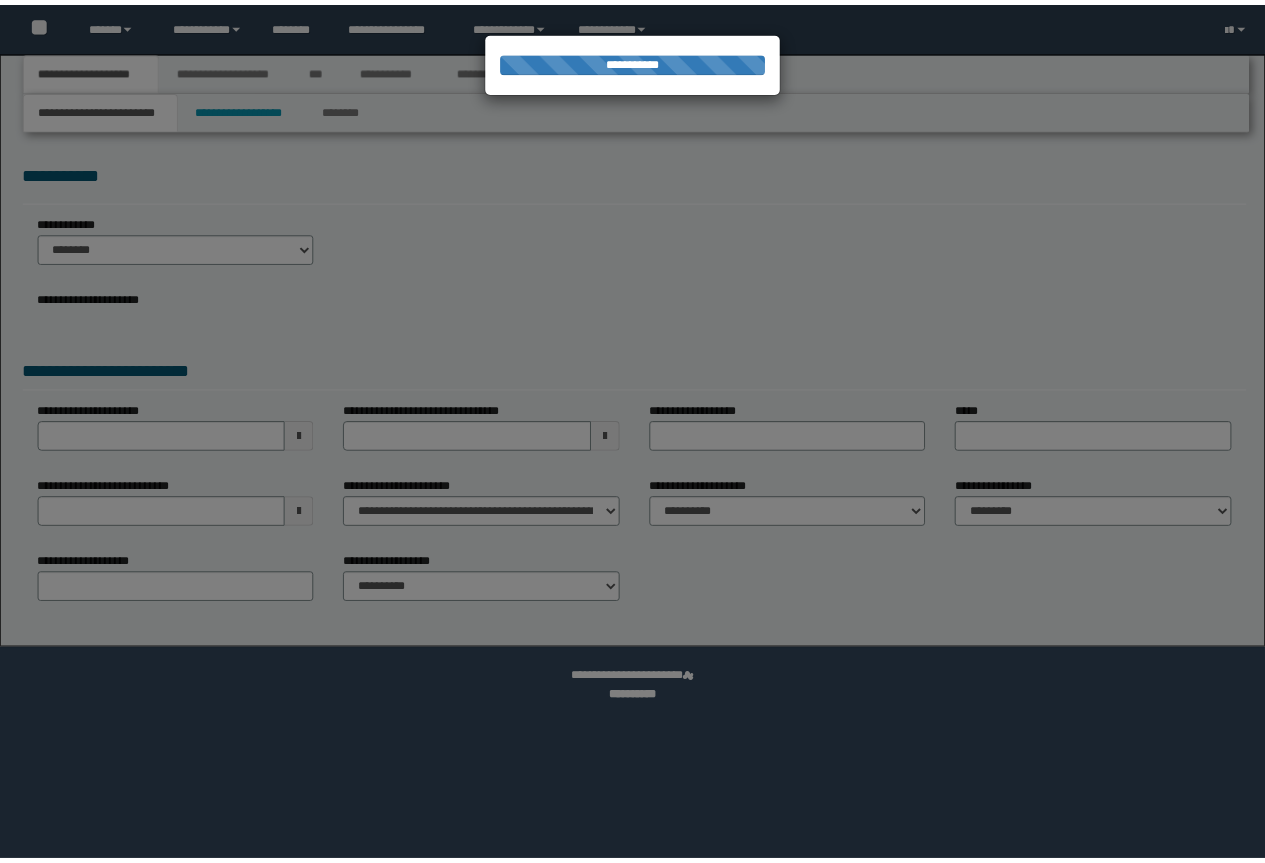 scroll, scrollTop: 0, scrollLeft: 0, axis: both 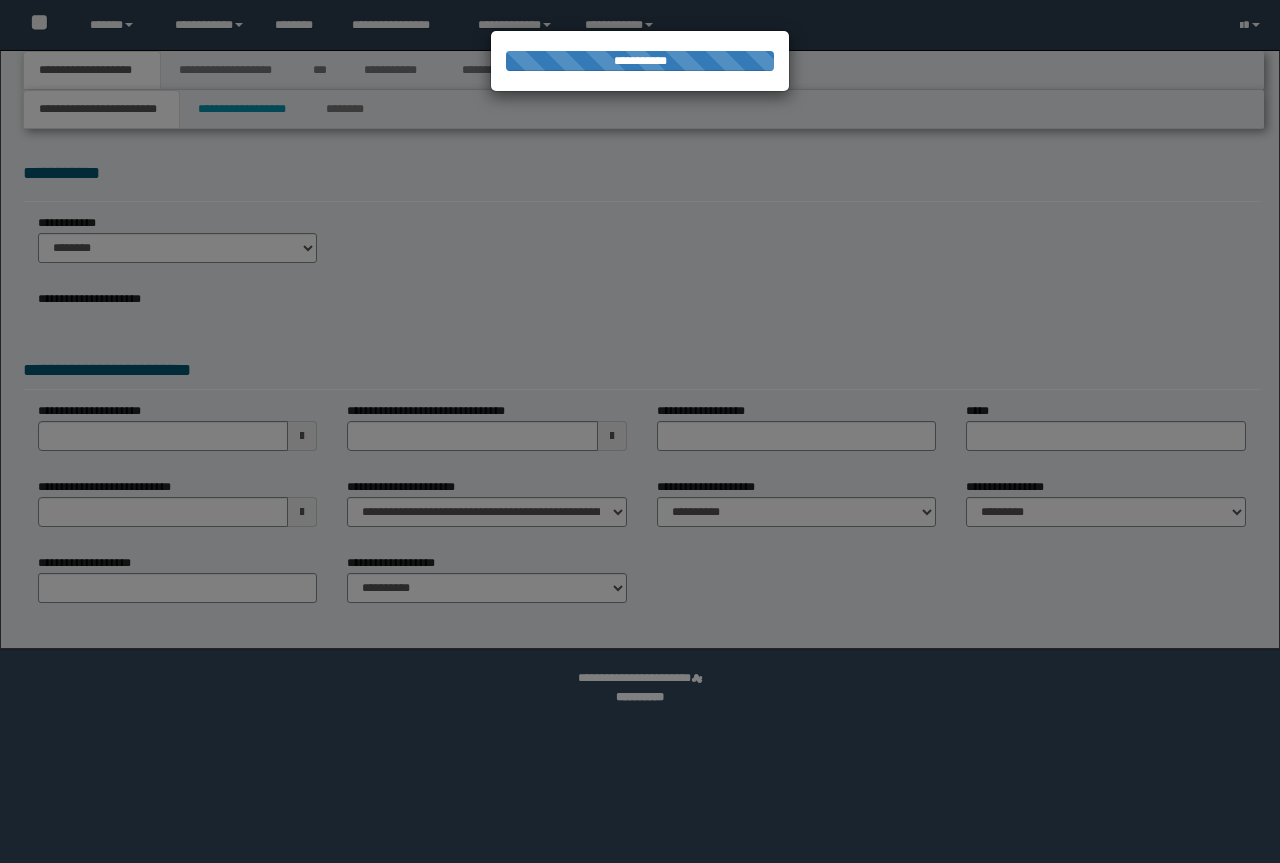 type on "**********" 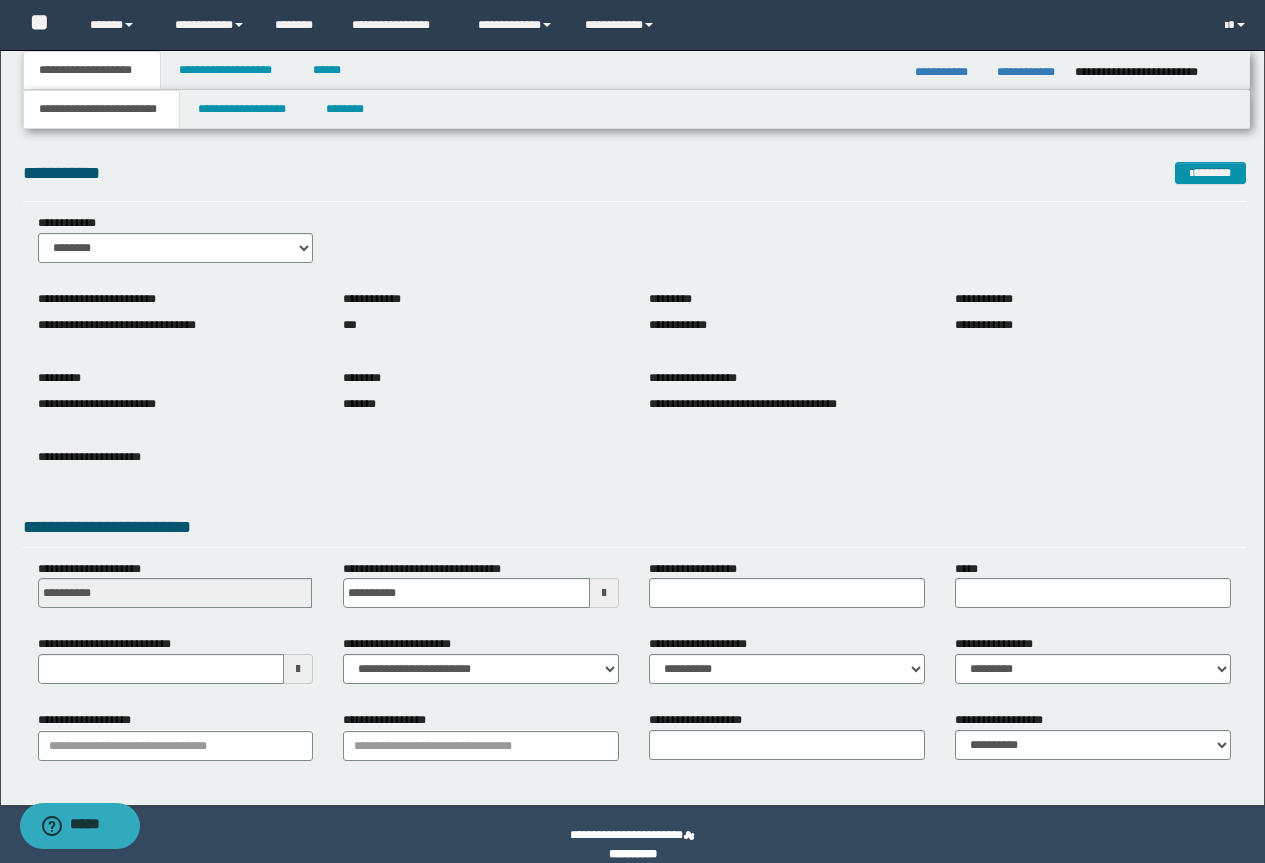 scroll, scrollTop: 21, scrollLeft: 0, axis: vertical 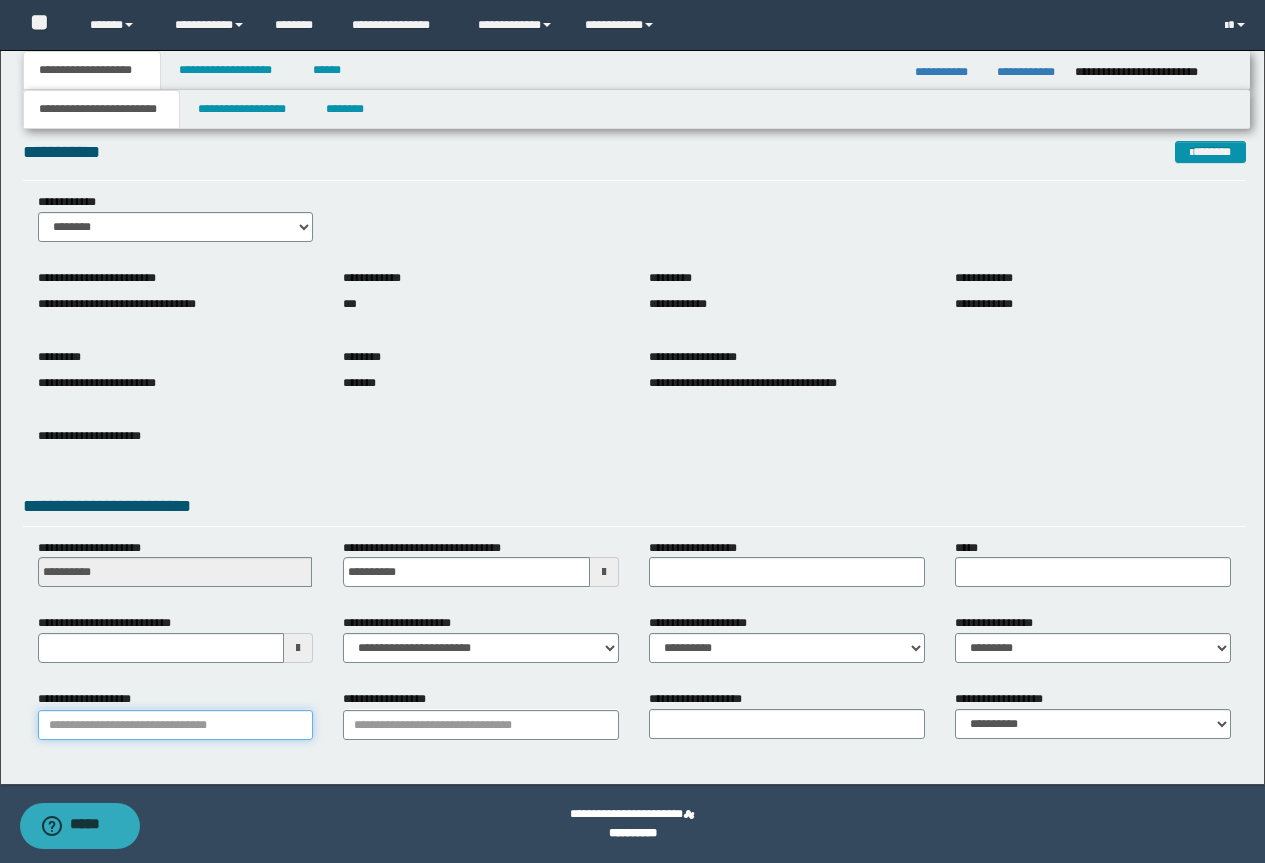 click on "**********" at bounding box center (176, 725) 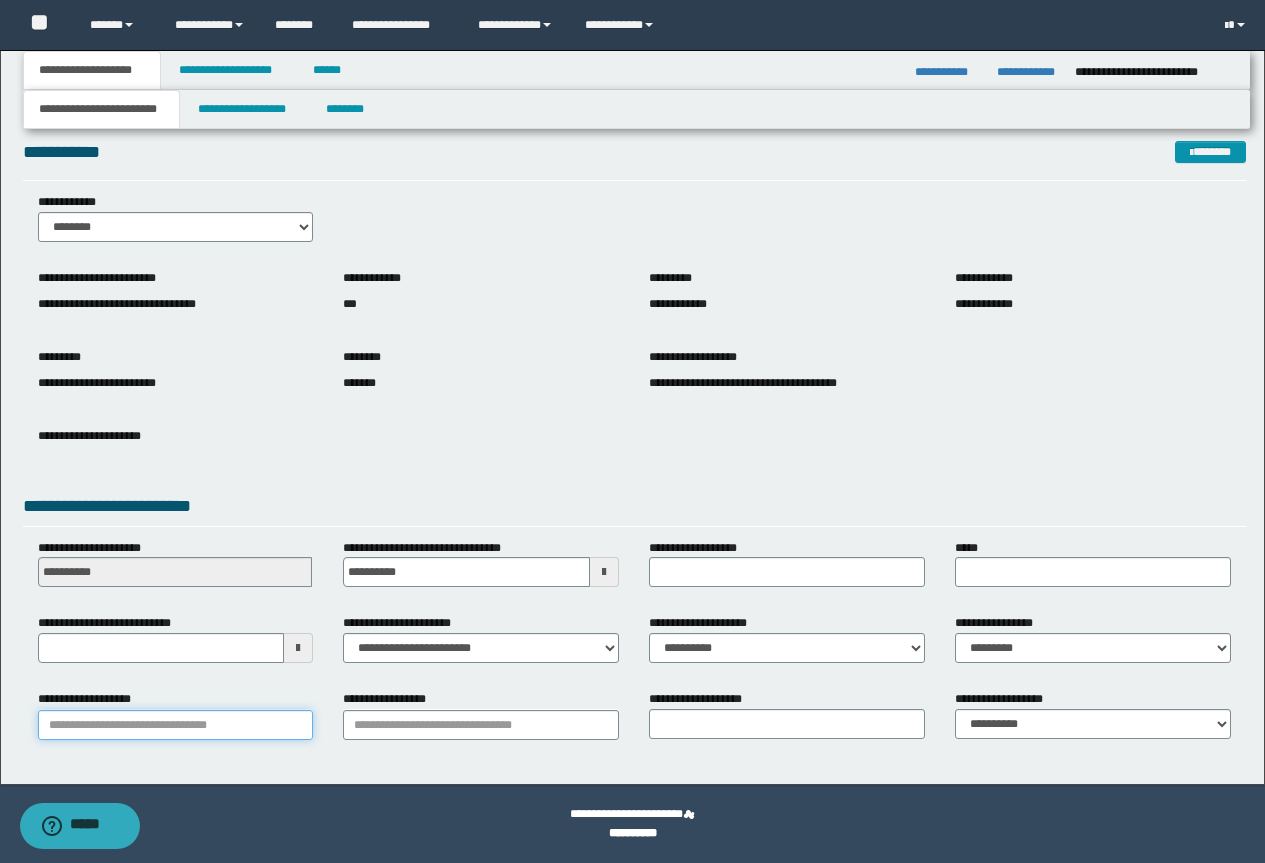 type 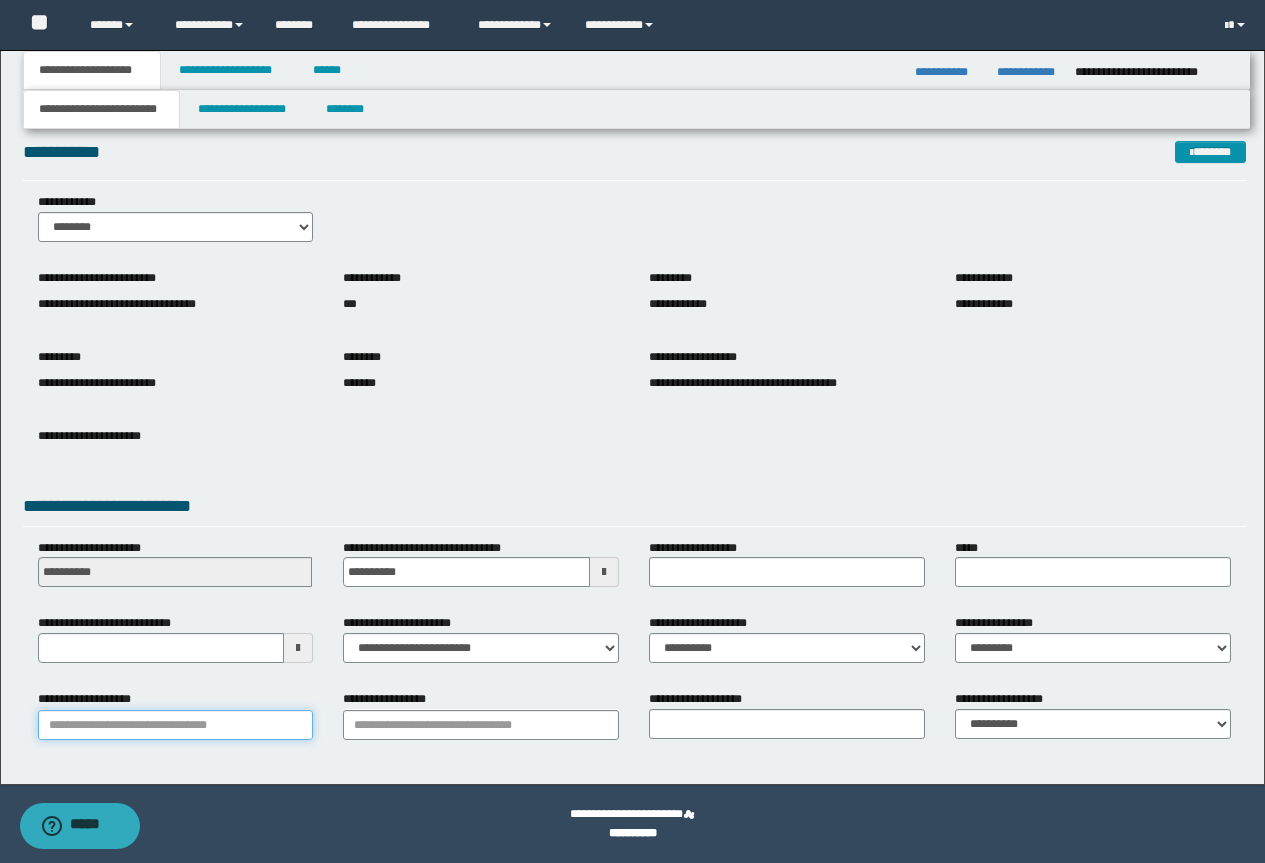 paste on "*********" 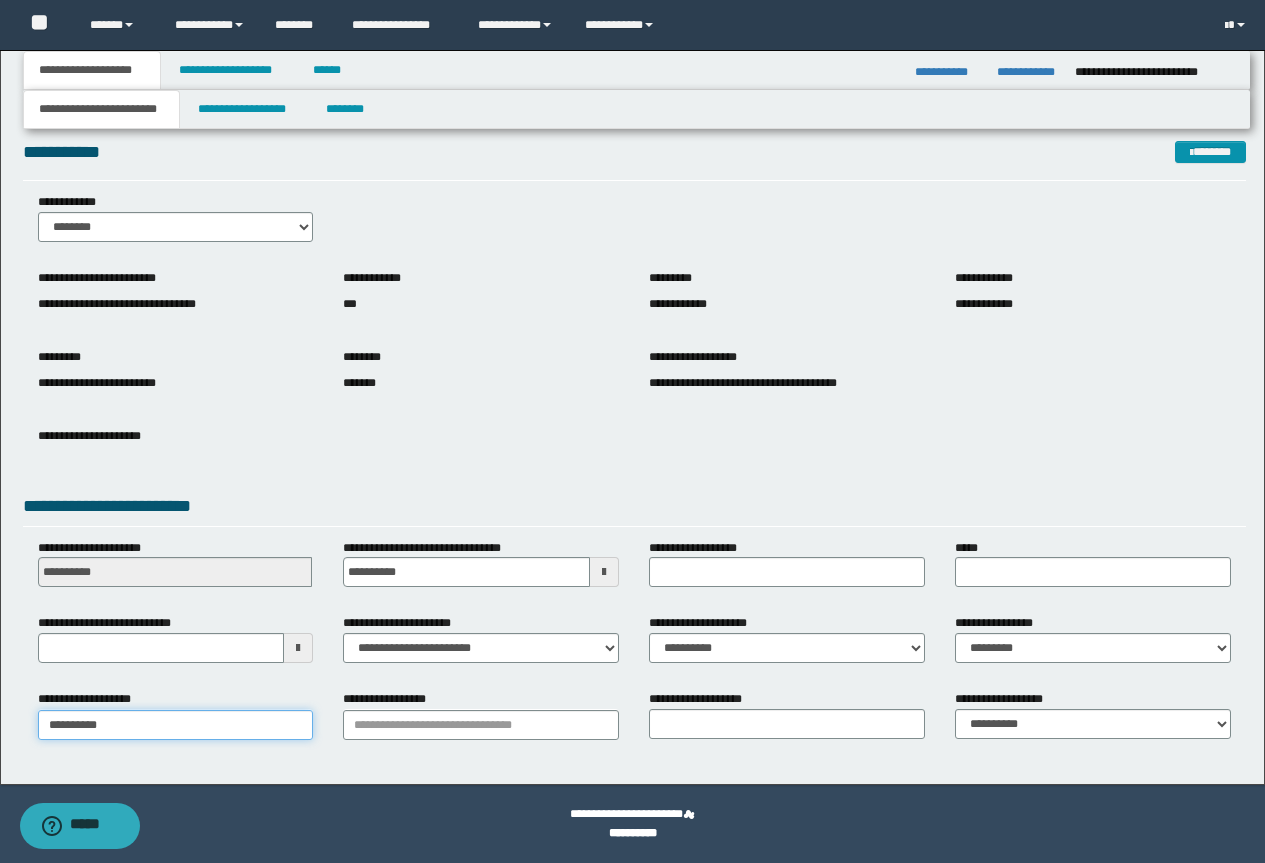 type on "*********" 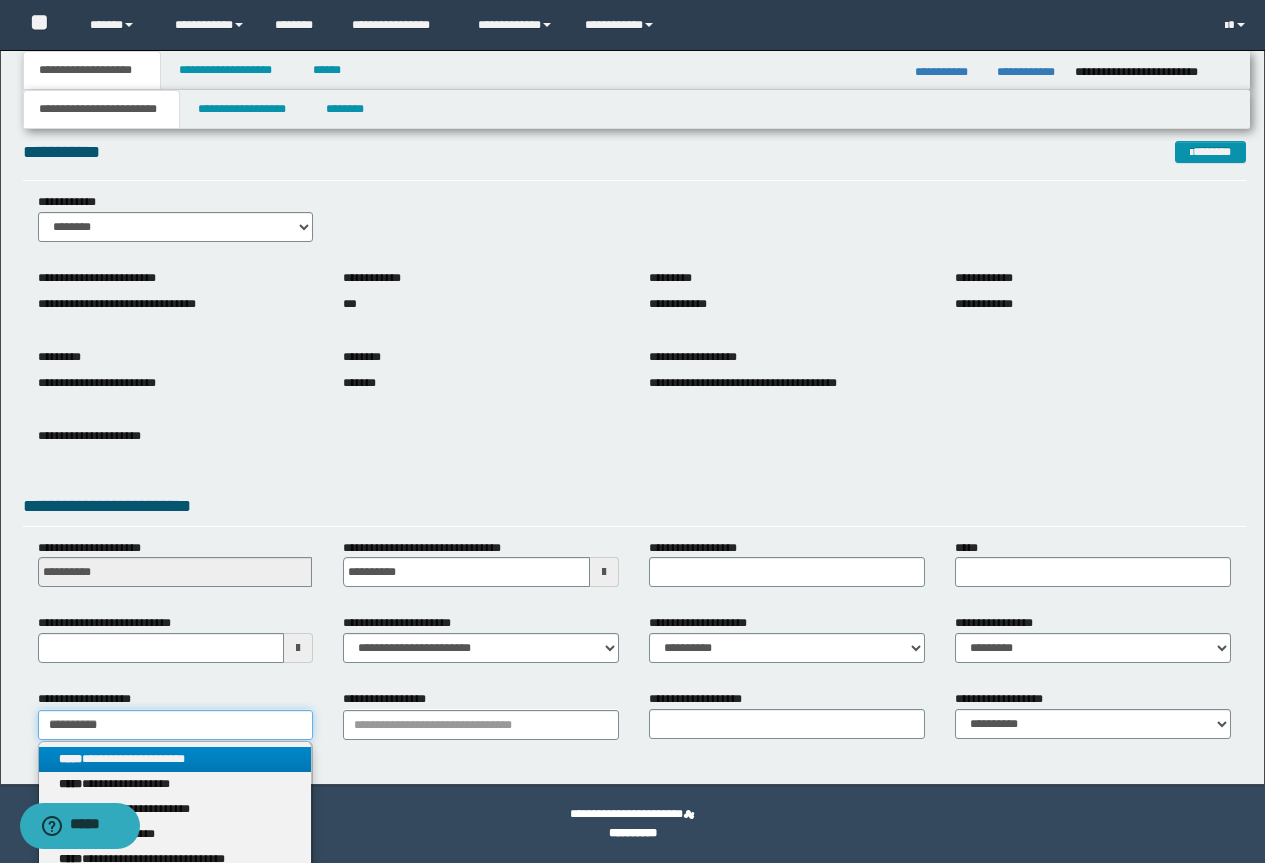 type on "*********" 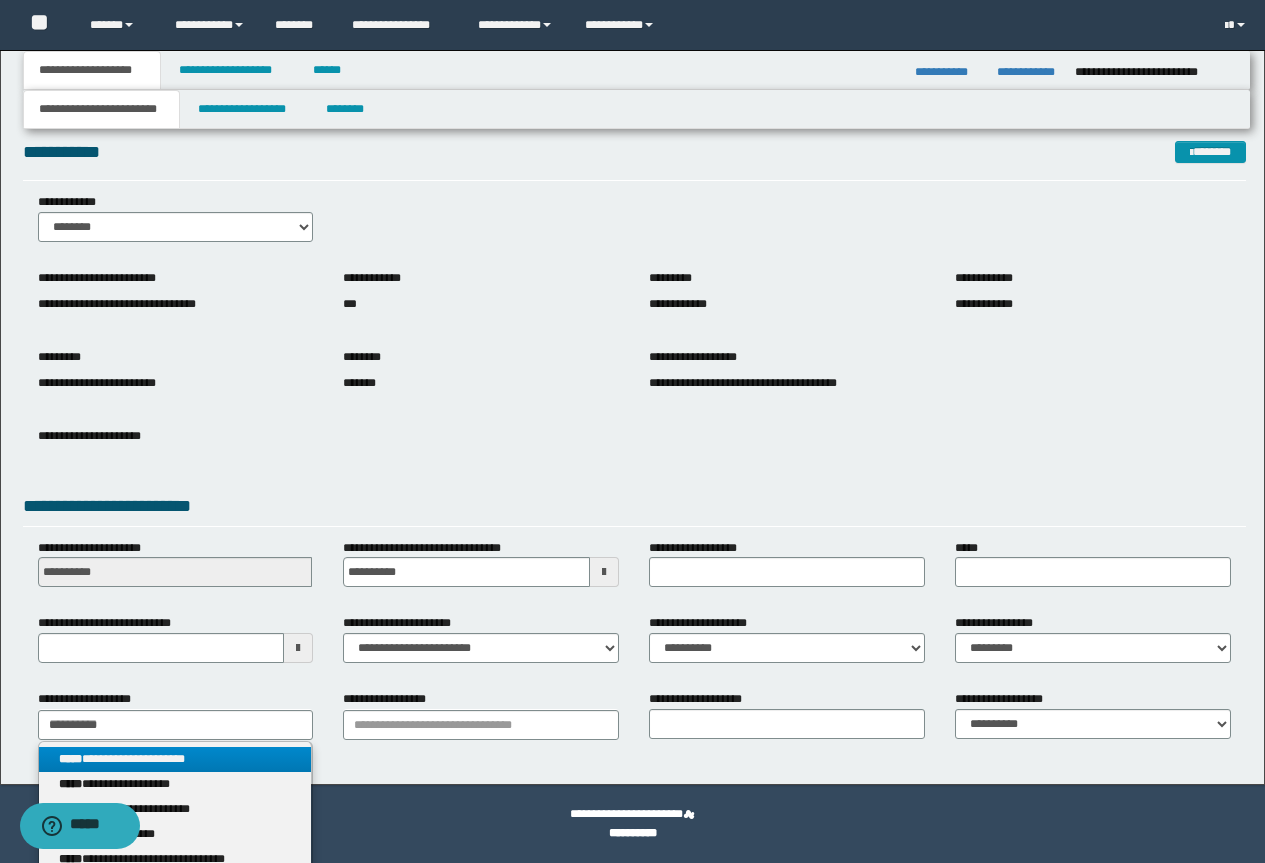 click on "**********" at bounding box center [175, 759] 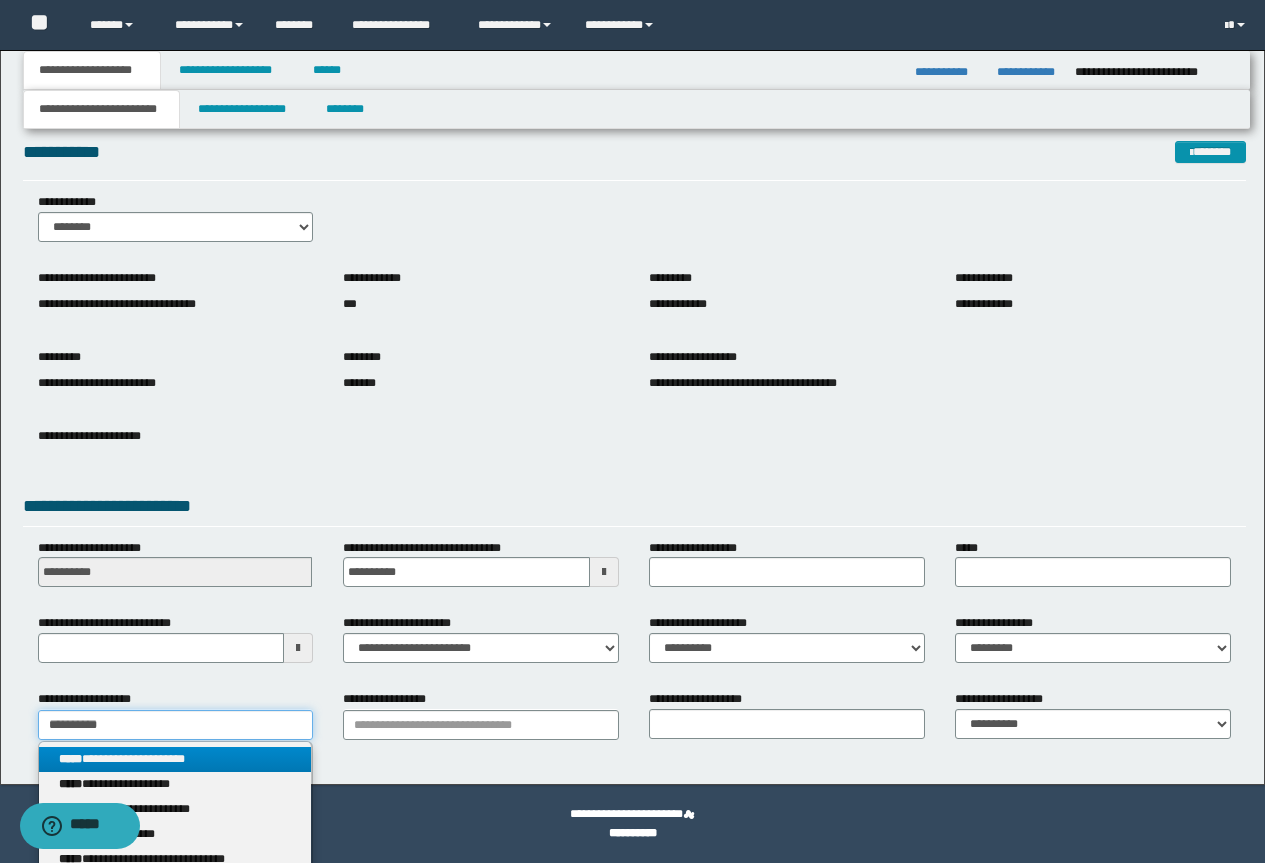 type 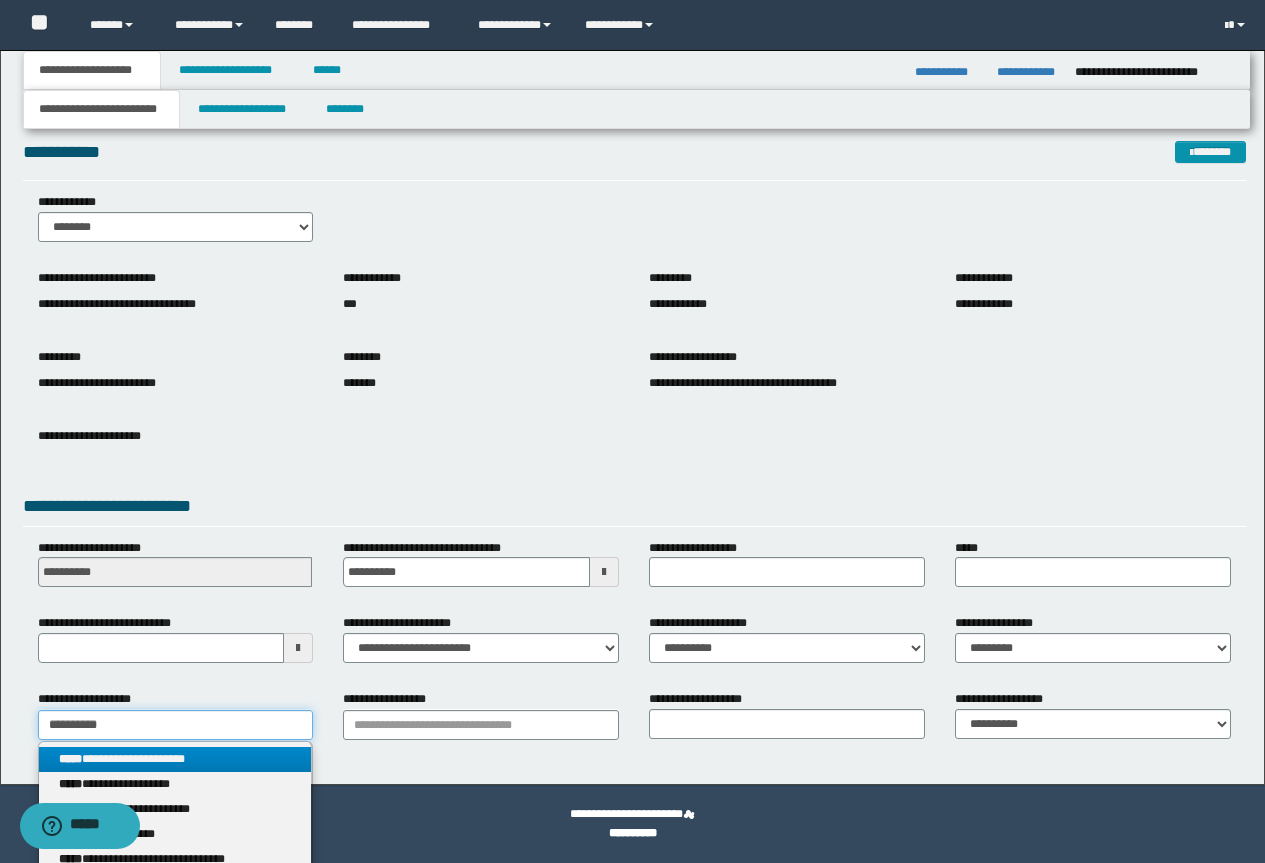 type on "*********" 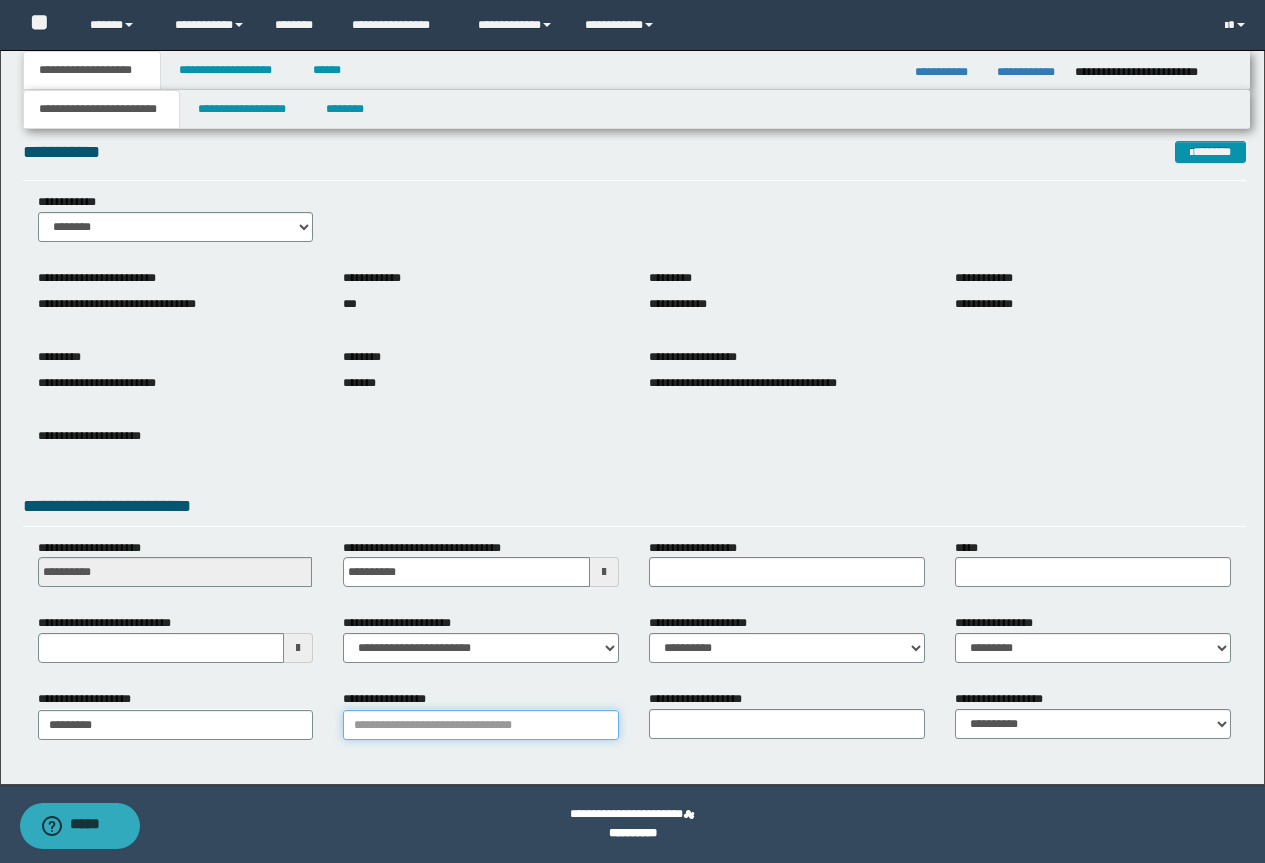click on "**********" at bounding box center (481, 725) 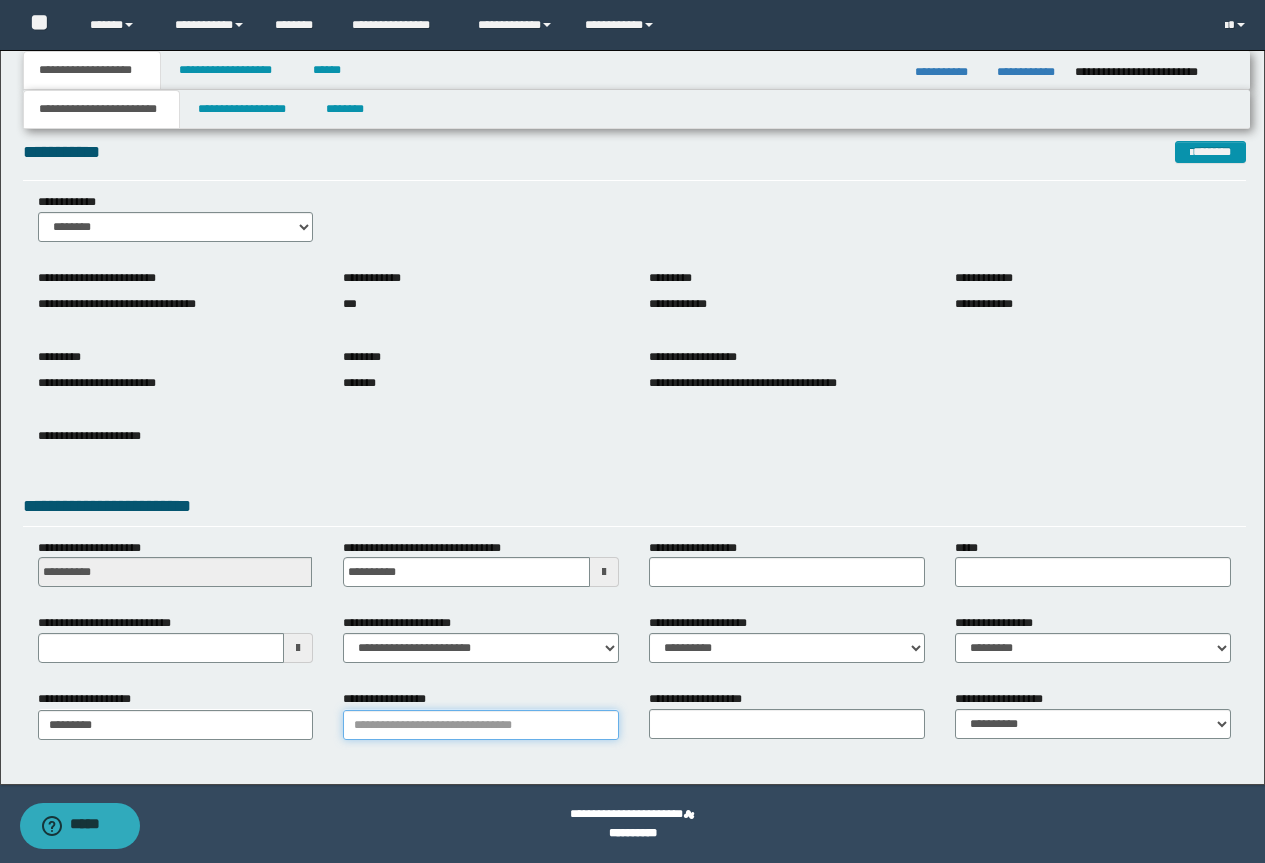 paste on "**********" 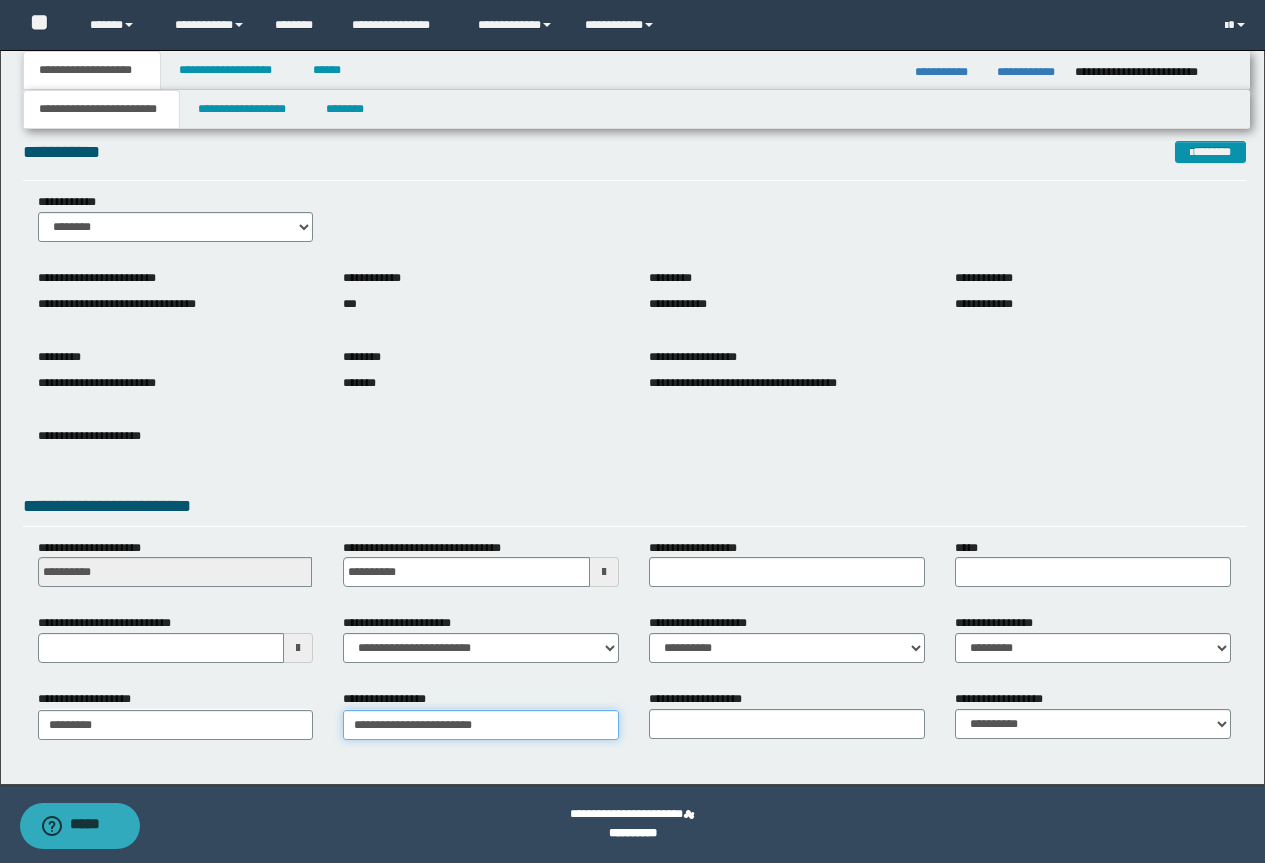 type on "**********" 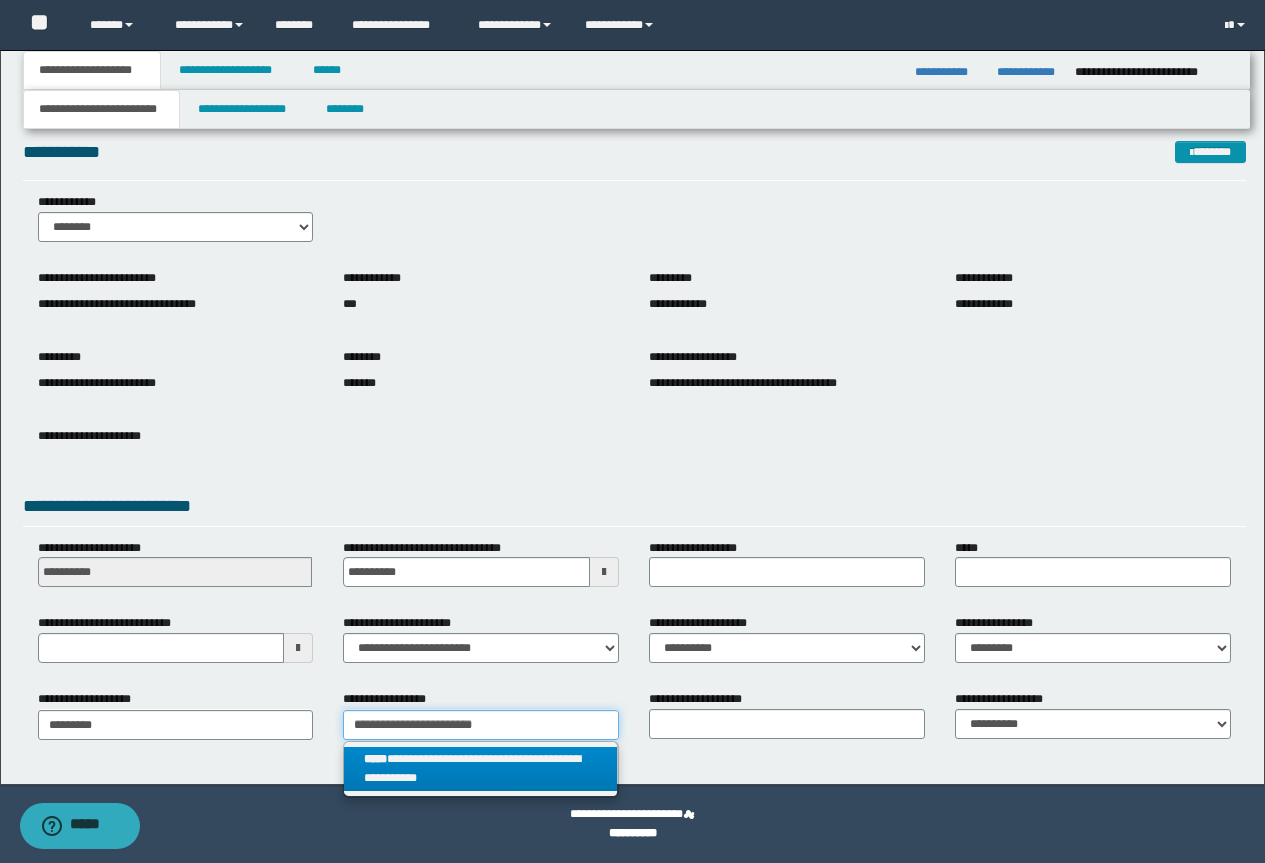 type on "**********" 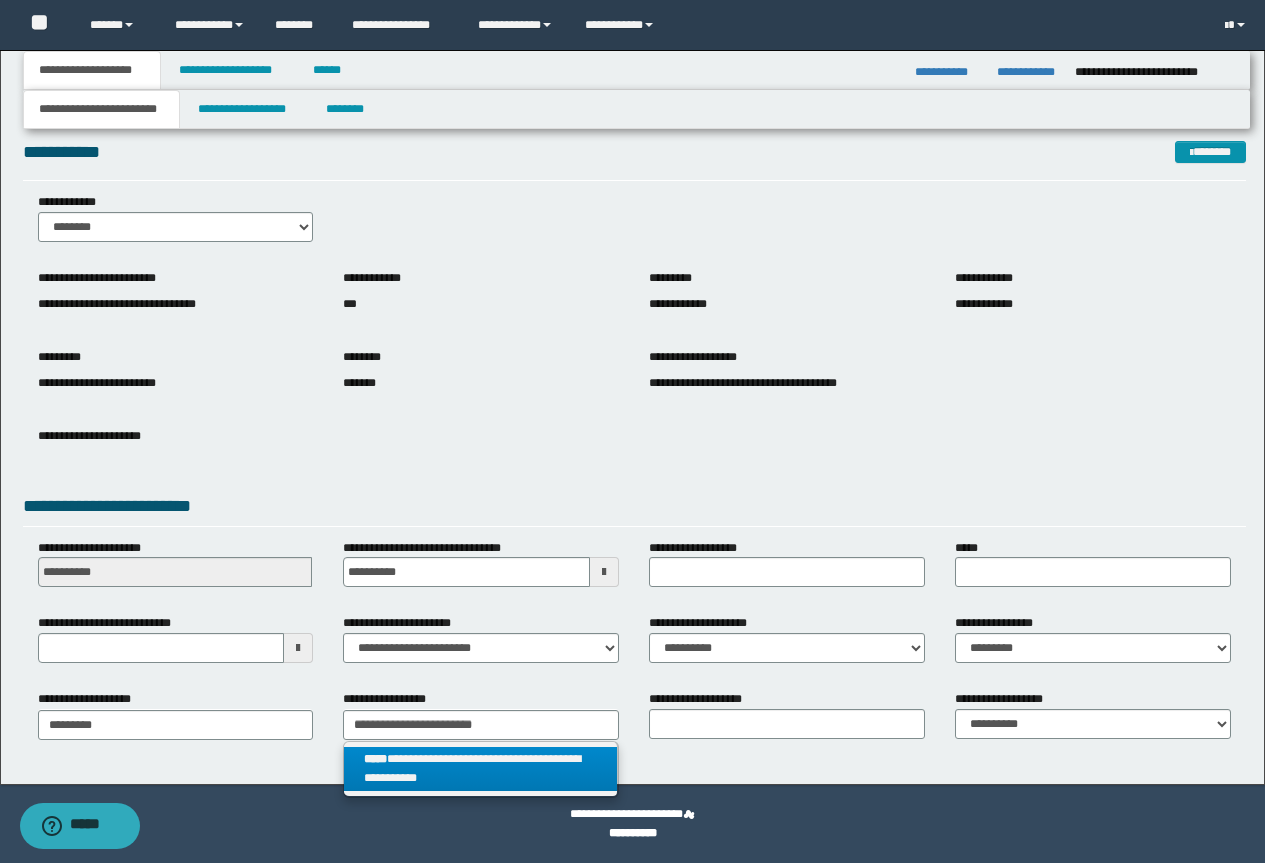 click on "**********" at bounding box center (480, 769) 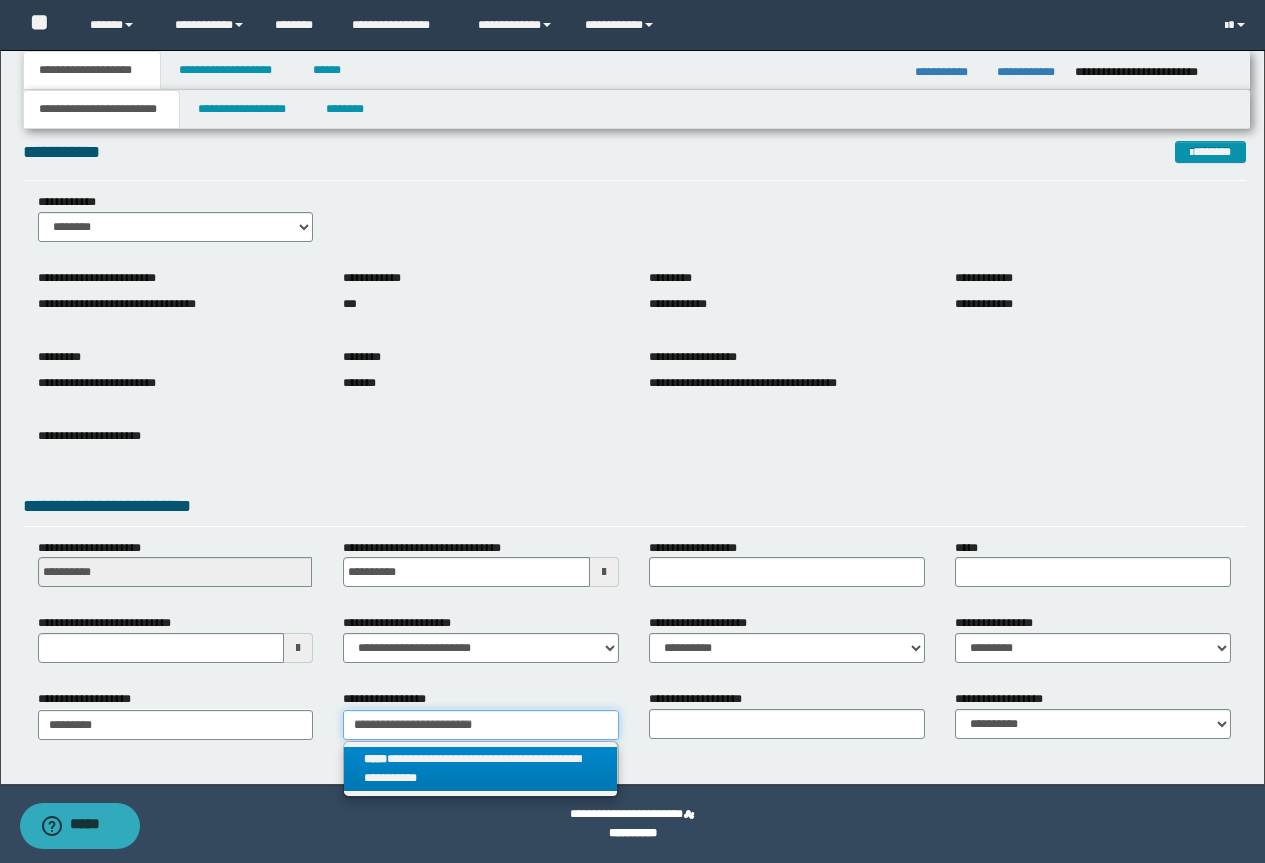 type 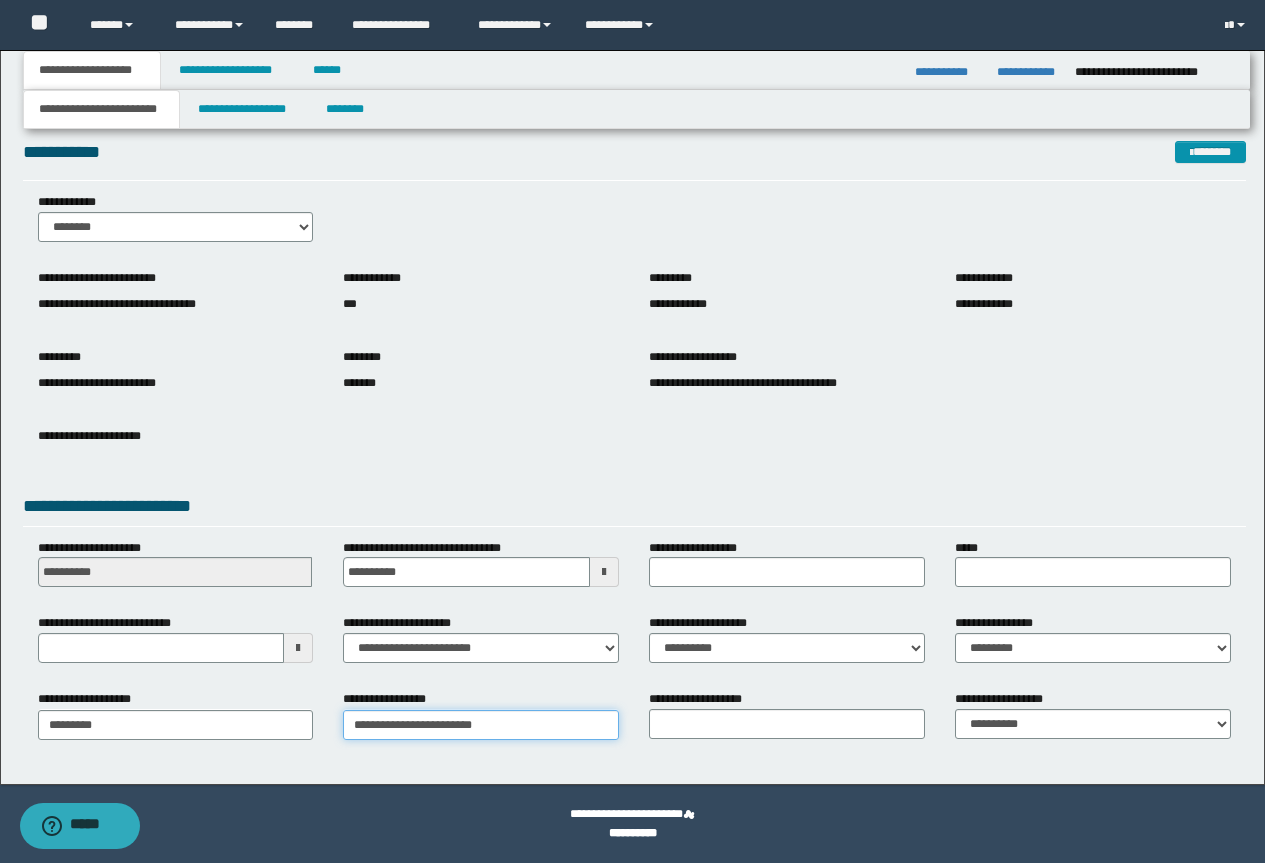 type on "**********" 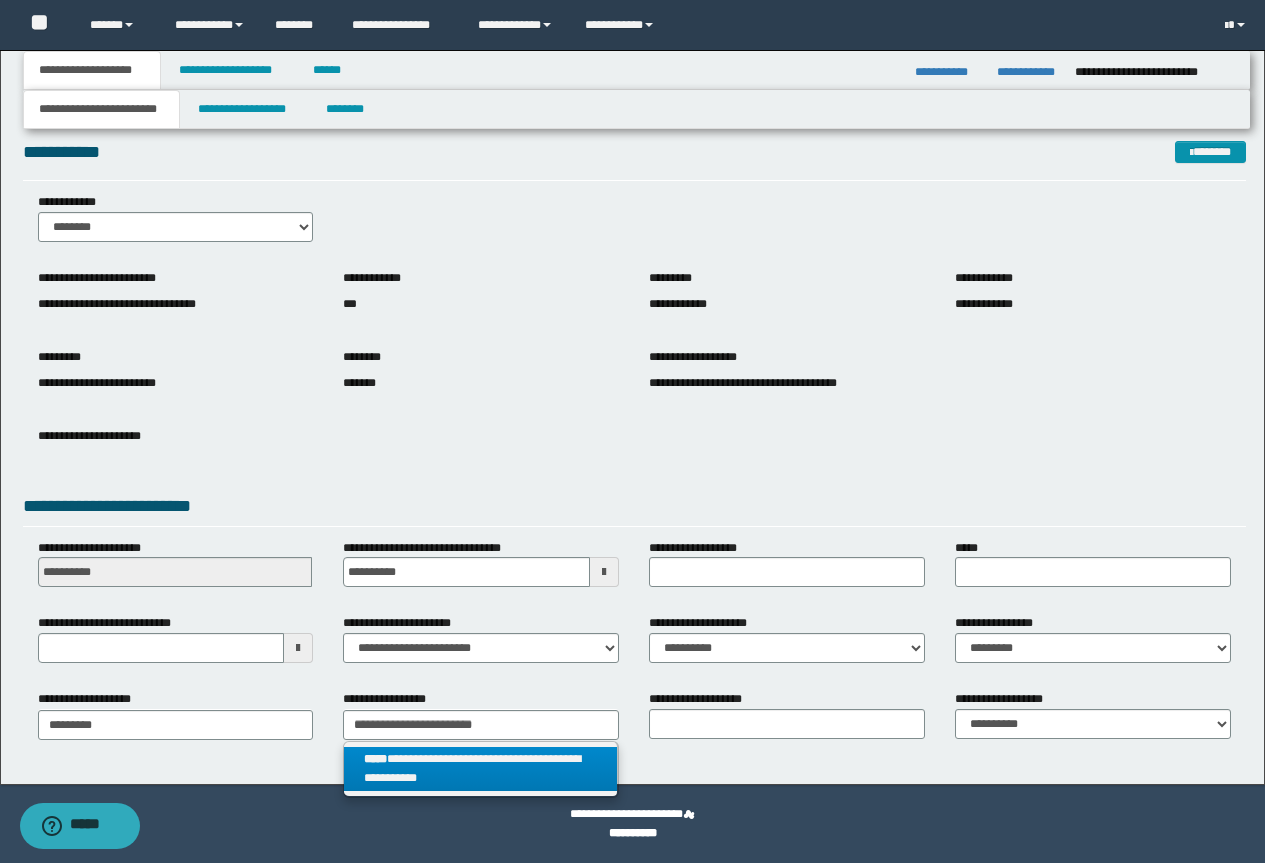 click on "**********" at bounding box center (480, 769) 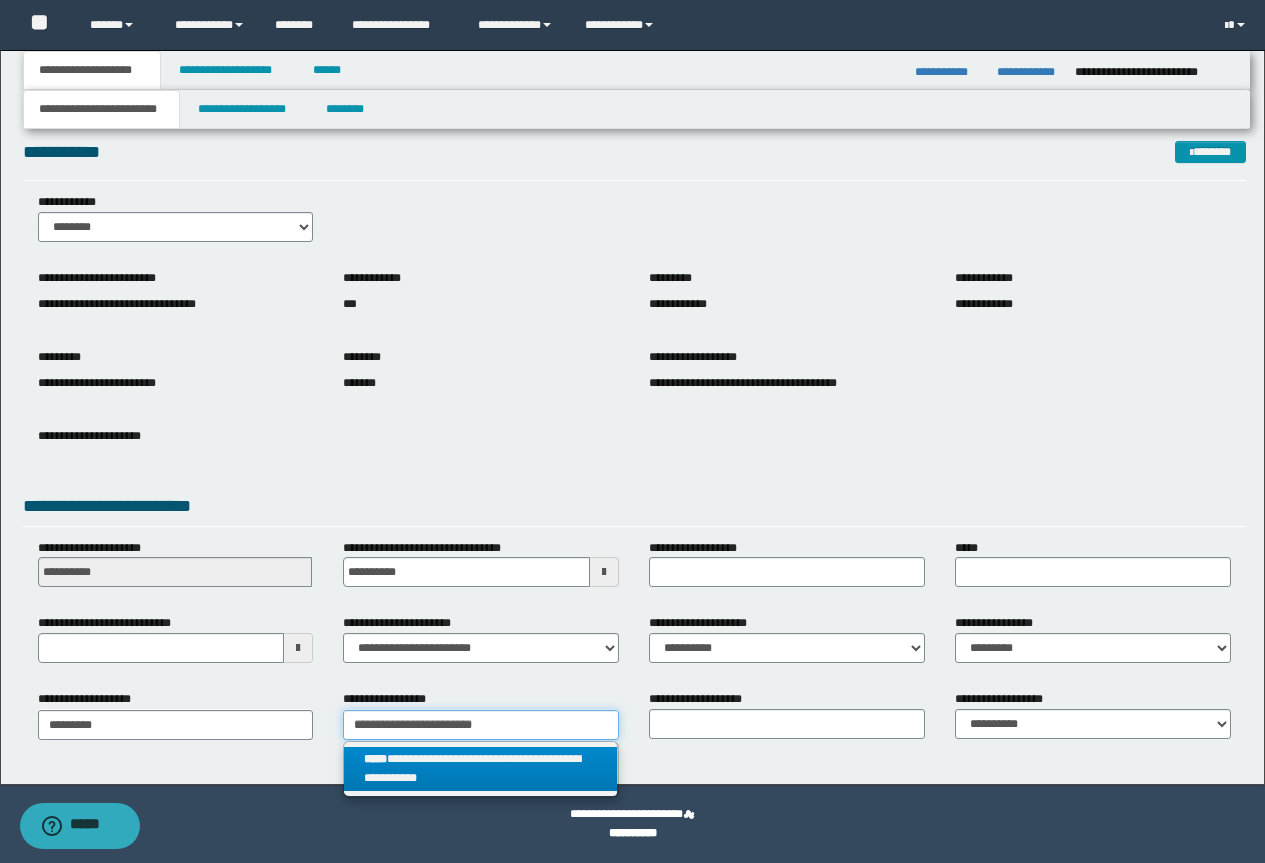 type 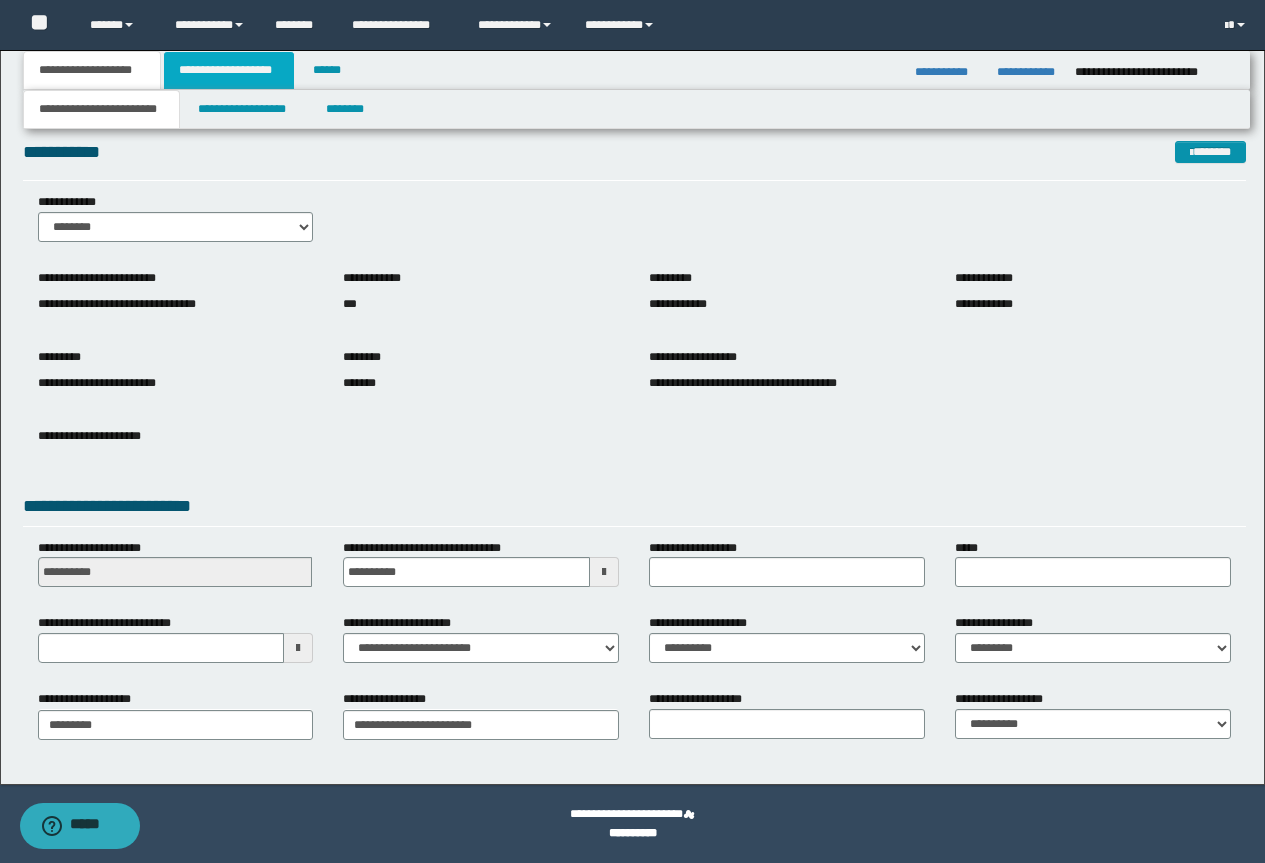 click on "**********" at bounding box center [229, 70] 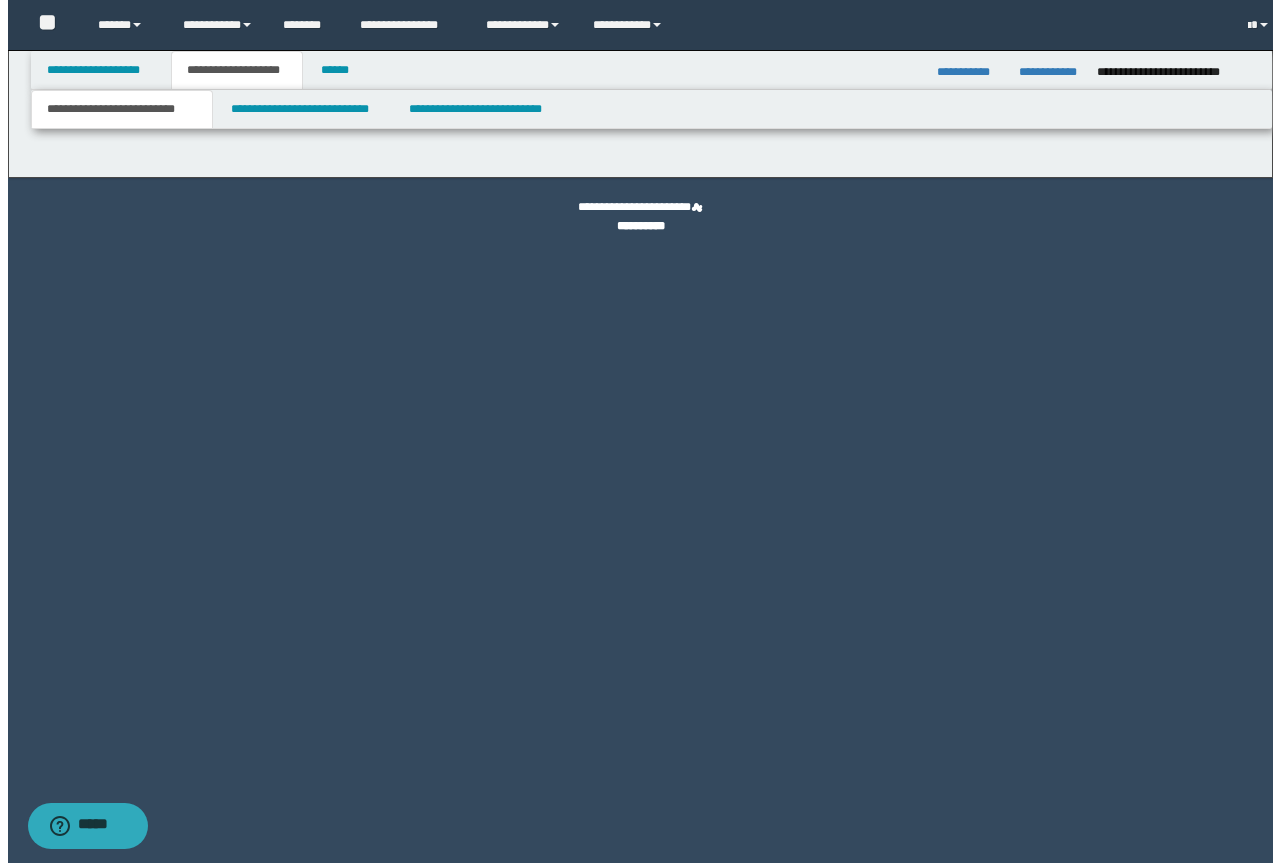 scroll, scrollTop: 0, scrollLeft: 0, axis: both 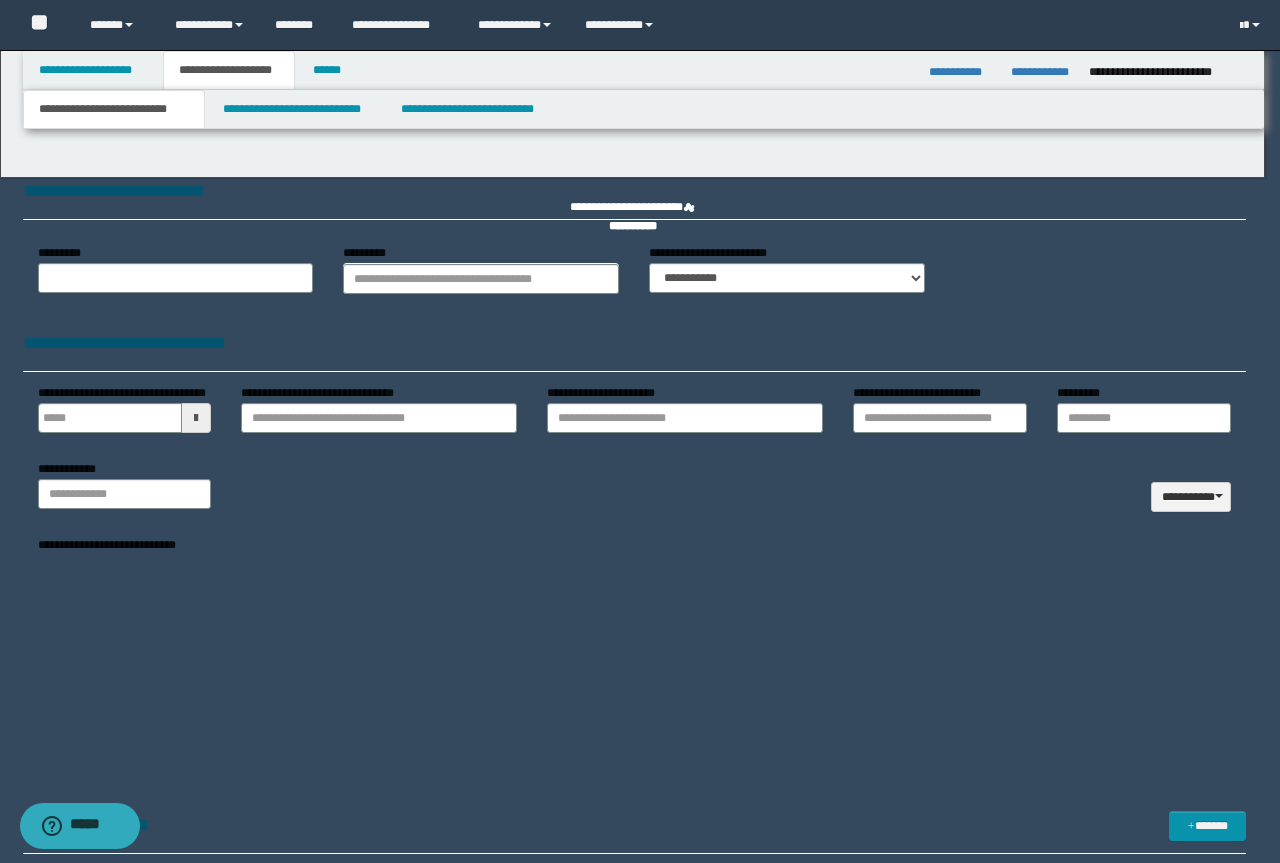 type 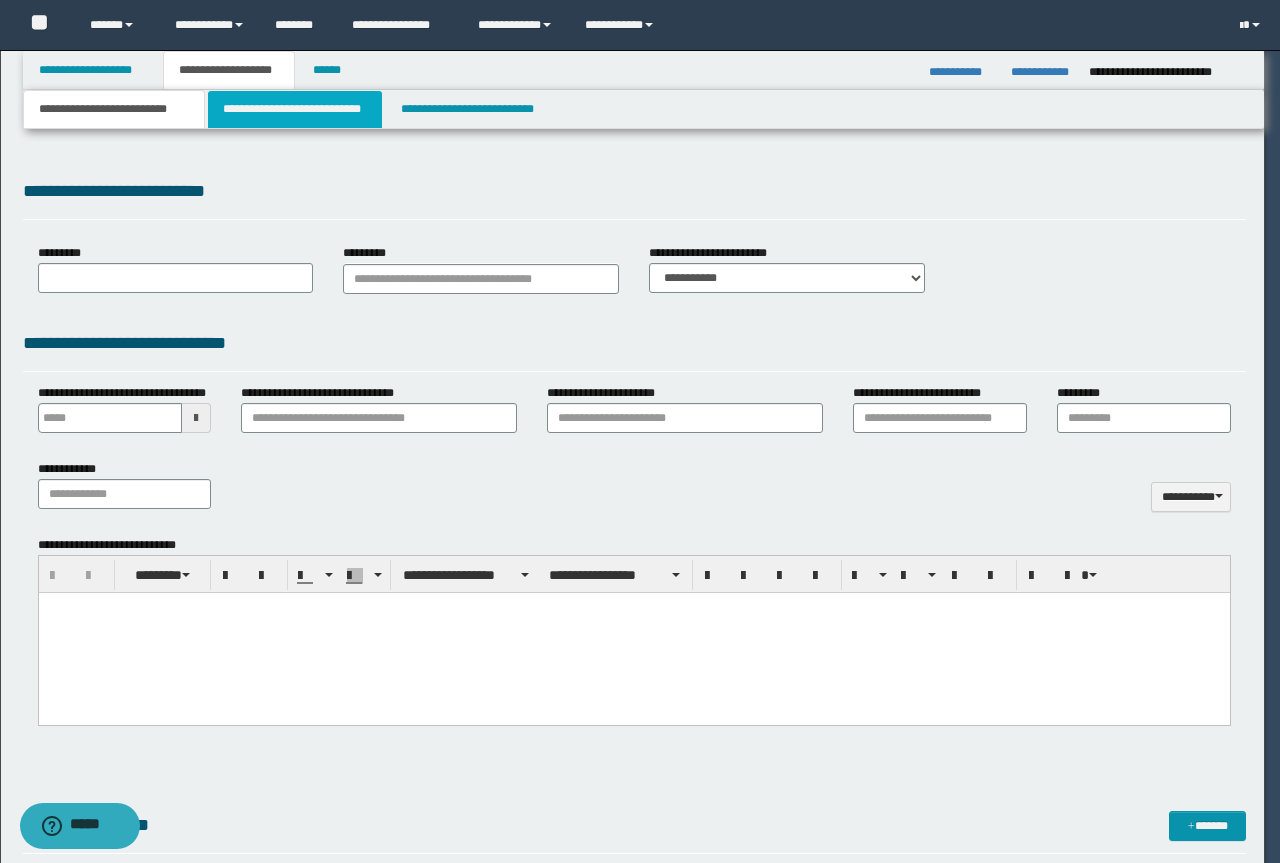 type on "**********" 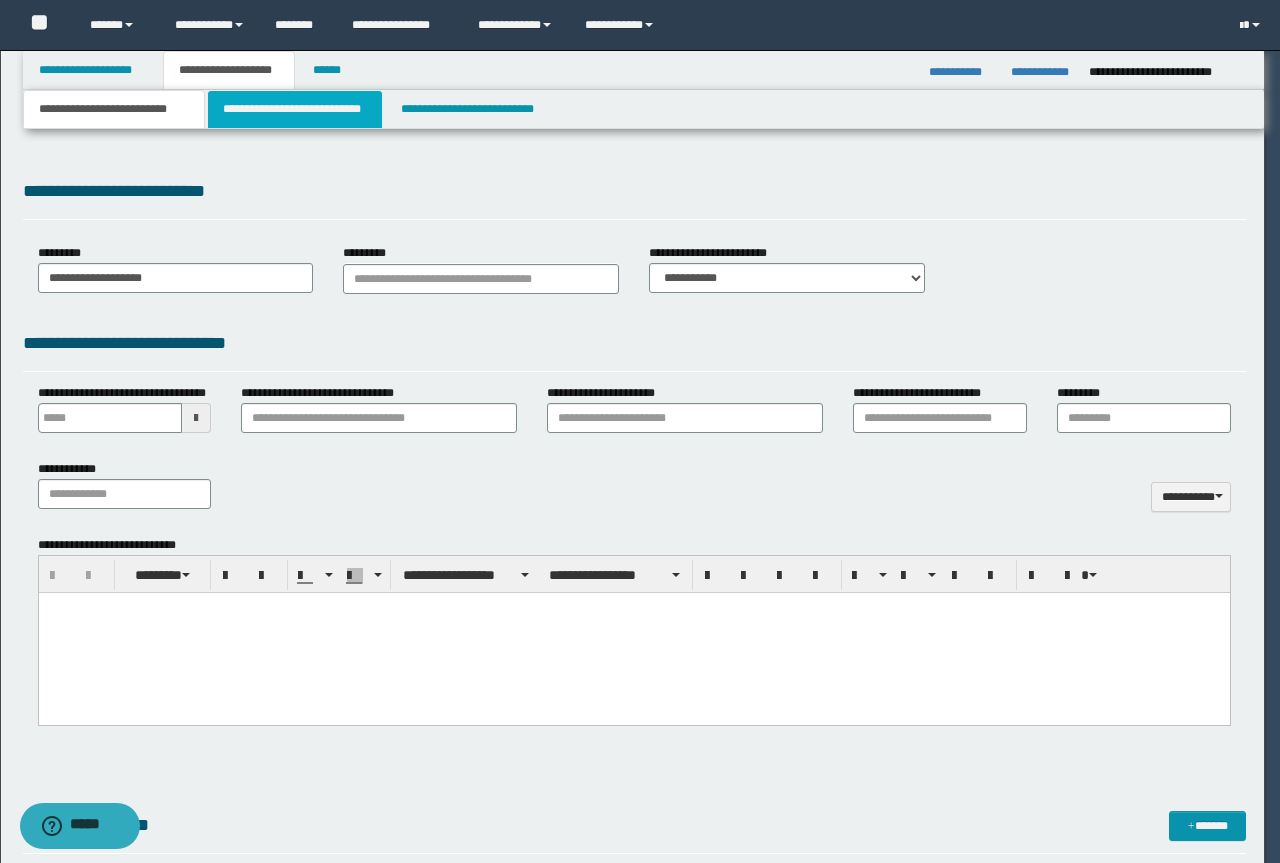 scroll, scrollTop: 0, scrollLeft: 0, axis: both 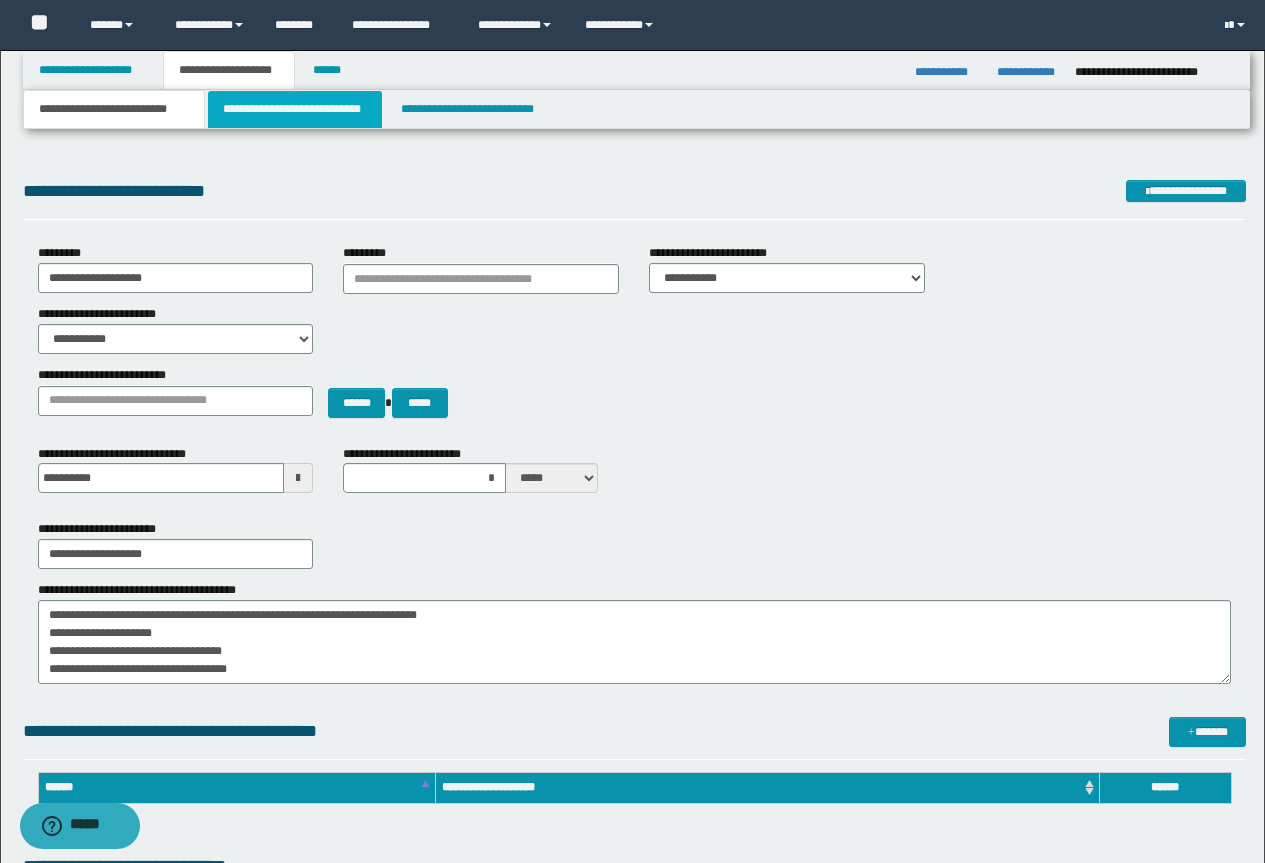 click on "**********" at bounding box center (295, 109) 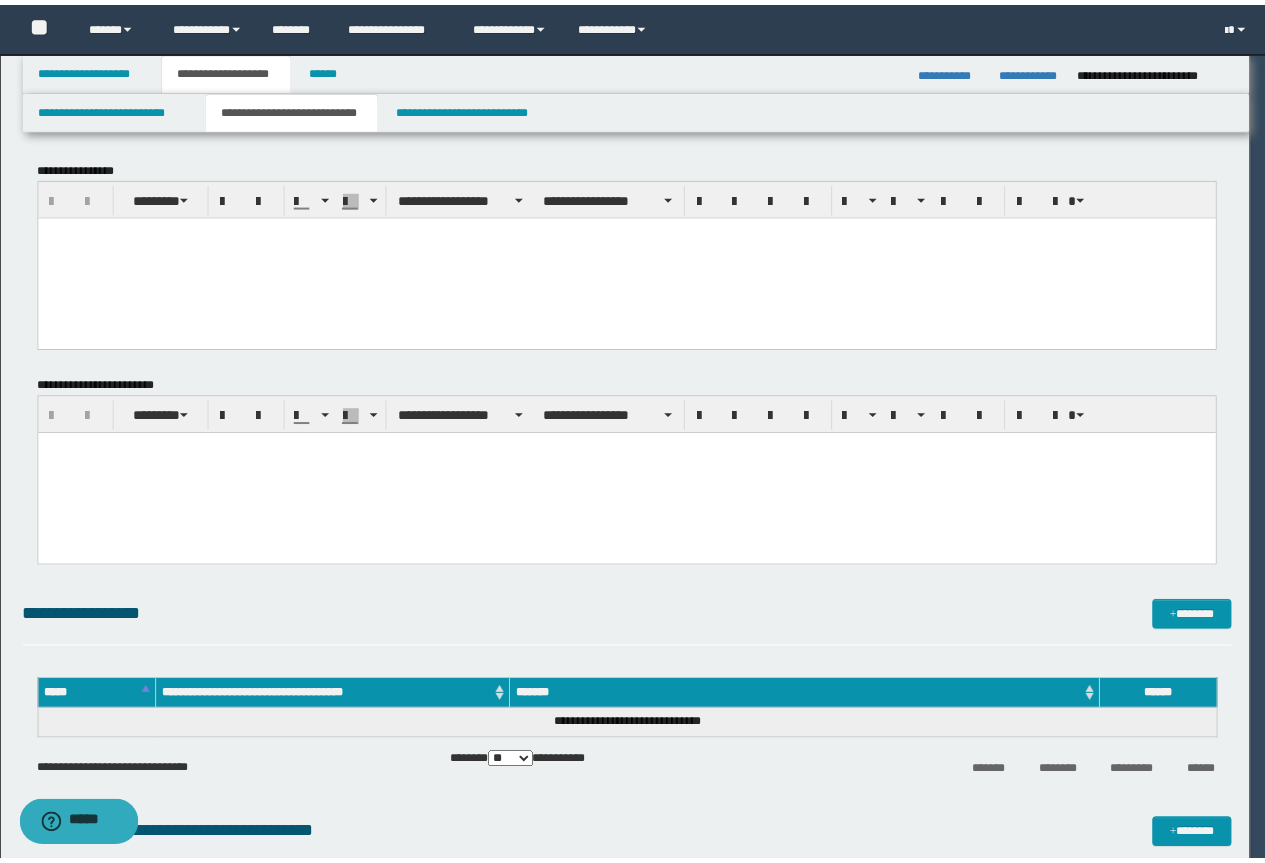 scroll, scrollTop: 0, scrollLeft: 0, axis: both 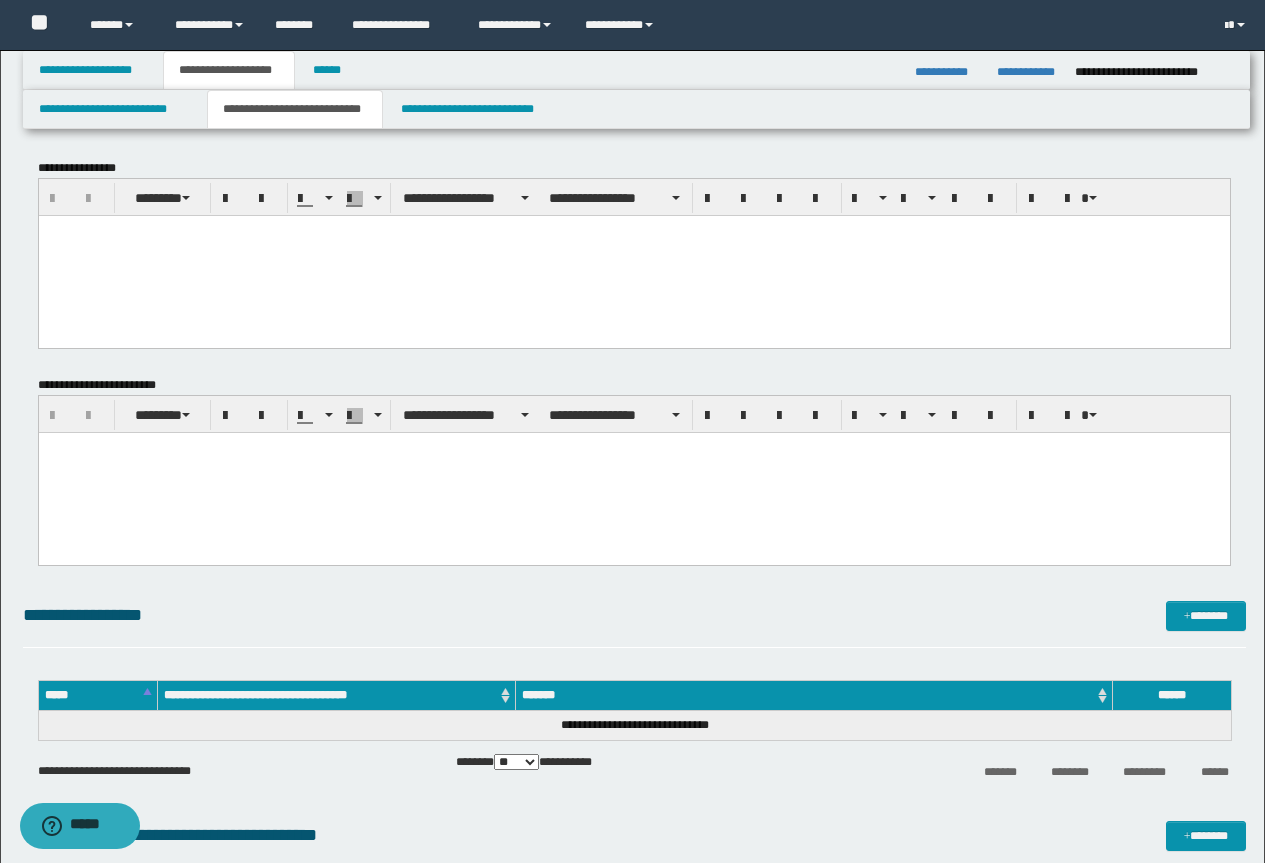 click at bounding box center (633, 255) 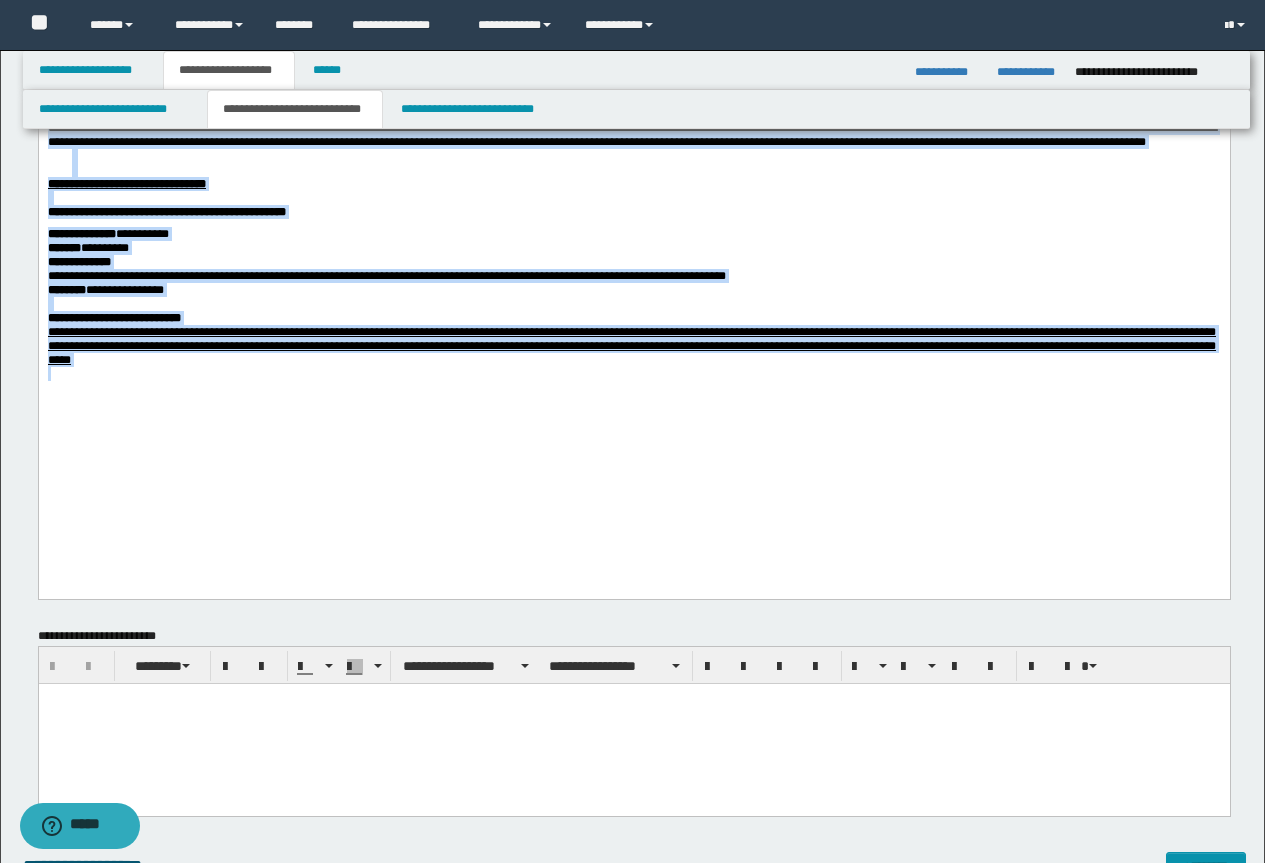 drag, startPoint x: 45, startPoint y: -570, endPoint x: 464, endPoint y: 675, distance: 1313.6156 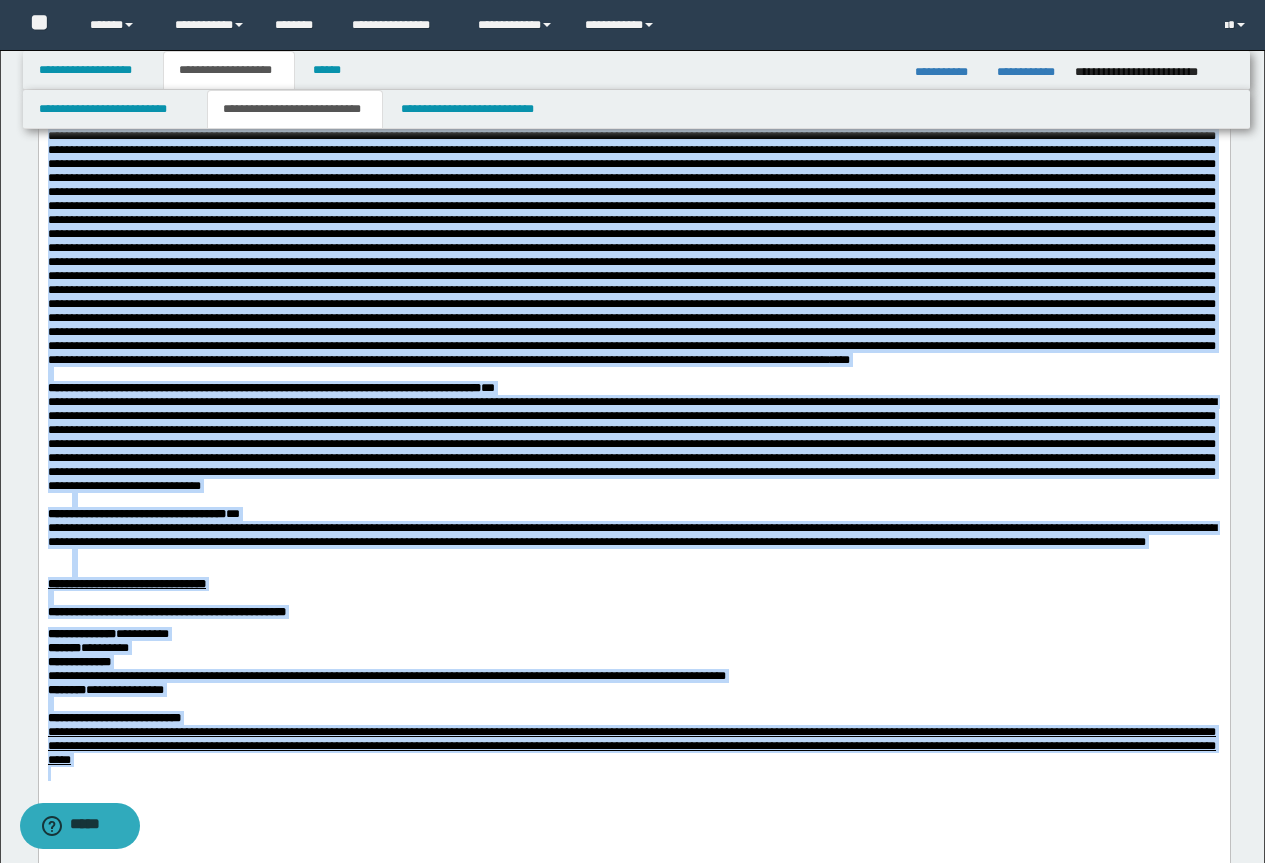 scroll, scrollTop: 0, scrollLeft: 0, axis: both 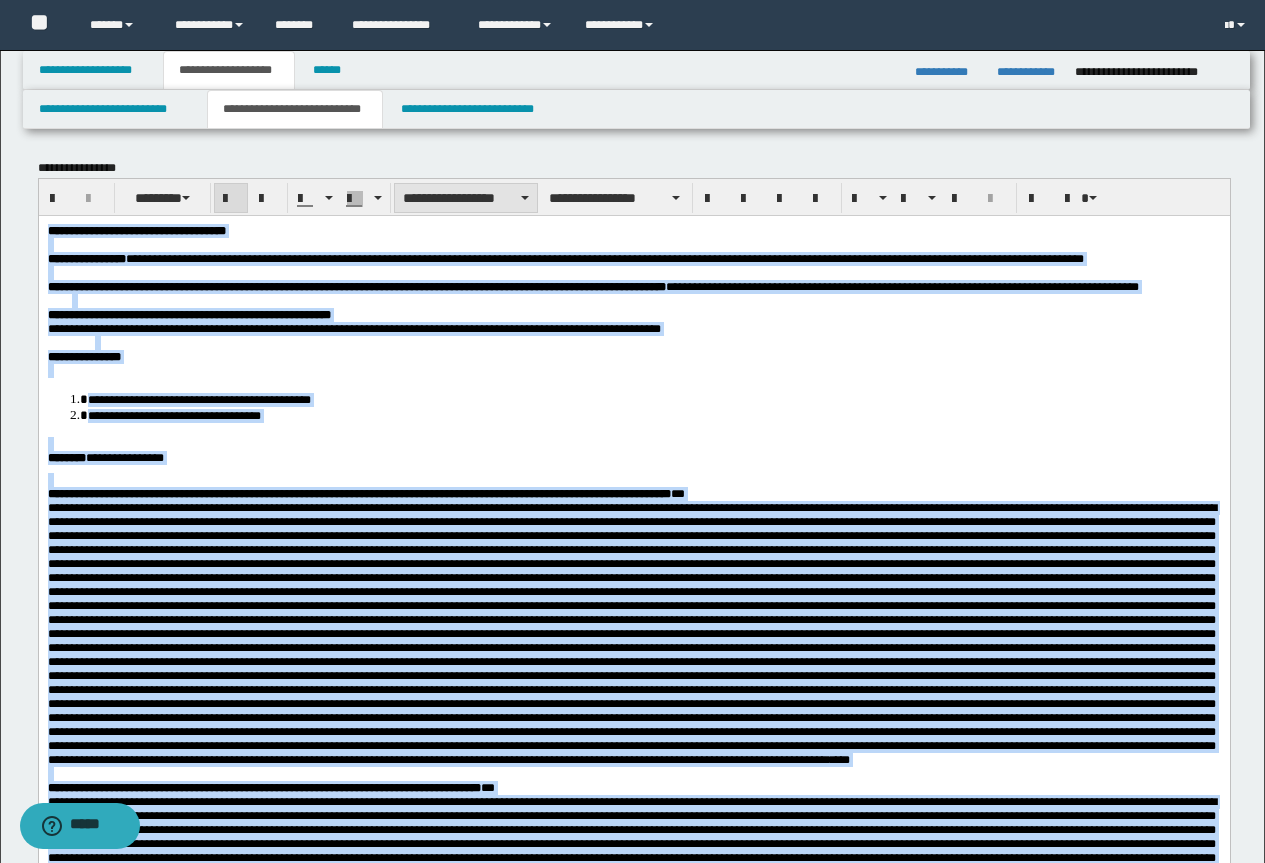 click on "**********" at bounding box center [466, 198] 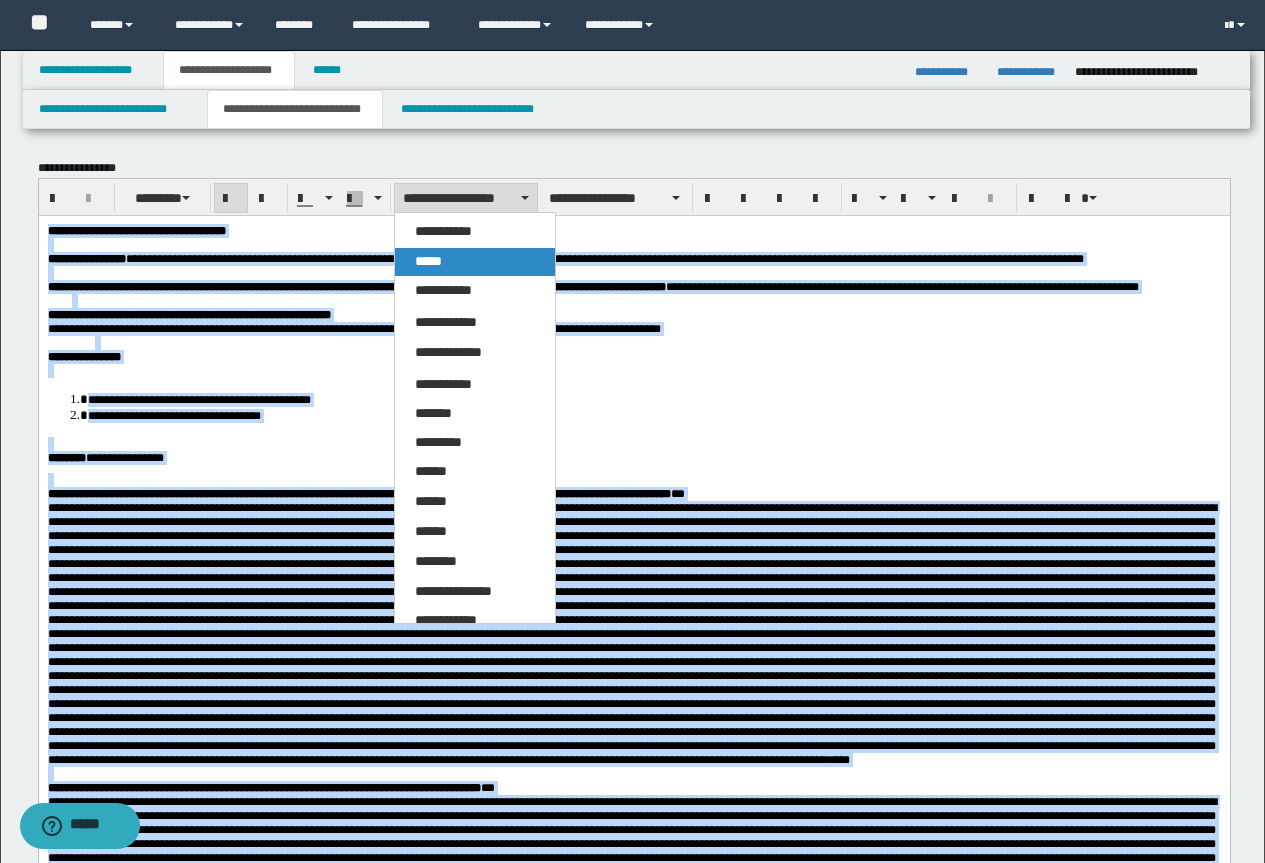 click on "*****" at bounding box center (475, 262) 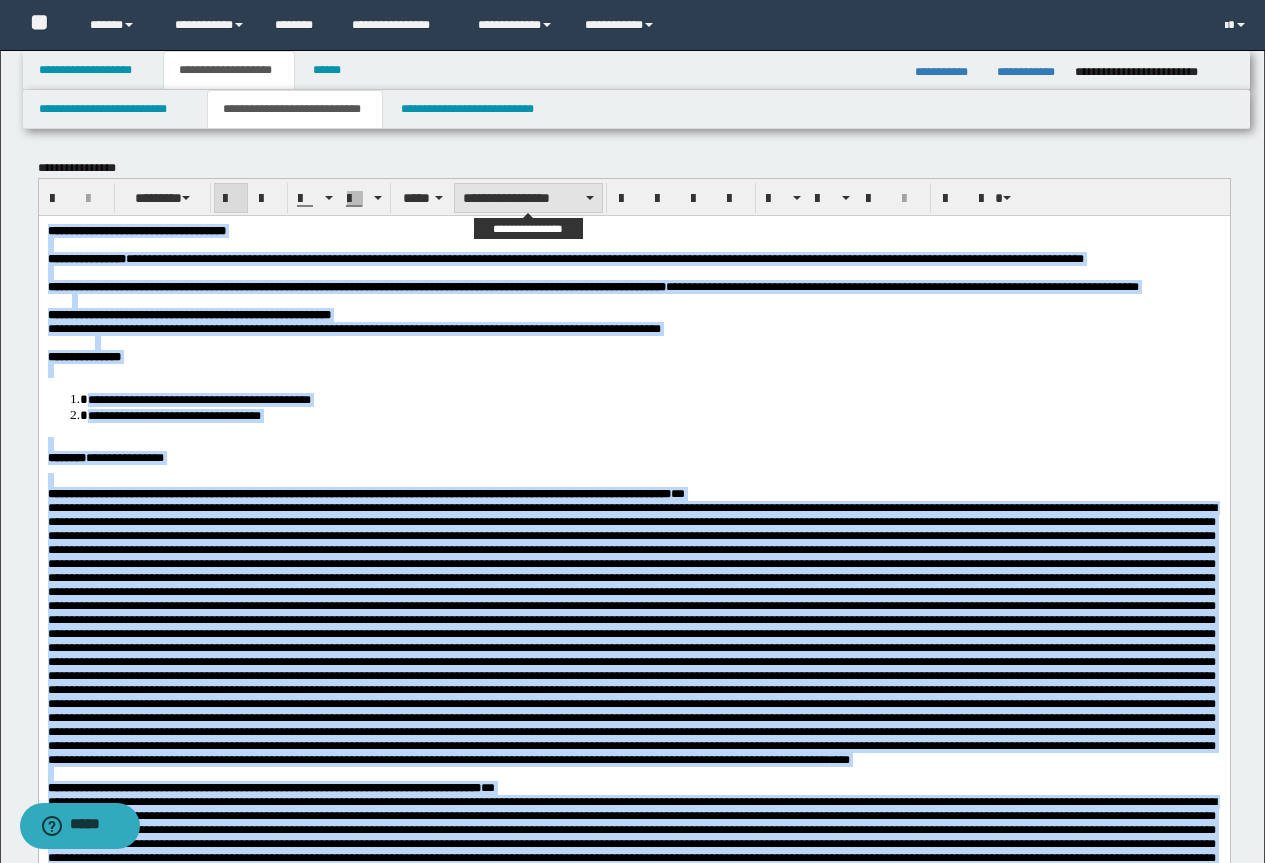 click on "**********" at bounding box center (528, 198) 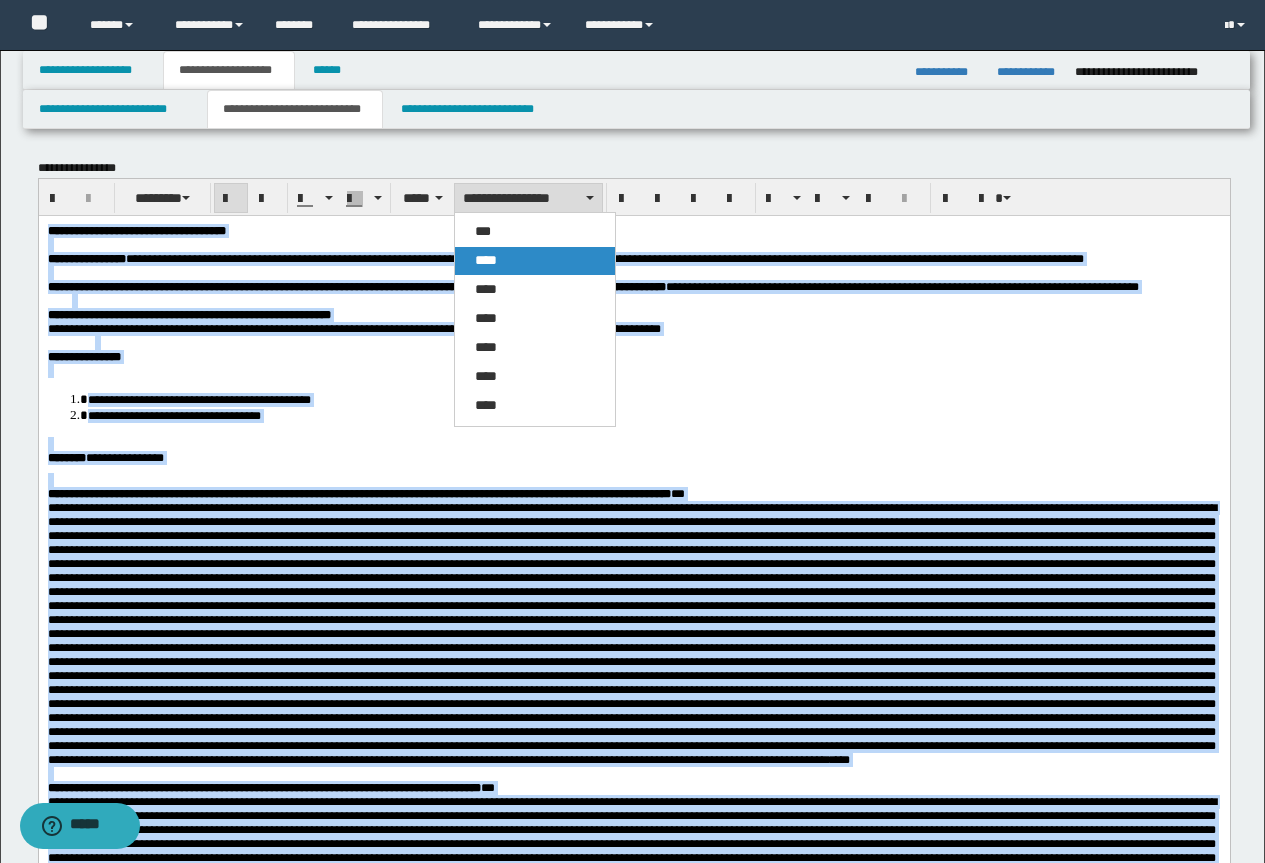 click on "****" at bounding box center (535, 261) 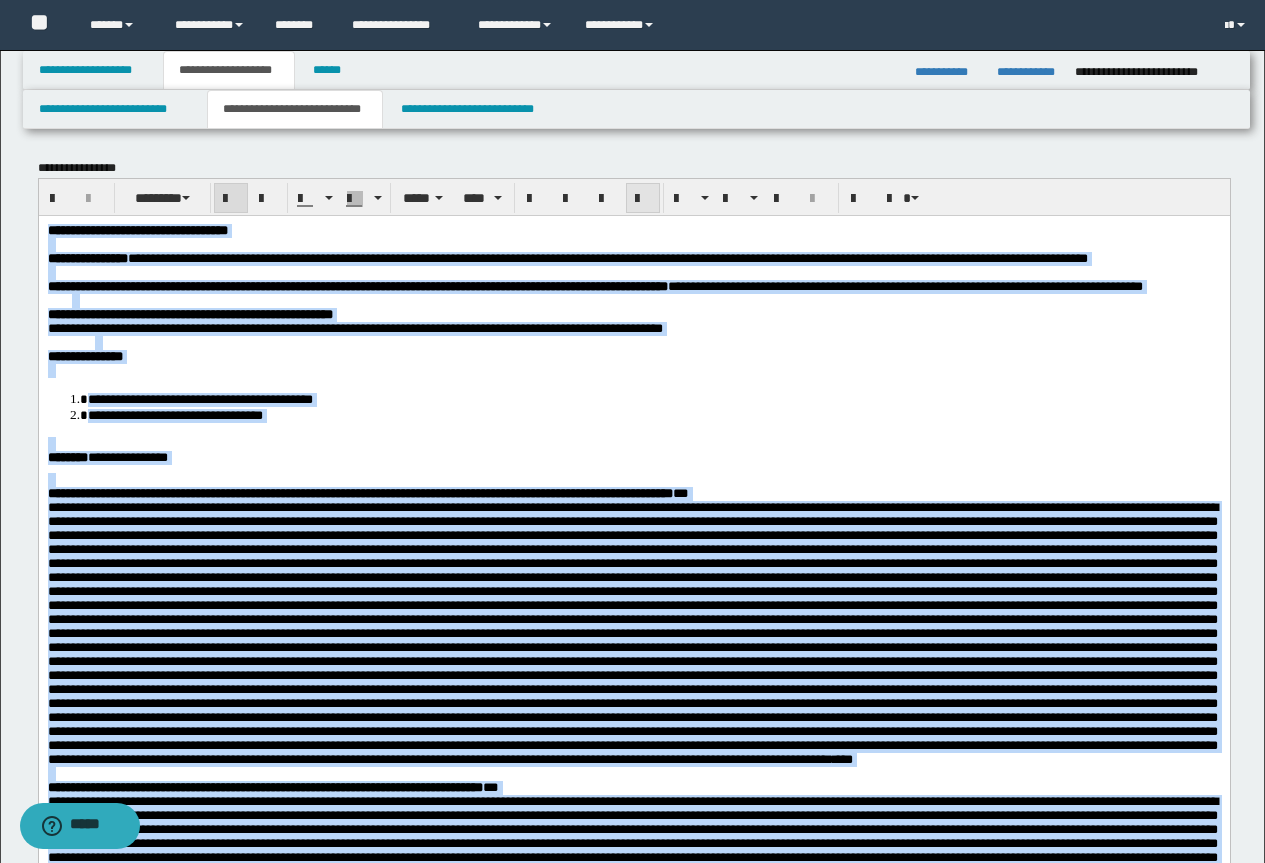 click at bounding box center [643, 199] 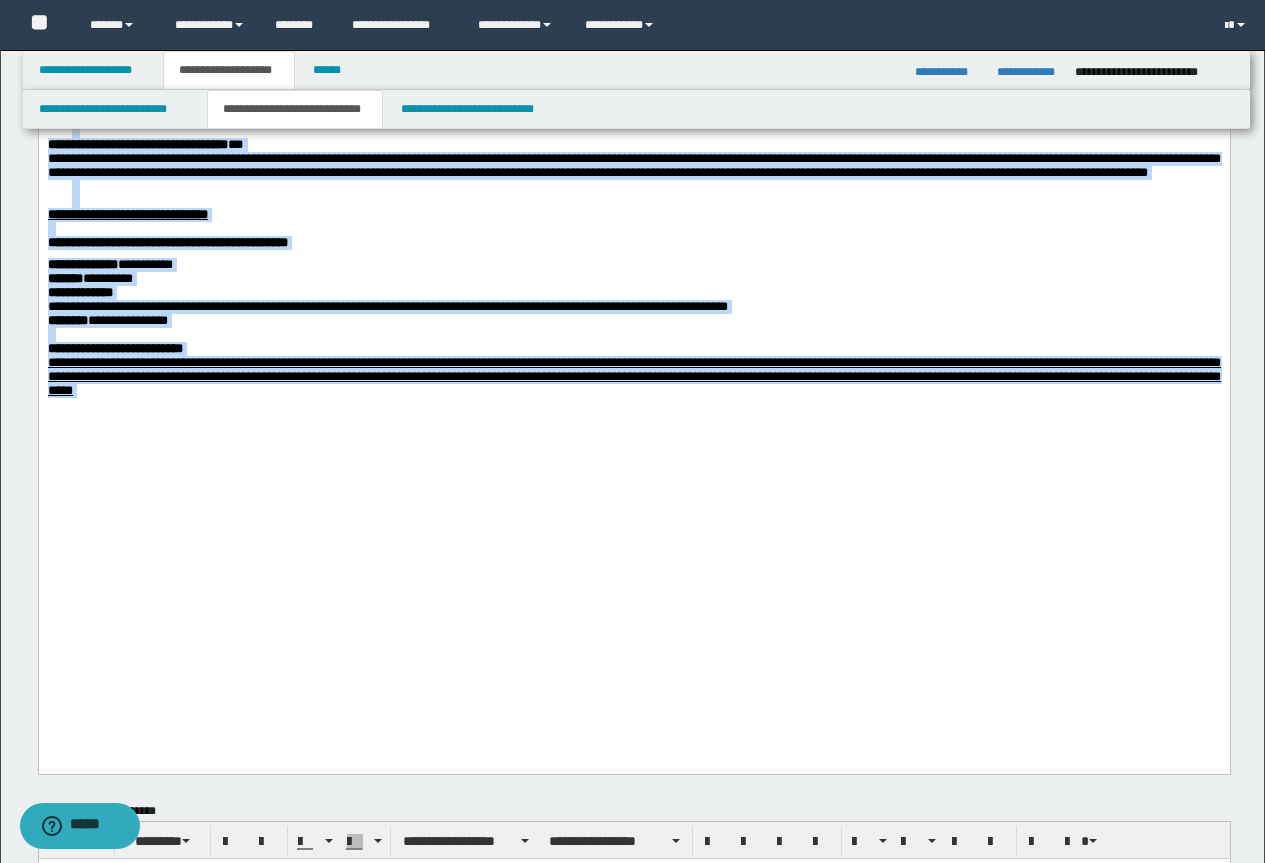 scroll, scrollTop: 900, scrollLeft: 0, axis: vertical 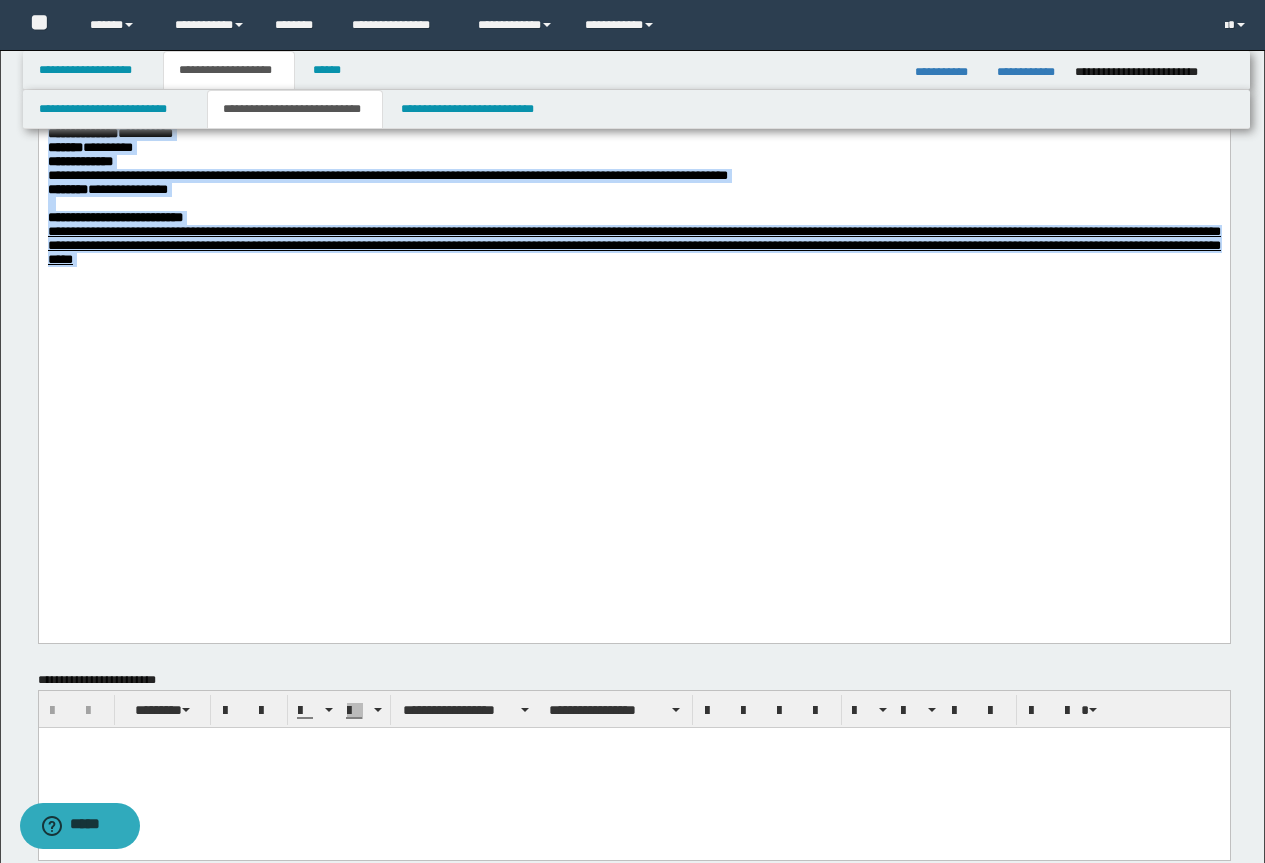 click on "**********" at bounding box center [633, -173] 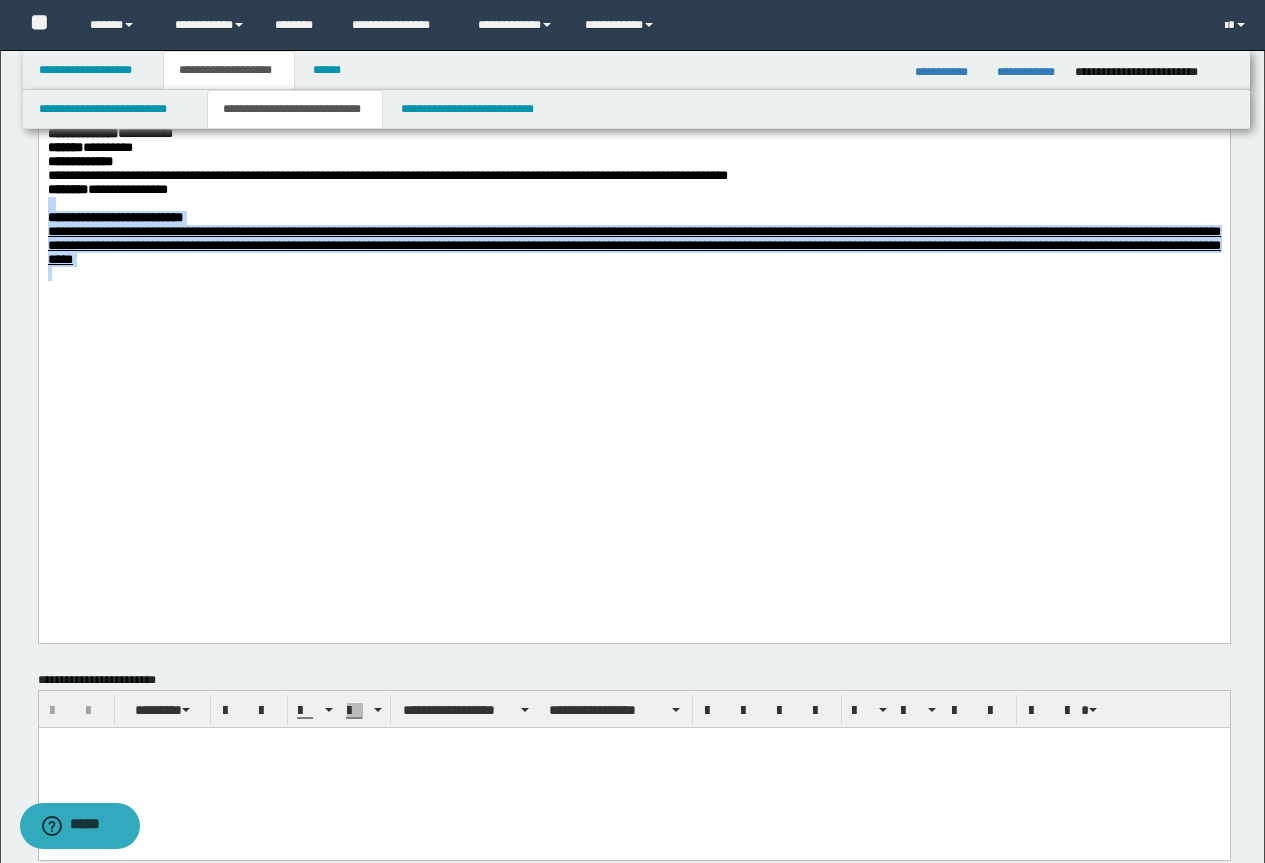 drag, startPoint x: 520, startPoint y: 539, endPoint x: 12, endPoint y: 454, distance: 515.06213 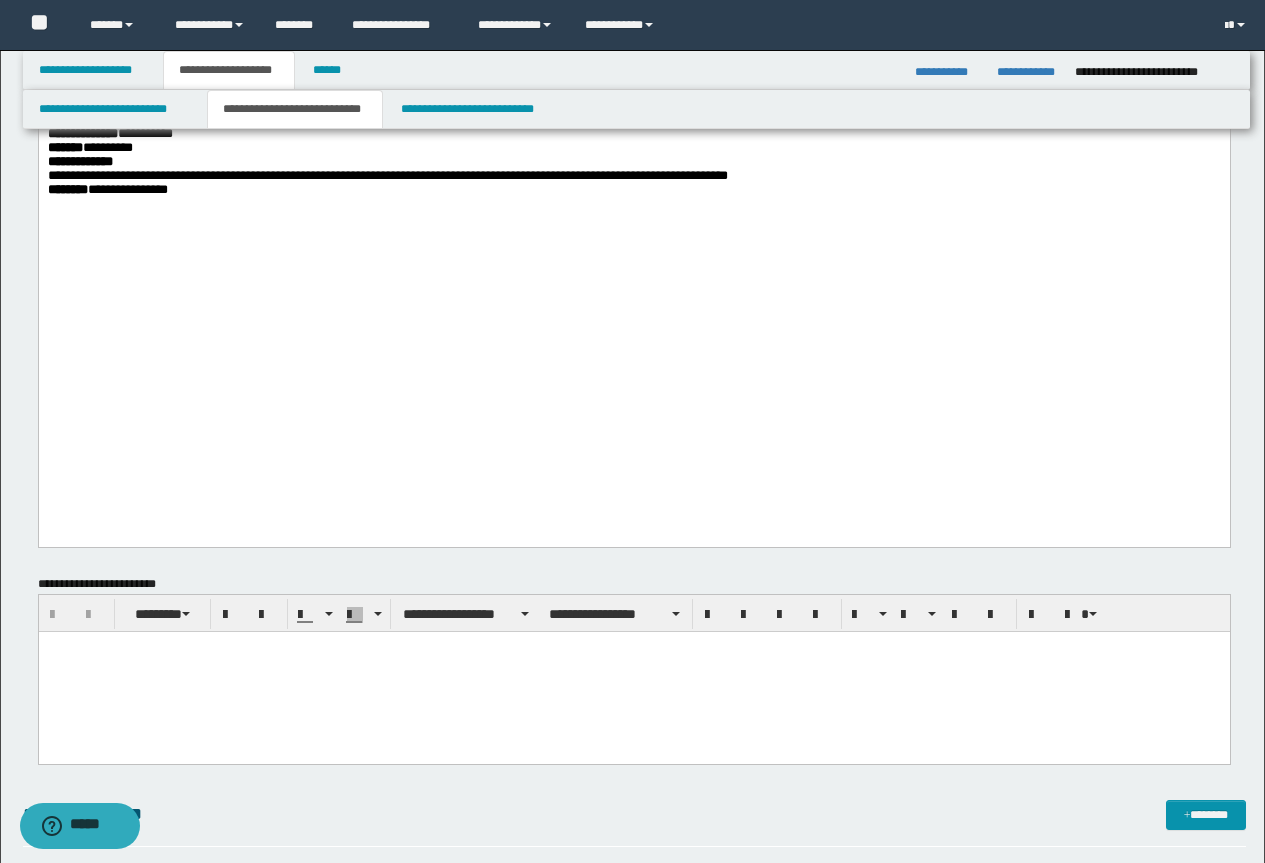 click at bounding box center (633, 671) 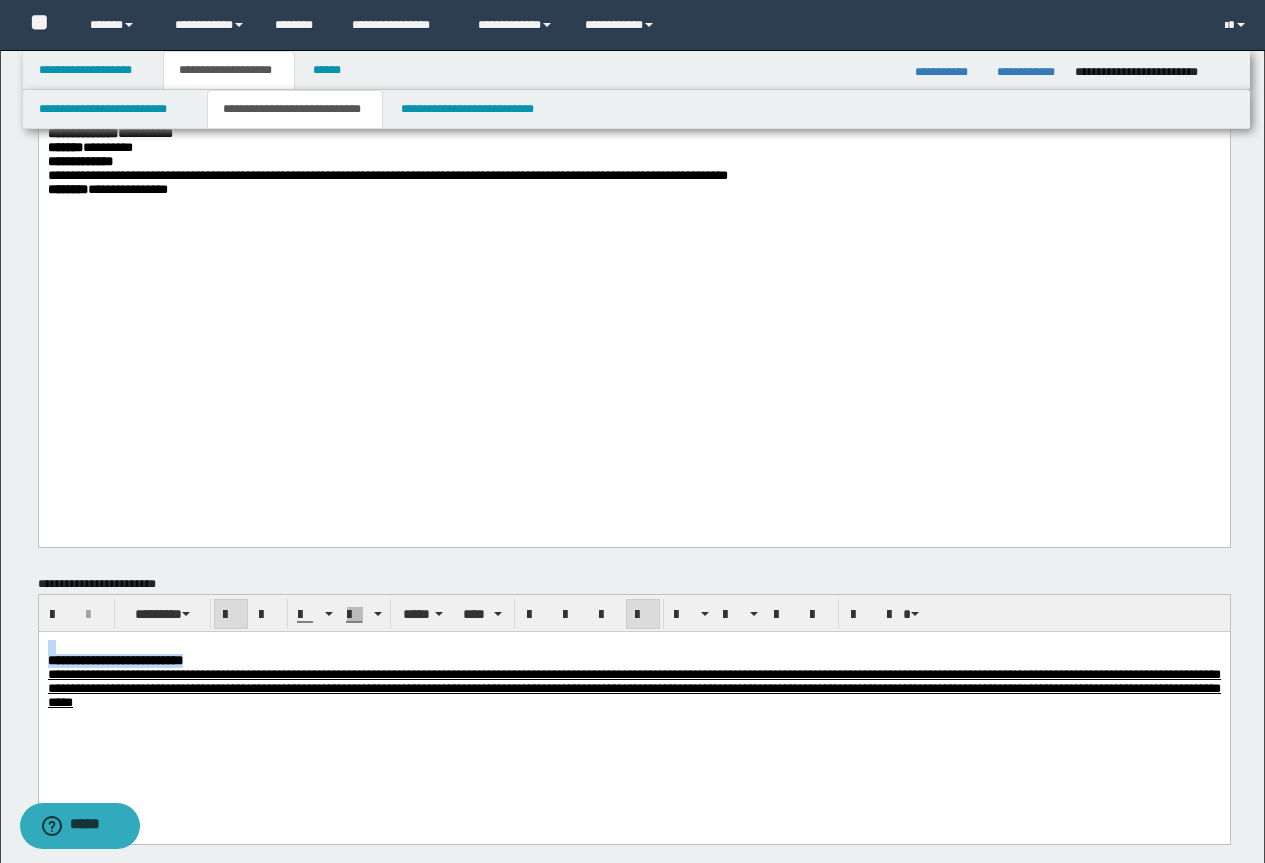 drag, startPoint x: 265, startPoint y: 662, endPoint x: -1, endPoint y: 516, distance: 303.4337 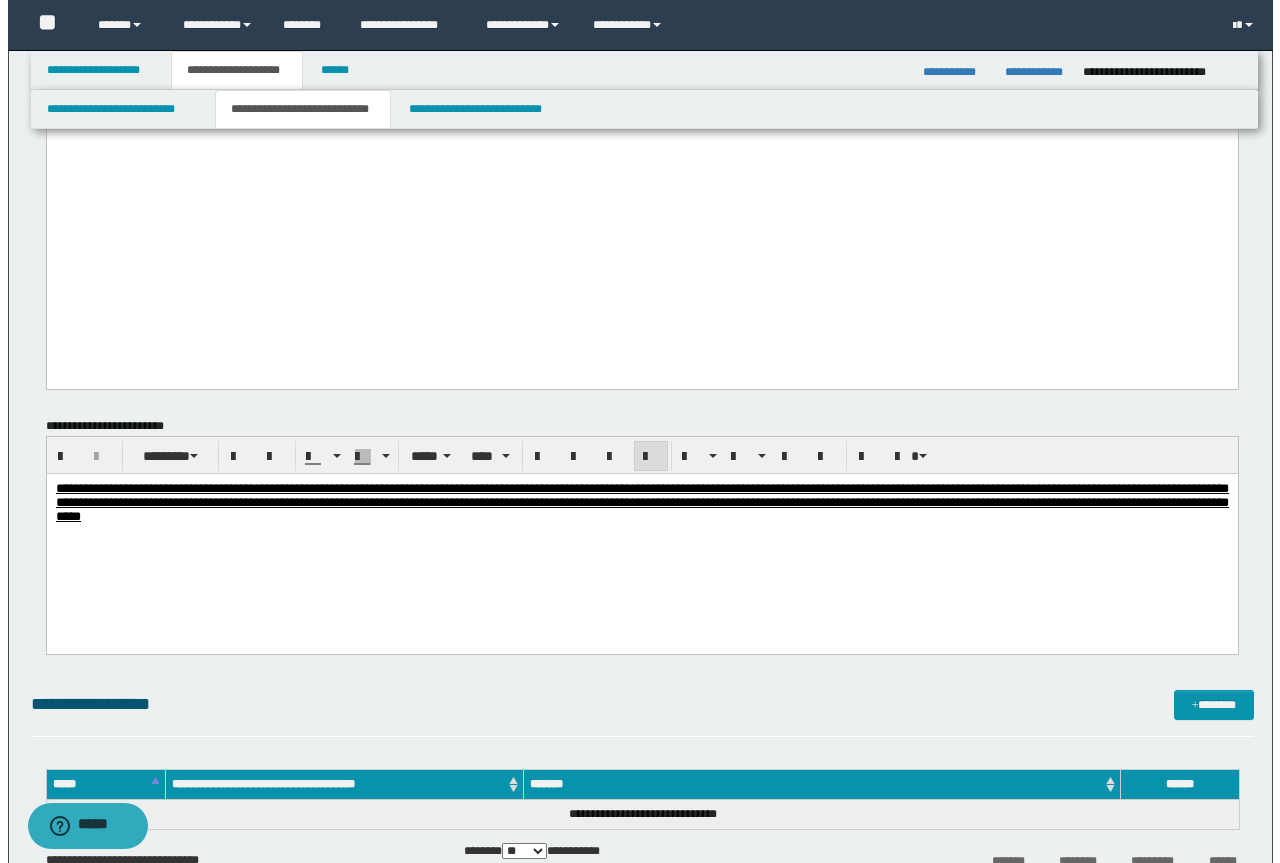 scroll, scrollTop: 1200, scrollLeft: 0, axis: vertical 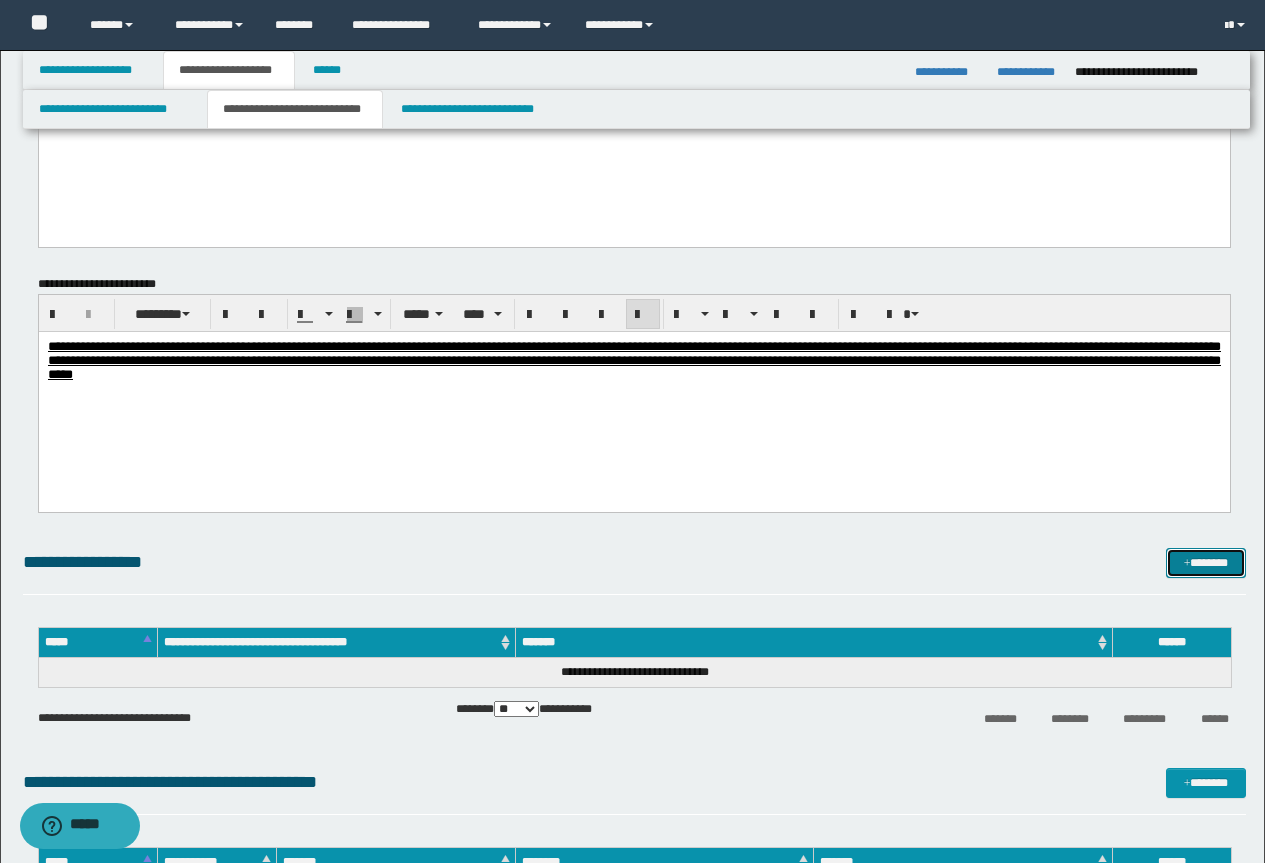 click on "*******" at bounding box center (1206, 563) 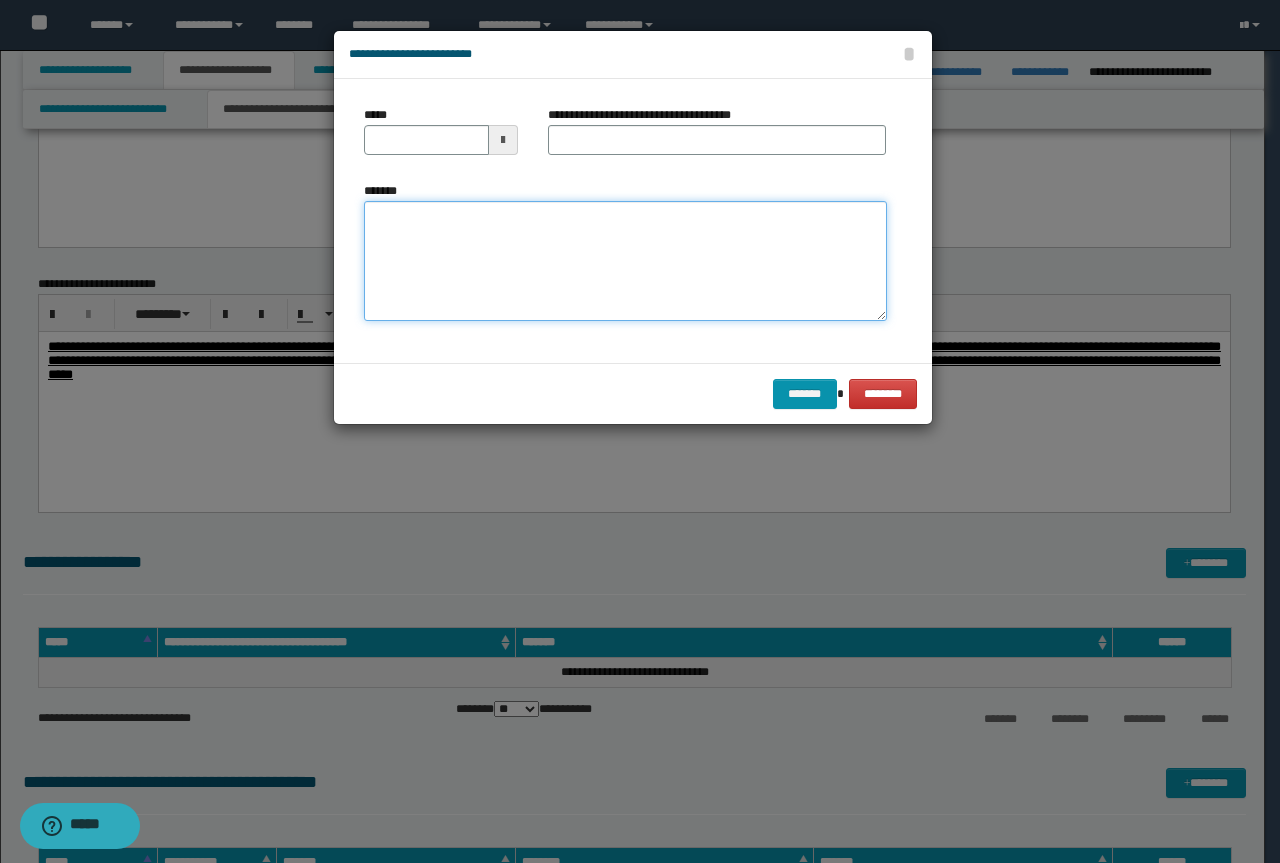 click on "*******" at bounding box center [625, 261] 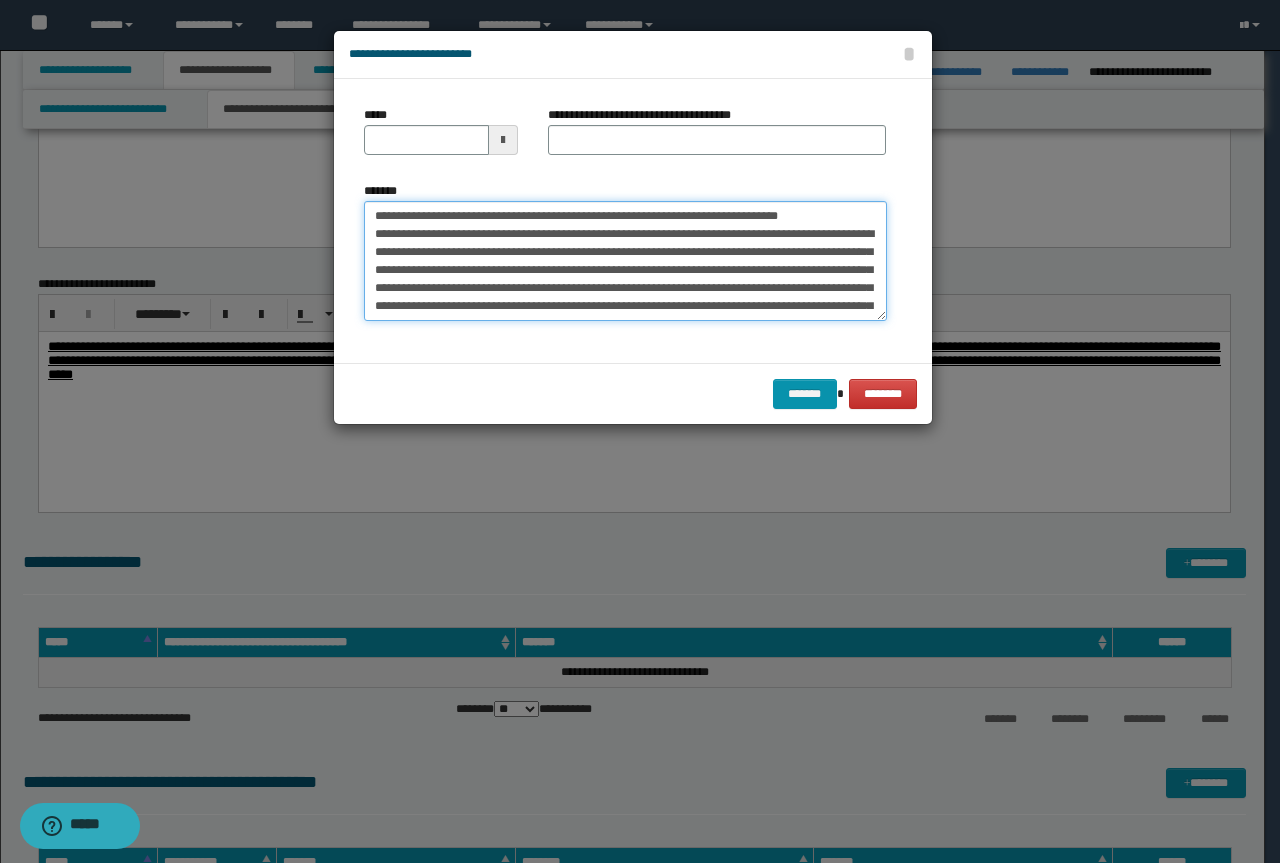 scroll, scrollTop: 210, scrollLeft: 0, axis: vertical 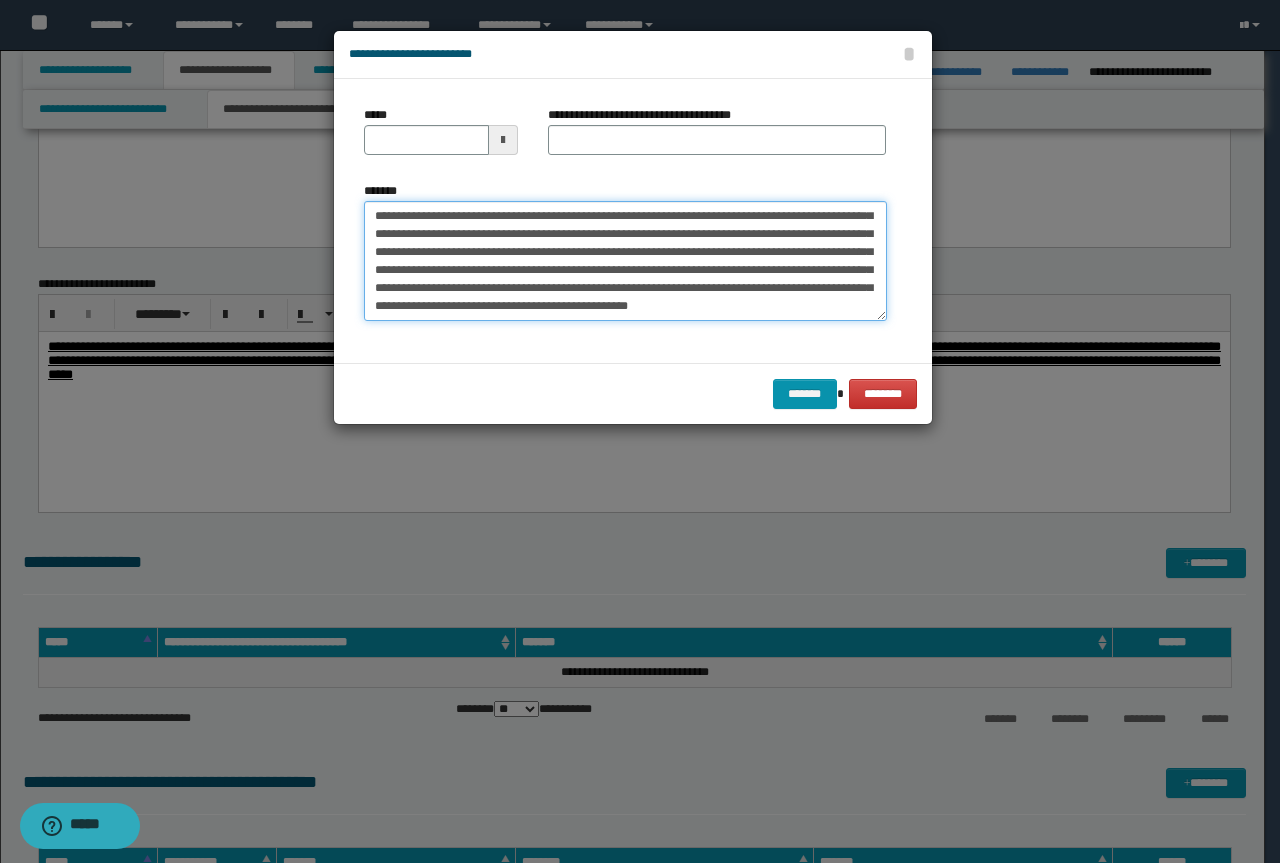 type on "**********" 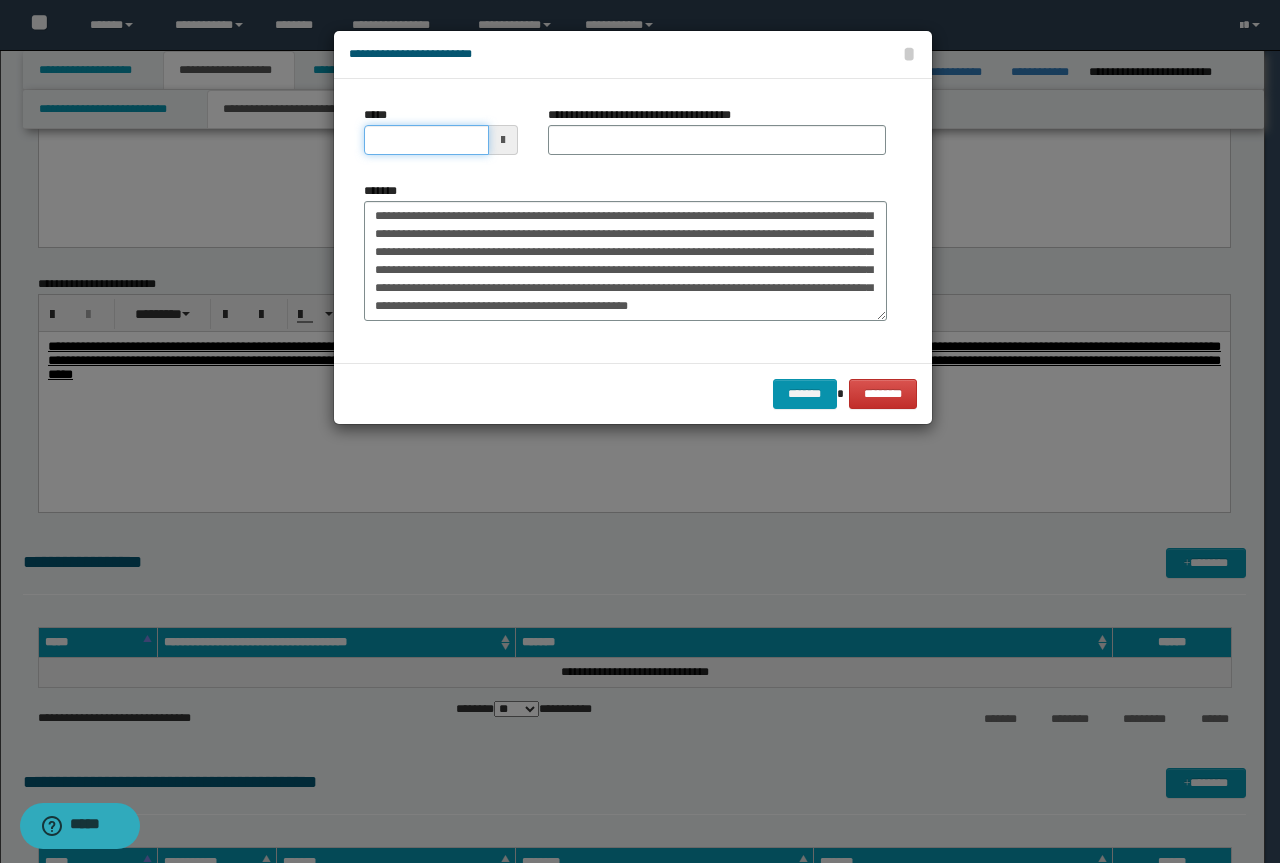 click on "*****" at bounding box center (426, 140) 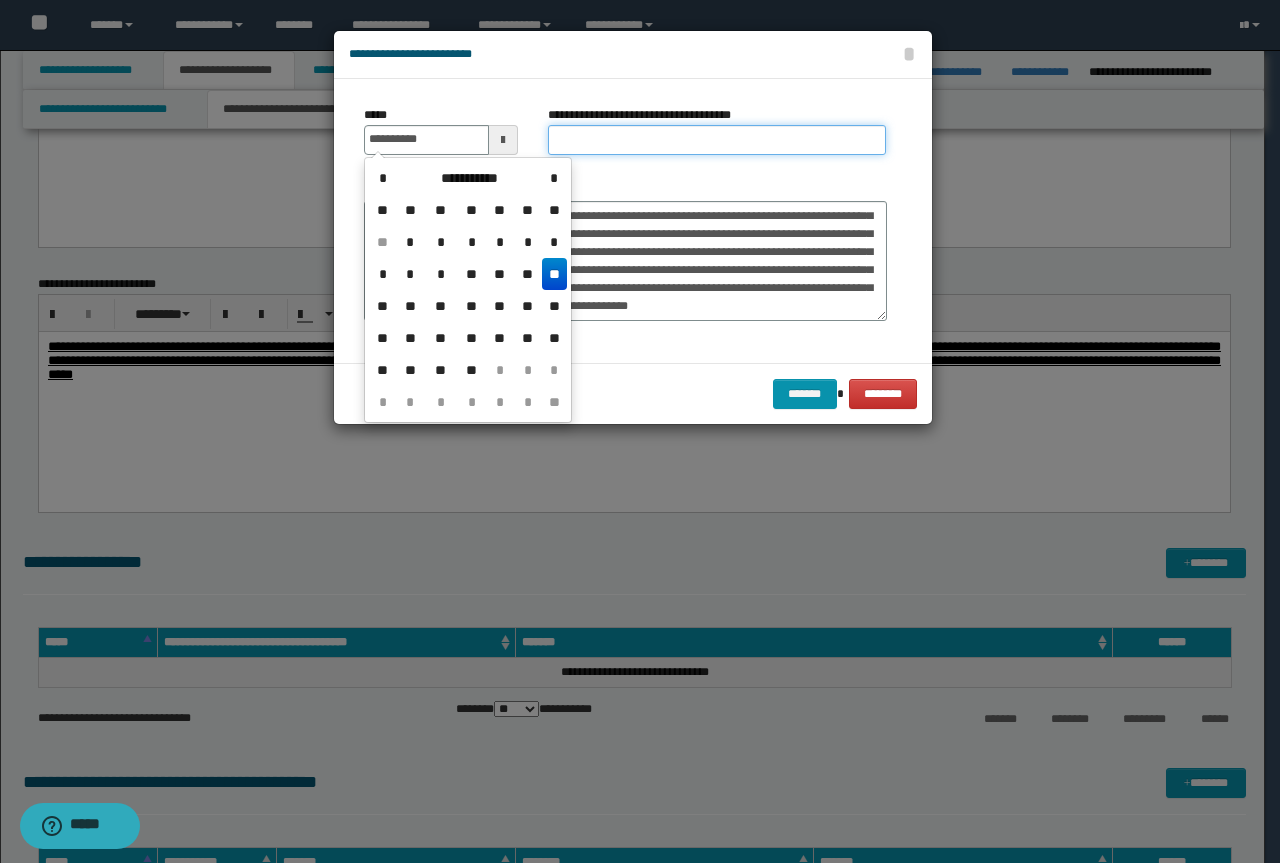 type on "**********" 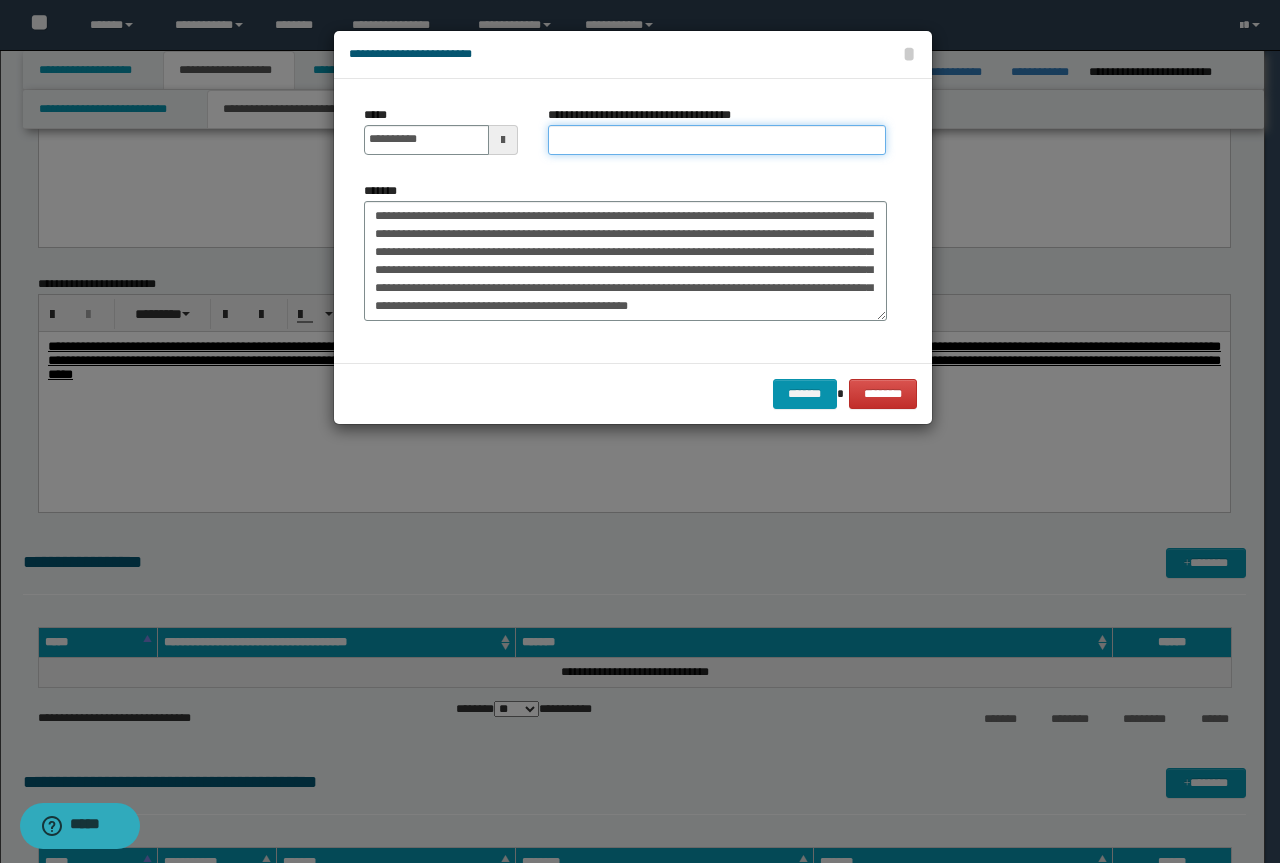click on "**********" at bounding box center [717, 140] 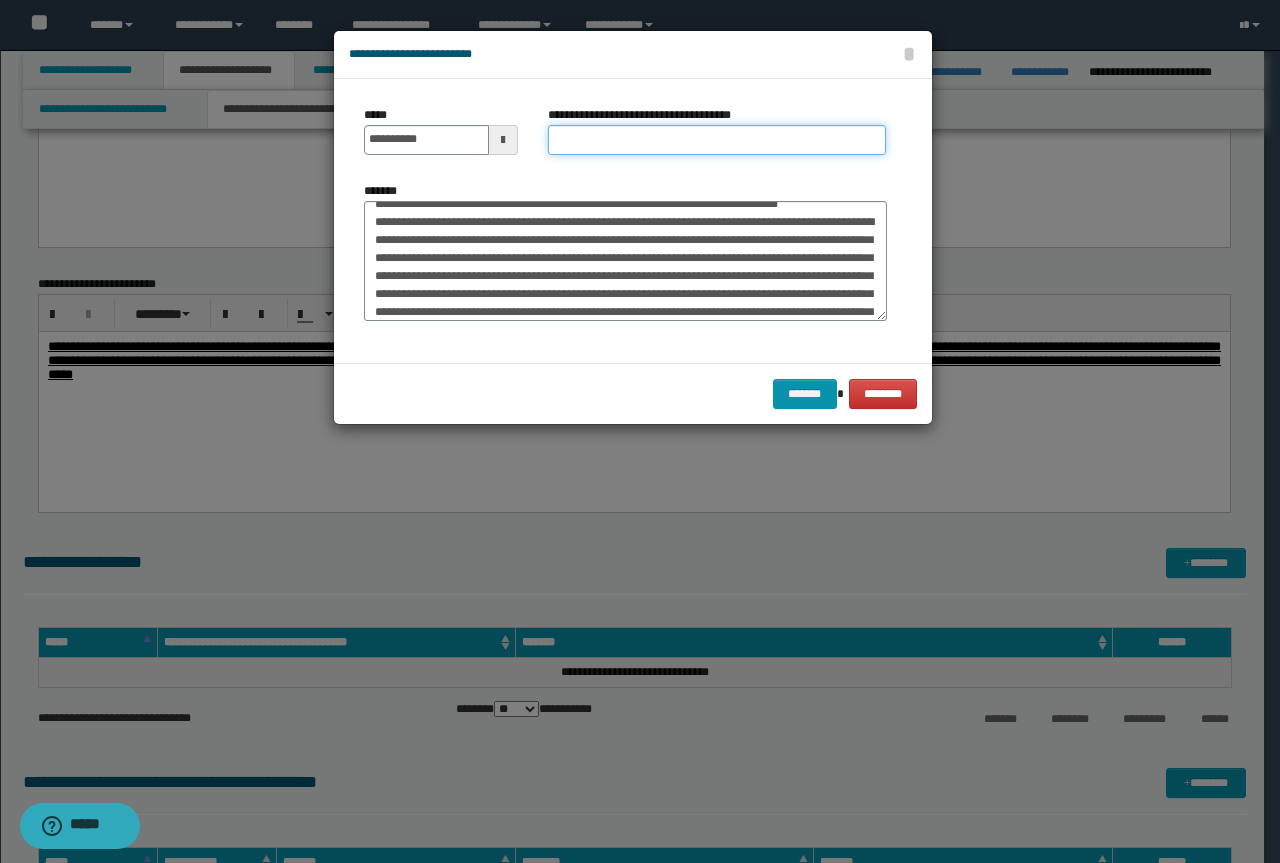 scroll, scrollTop: 0, scrollLeft: 0, axis: both 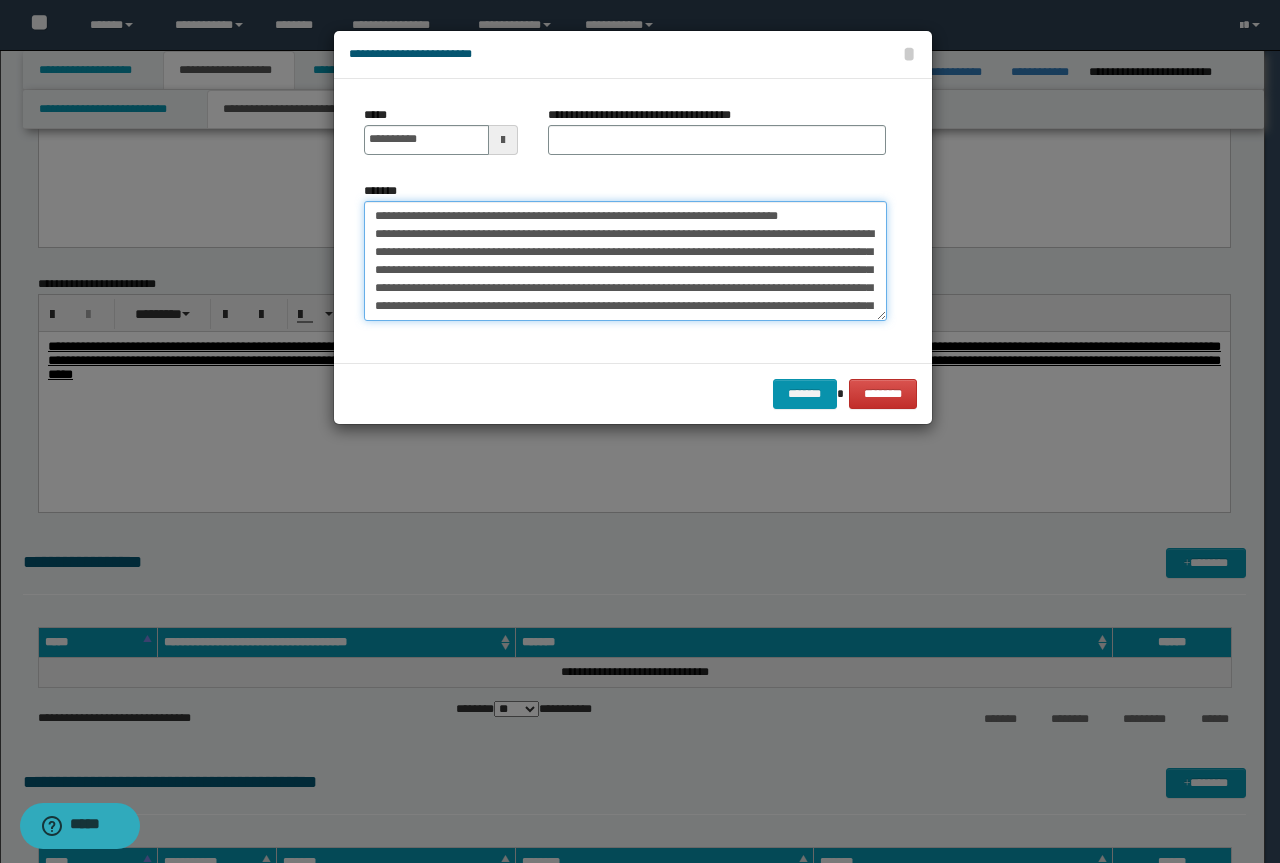 drag, startPoint x: 821, startPoint y: 218, endPoint x: 352, endPoint y: 206, distance: 469.1535 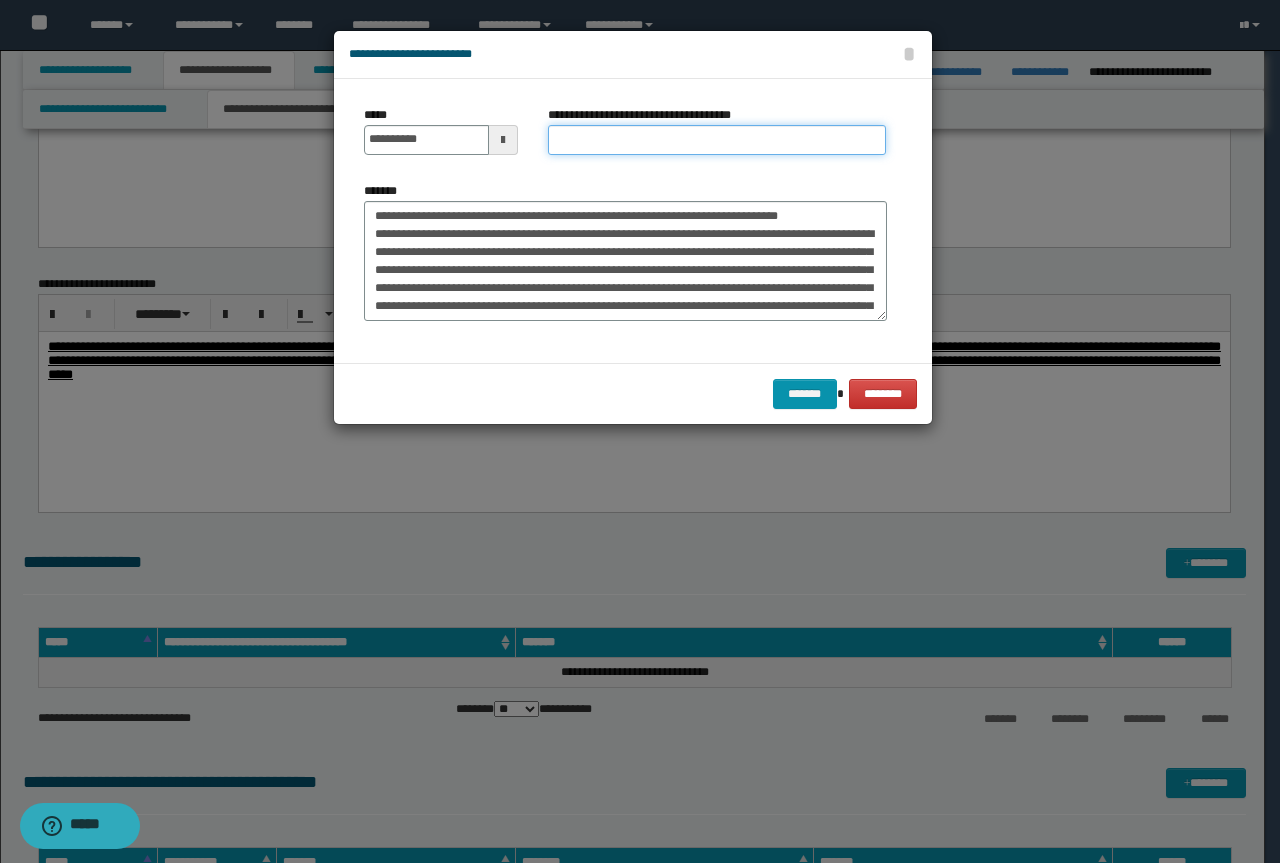 click on "**********" at bounding box center [717, 140] 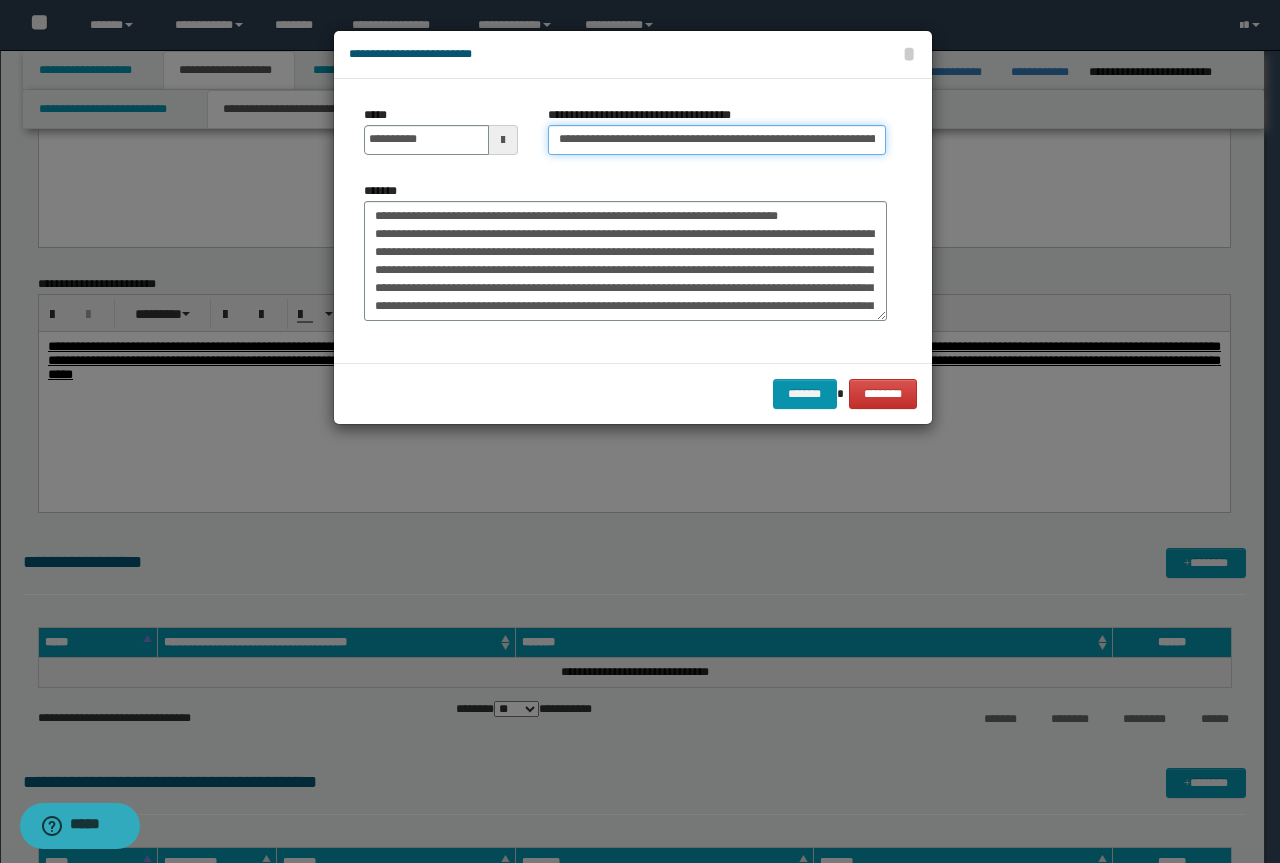 scroll, scrollTop: 0, scrollLeft: 118, axis: horizontal 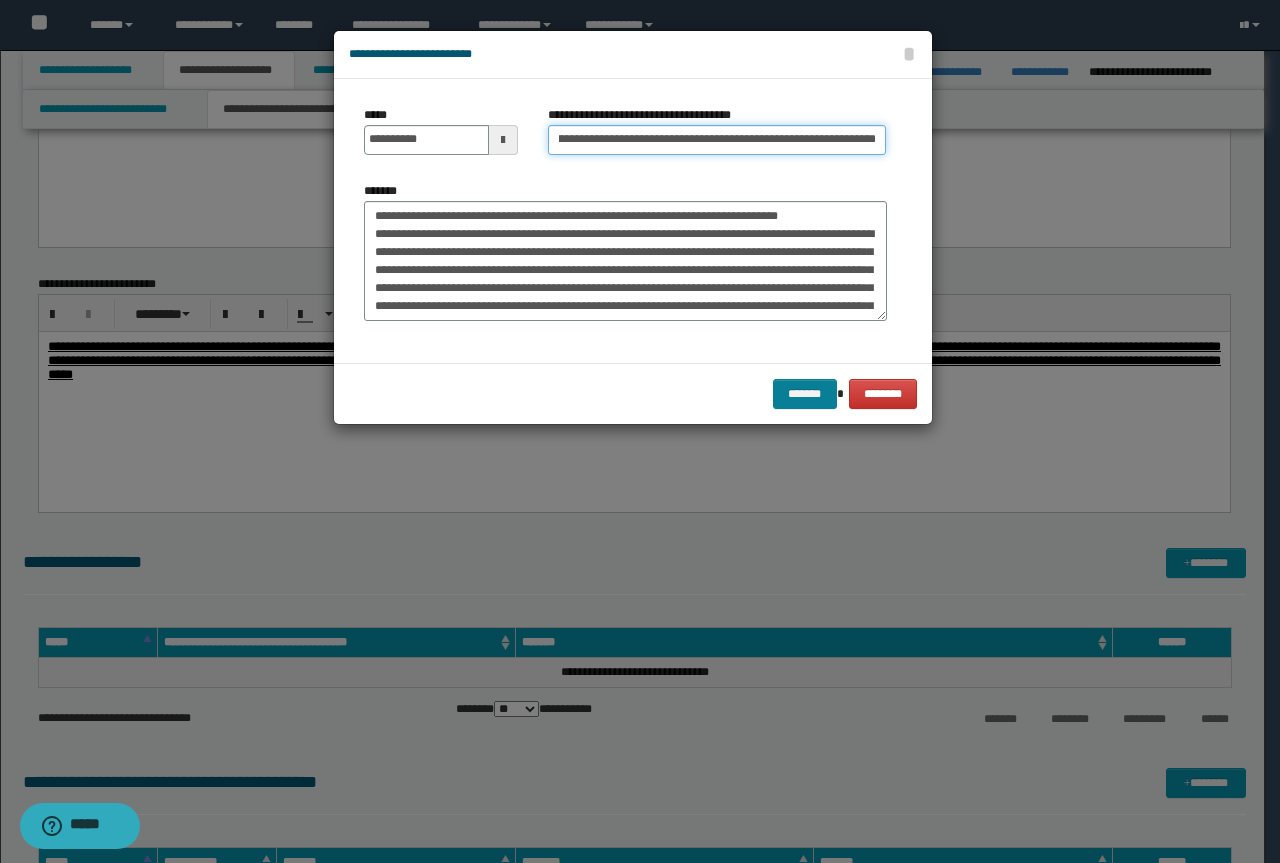 type on "**********" 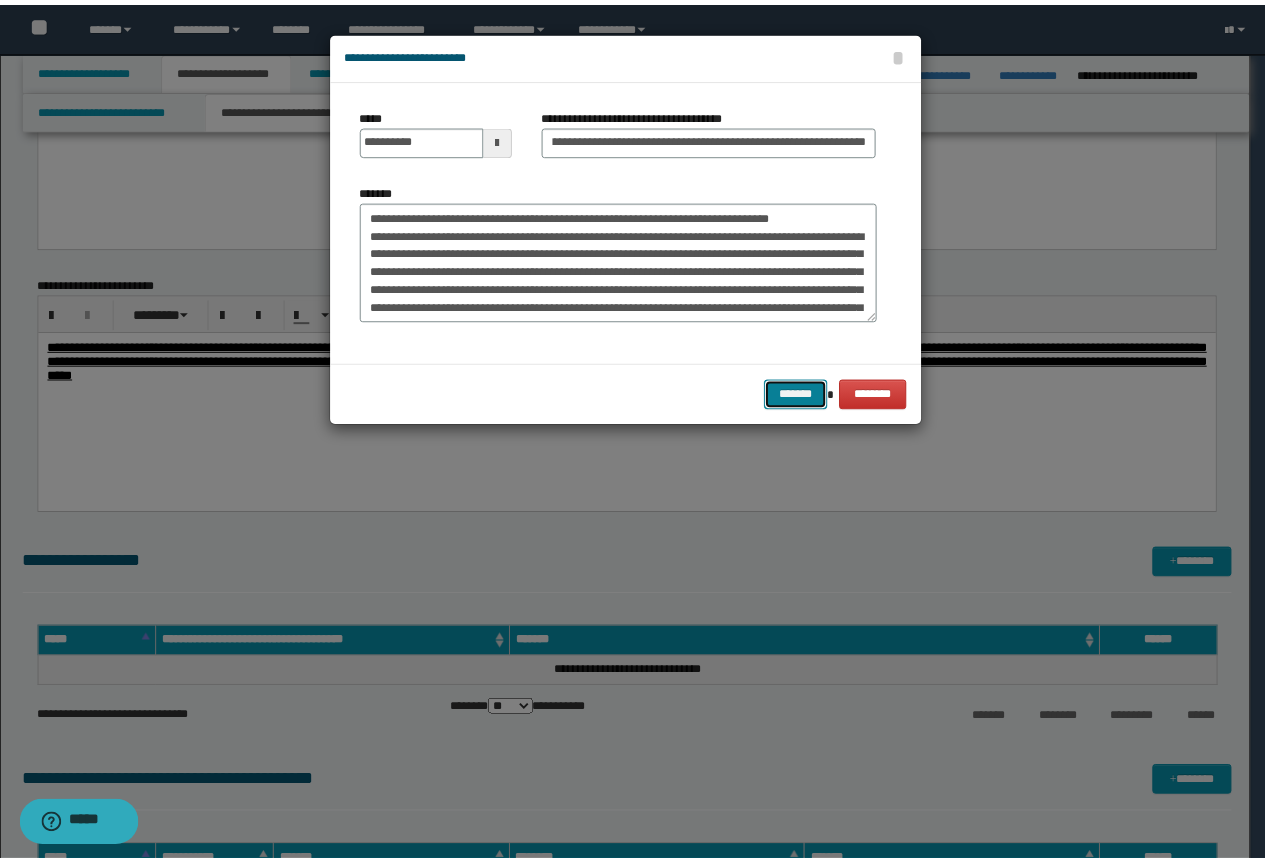 scroll, scrollTop: 0, scrollLeft: 0, axis: both 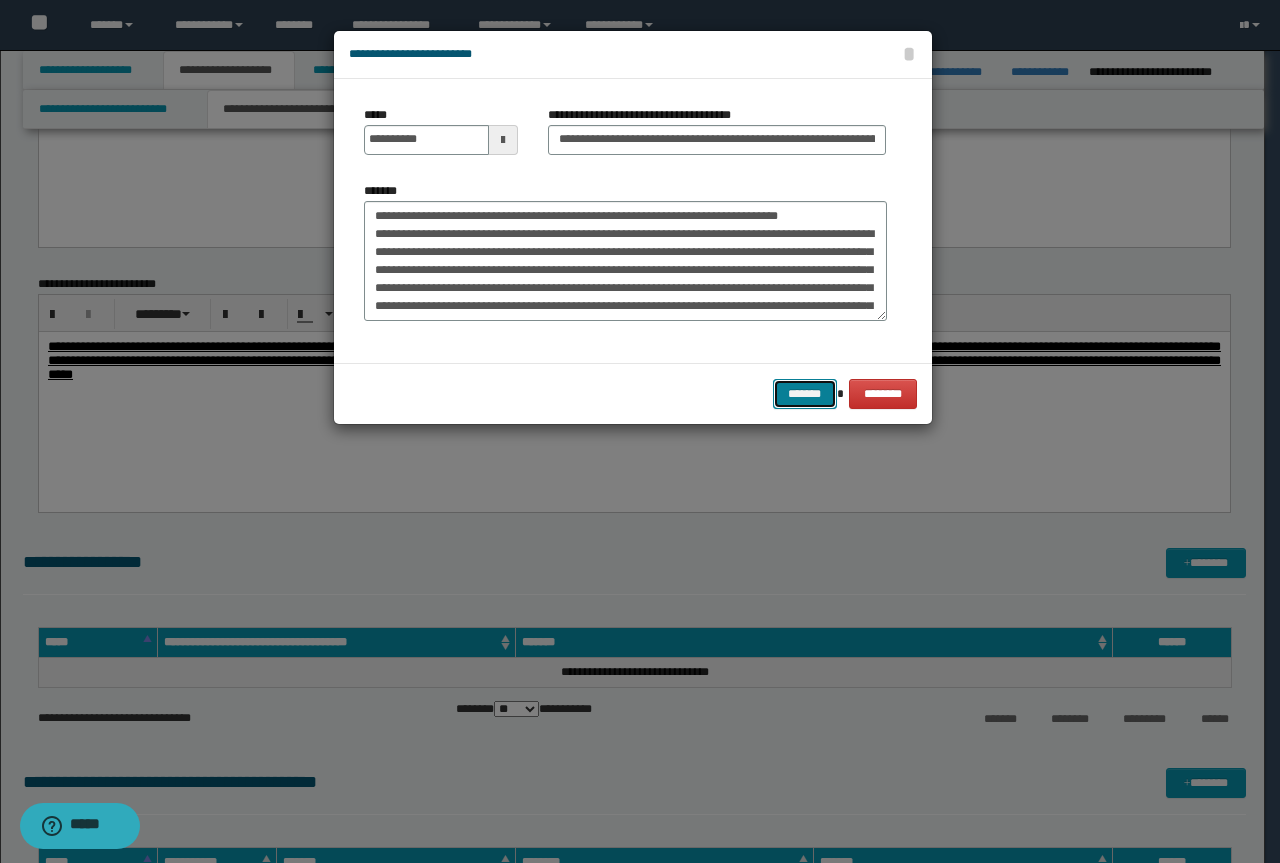 click on "*******" at bounding box center (805, 394) 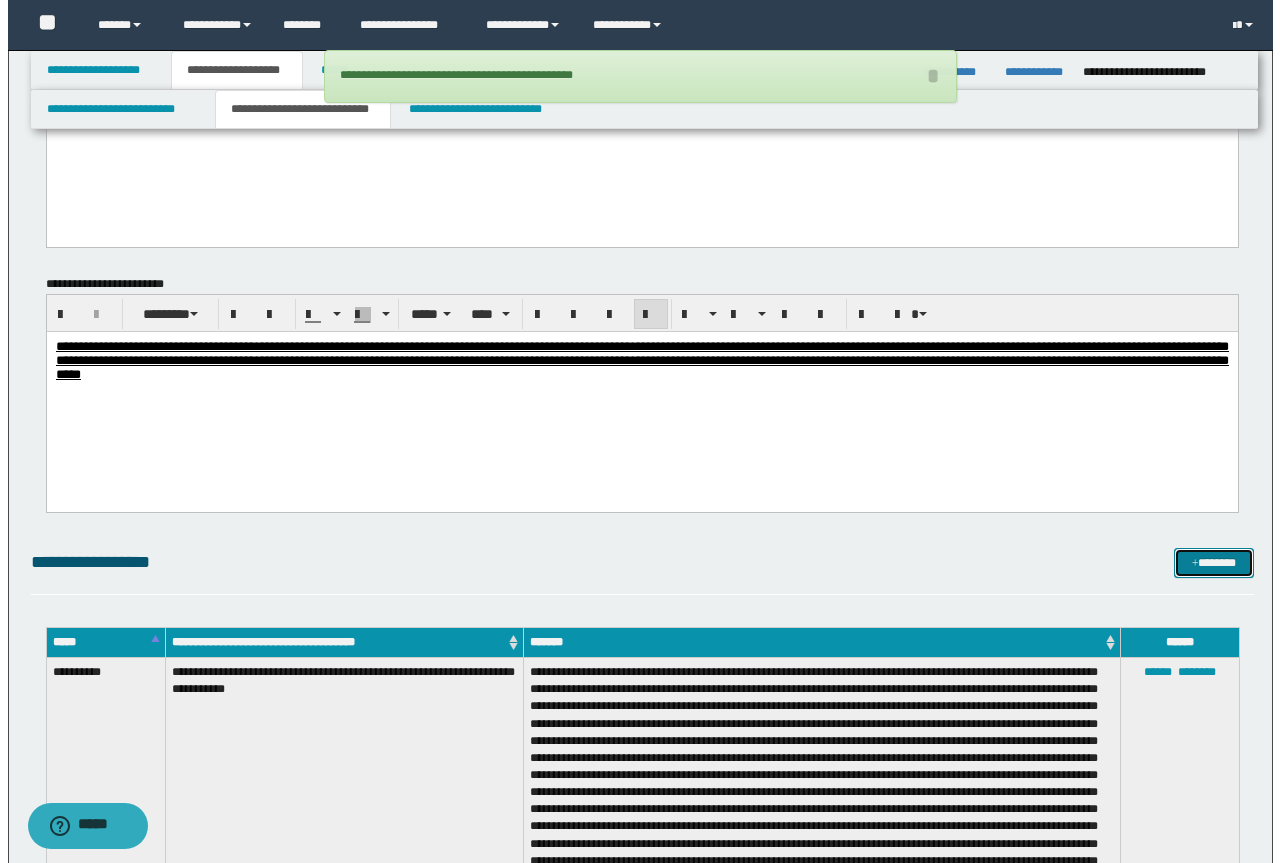 scroll, scrollTop: 1600, scrollLeft: 0, axis: vertical 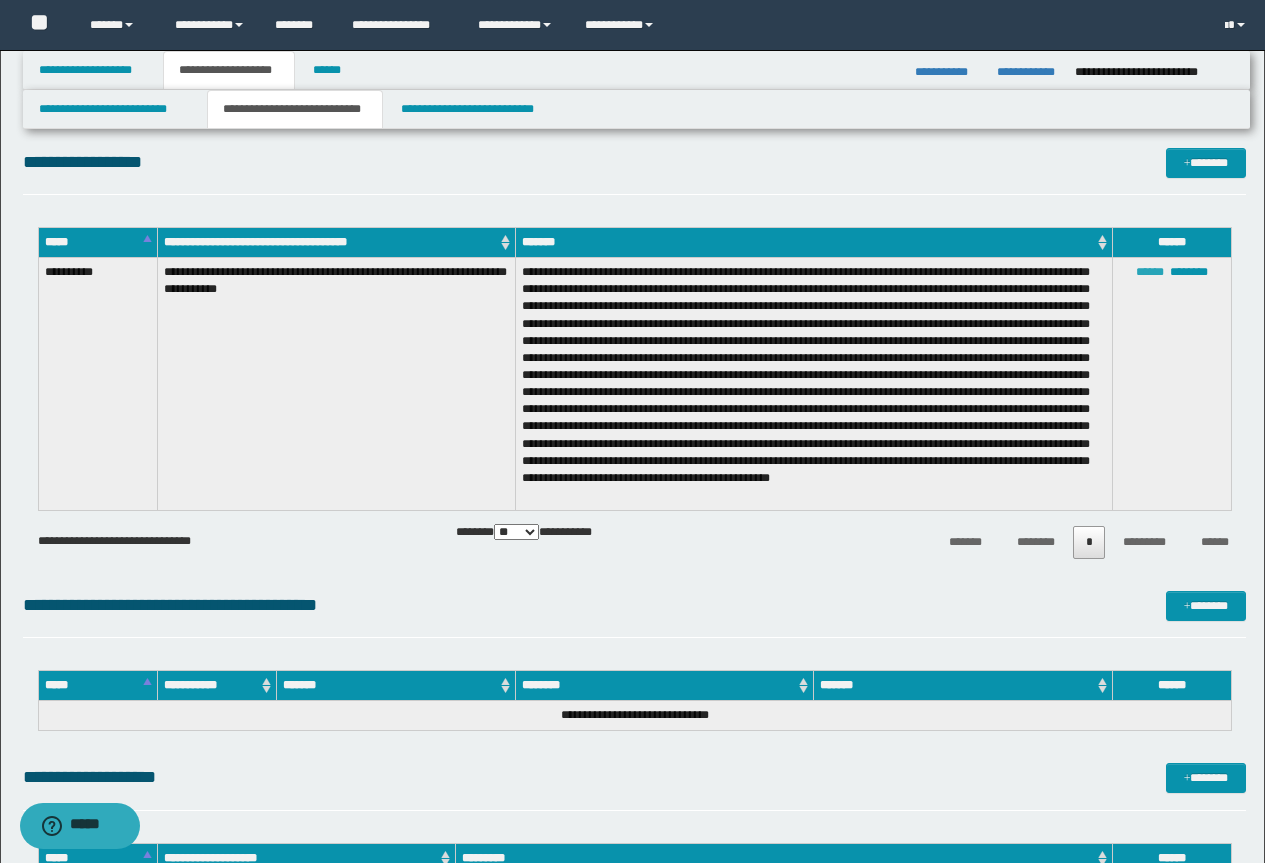 click on "******" at bounding box center [1150, 272] 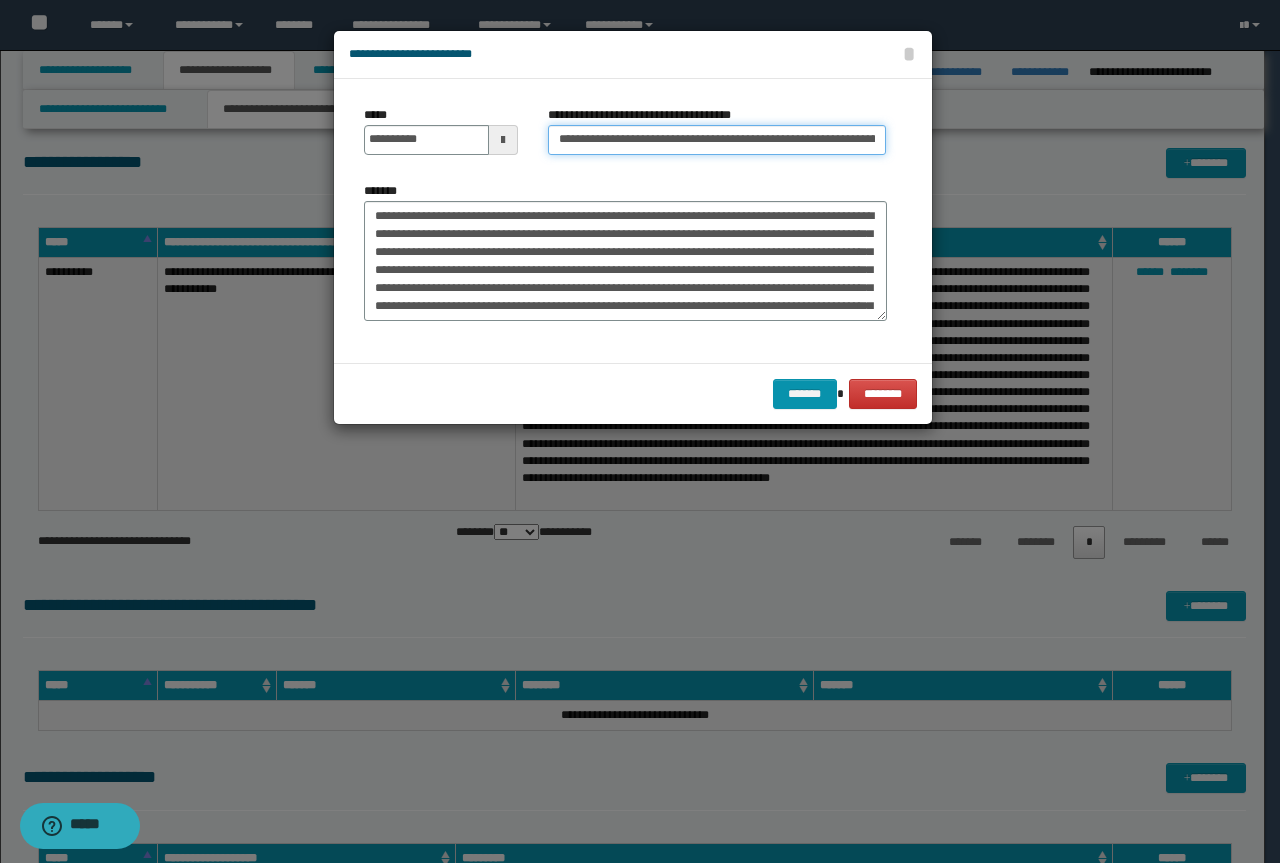 click on "**********" at bounding box center [717, 140] 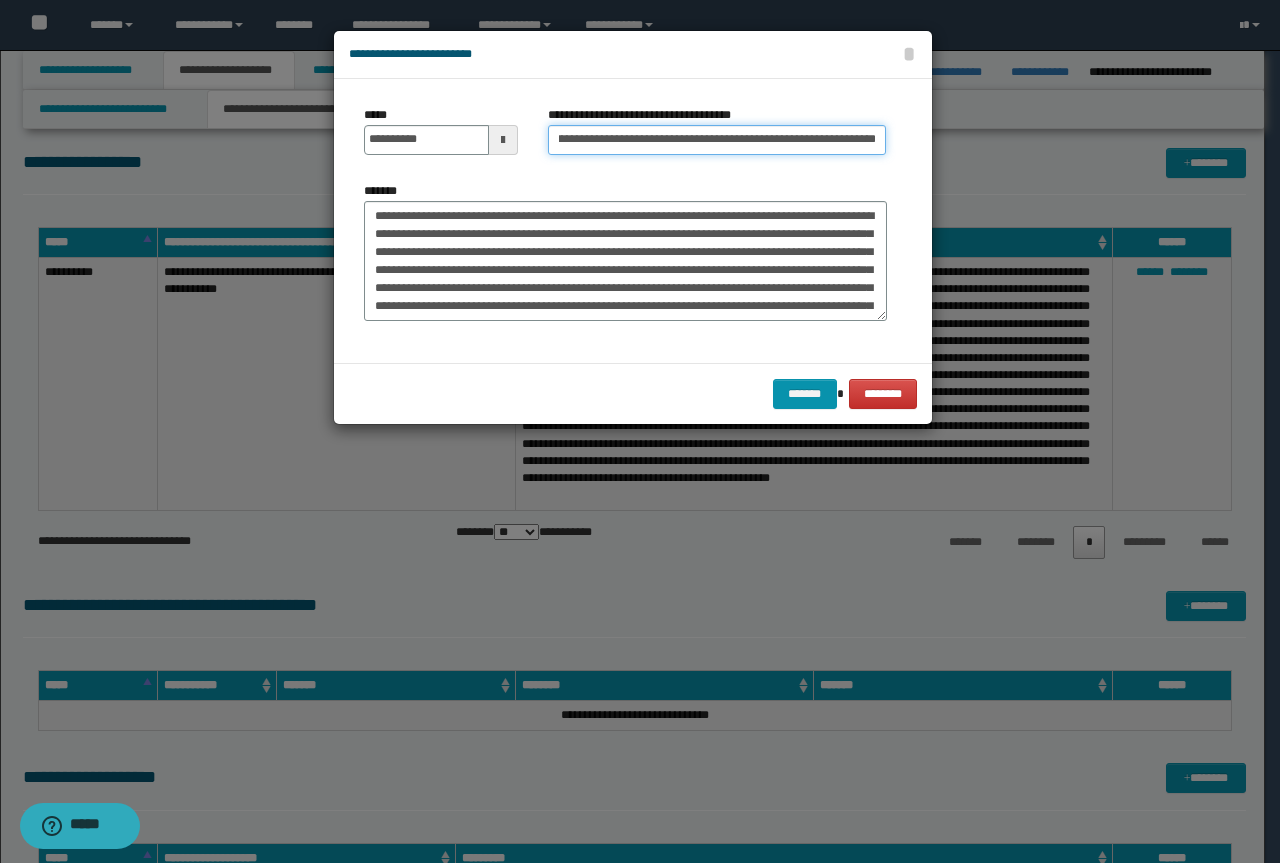 drag, startPoint x: 726, startPoint y: 137, endPoint x: 923, endPoint y: 147, distance: 197.25365 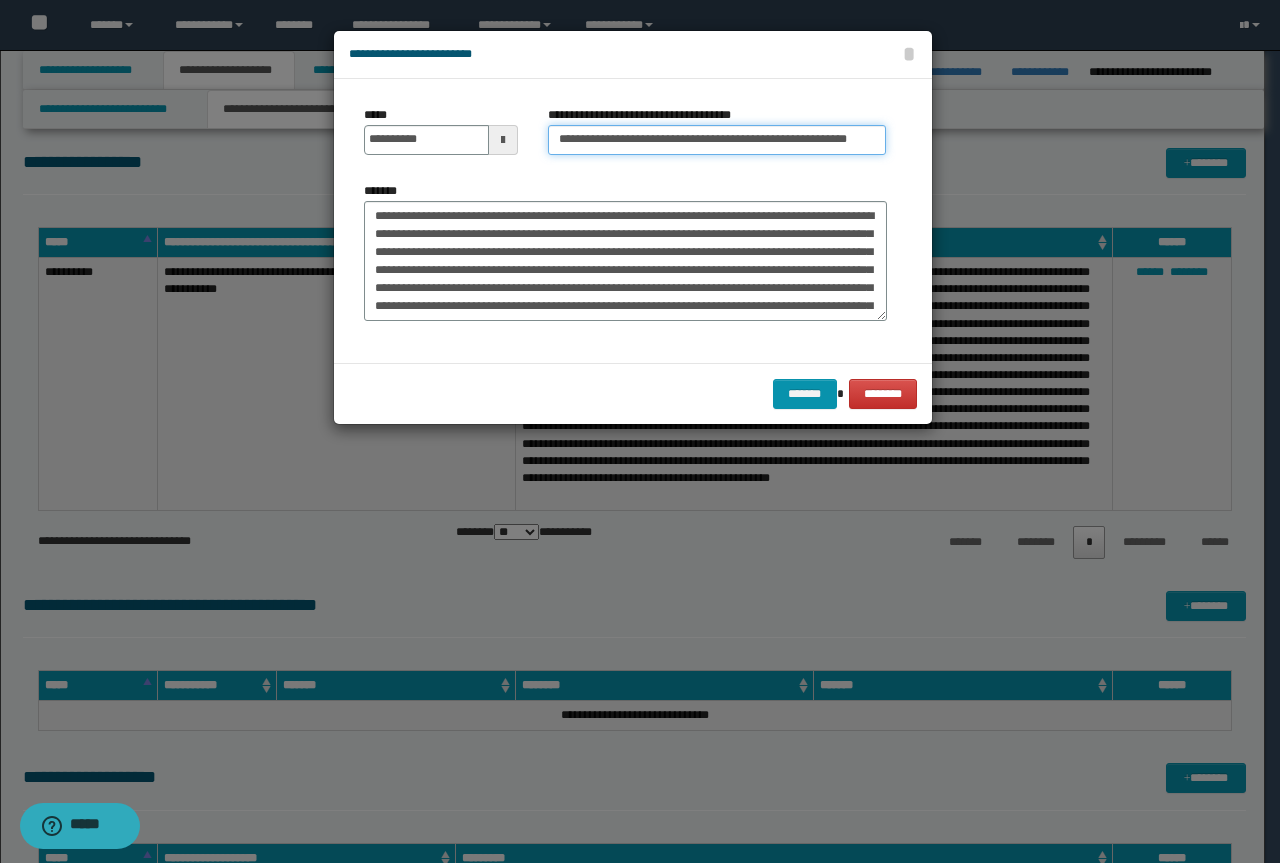 scroll, scrollTop: 0, scrollLeft: 0, axis: both 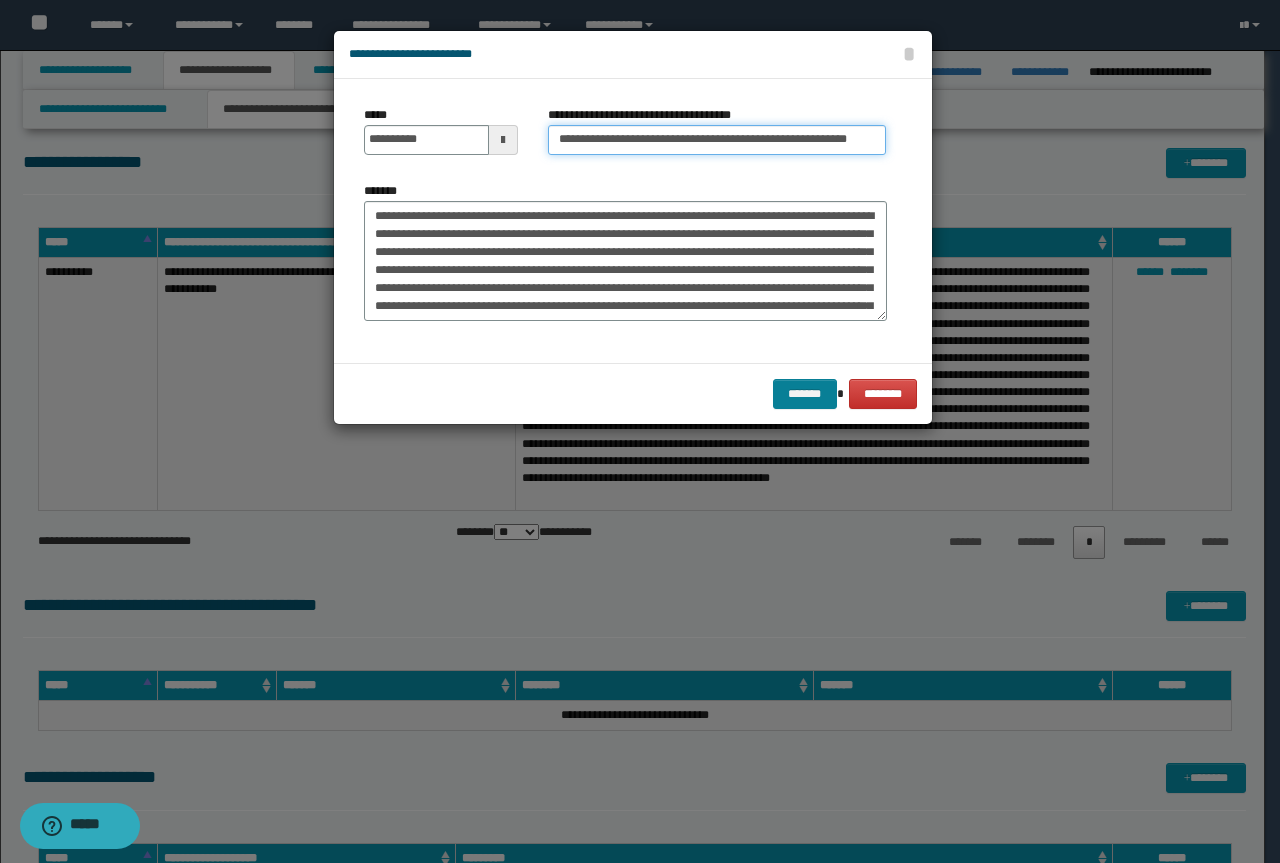 type on "**********" 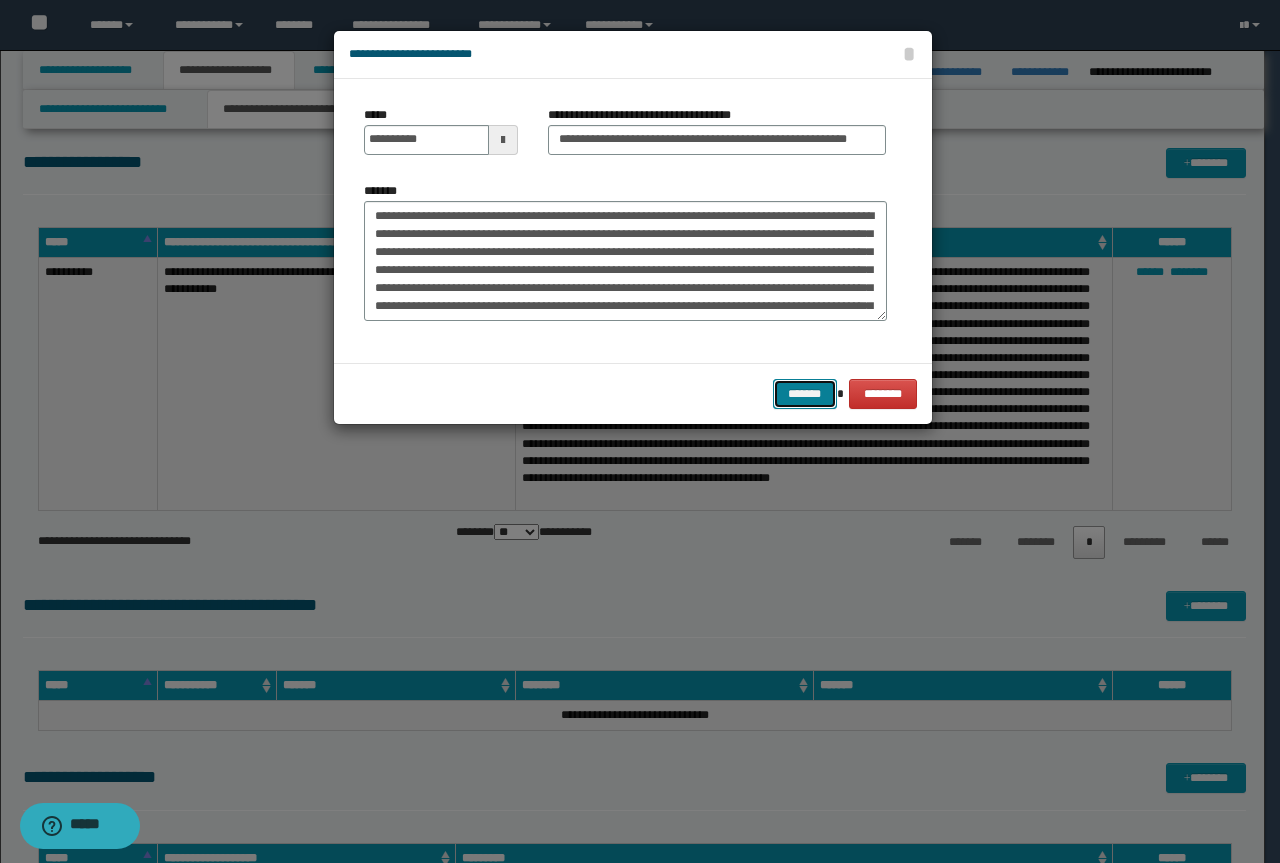 click on "*******" at bounding box center (805, 394) 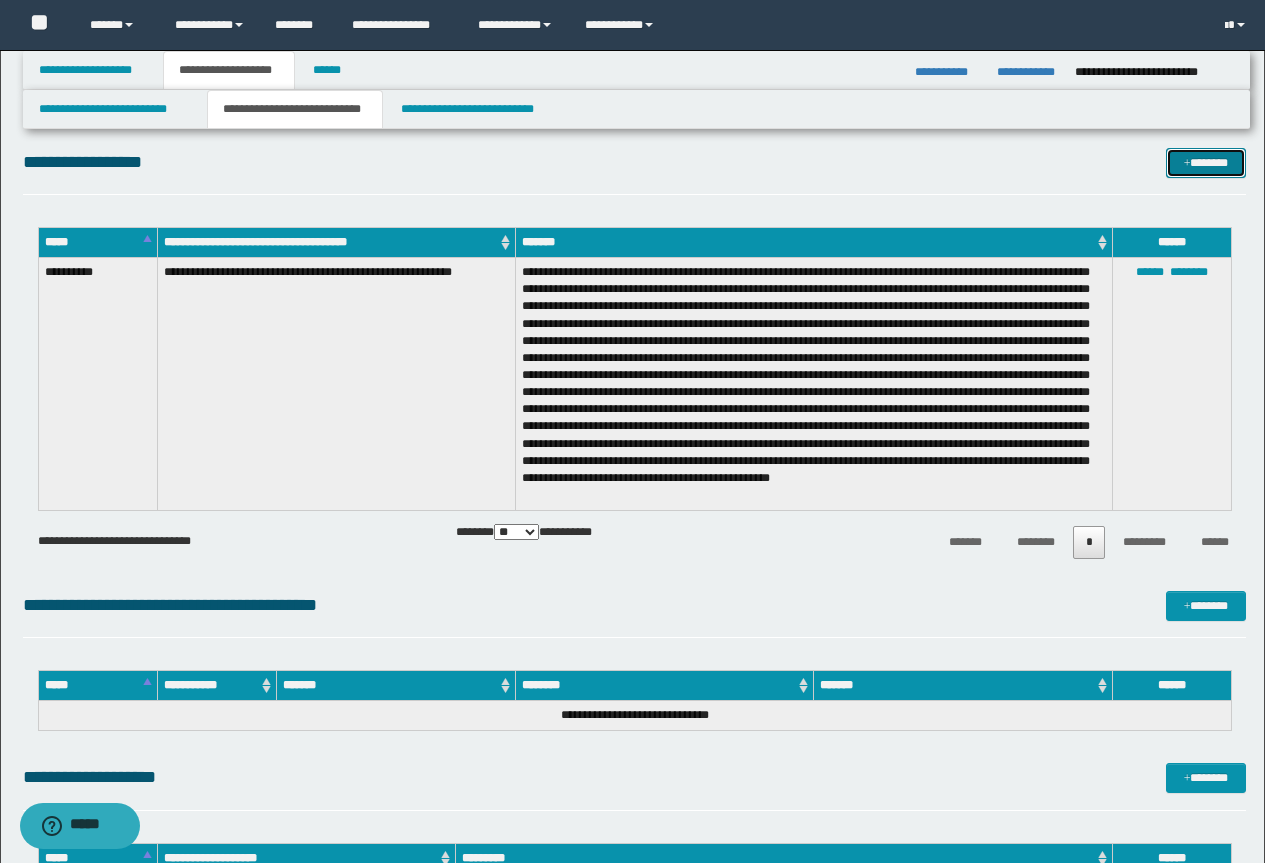click on "*******" at bounding box center (1206, 163) 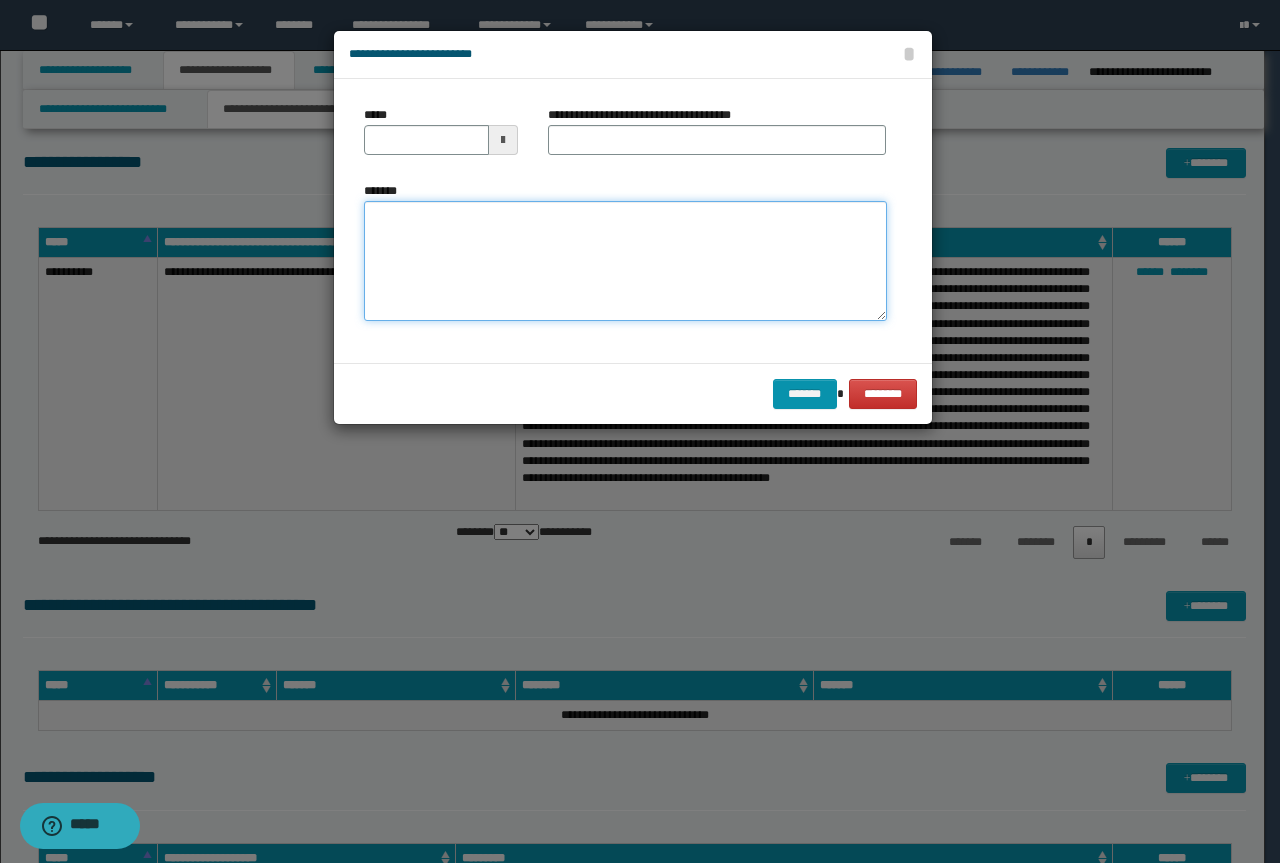 click on "*******" at bounding box center [625, 261] 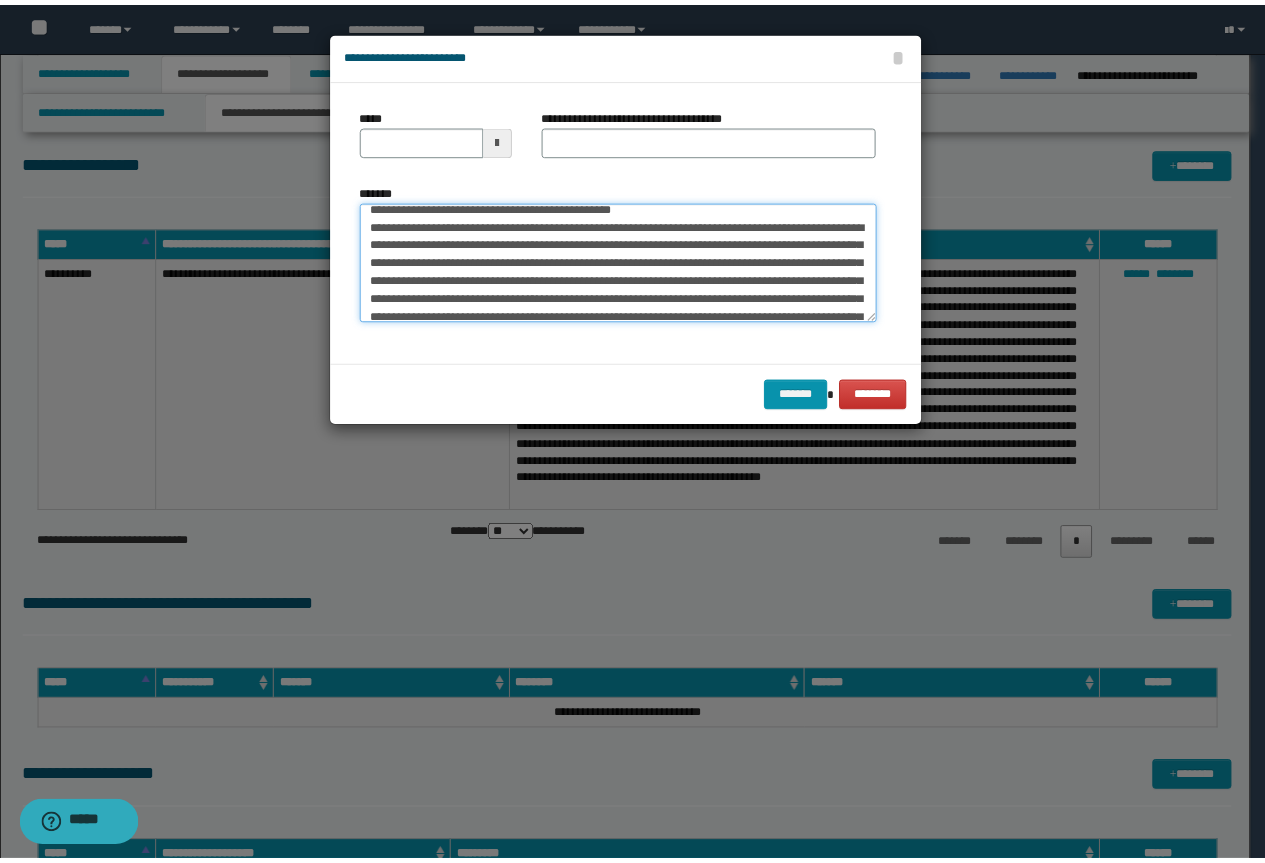 scroll, scrollTop: 0, scrollLeft: 0, axis: both 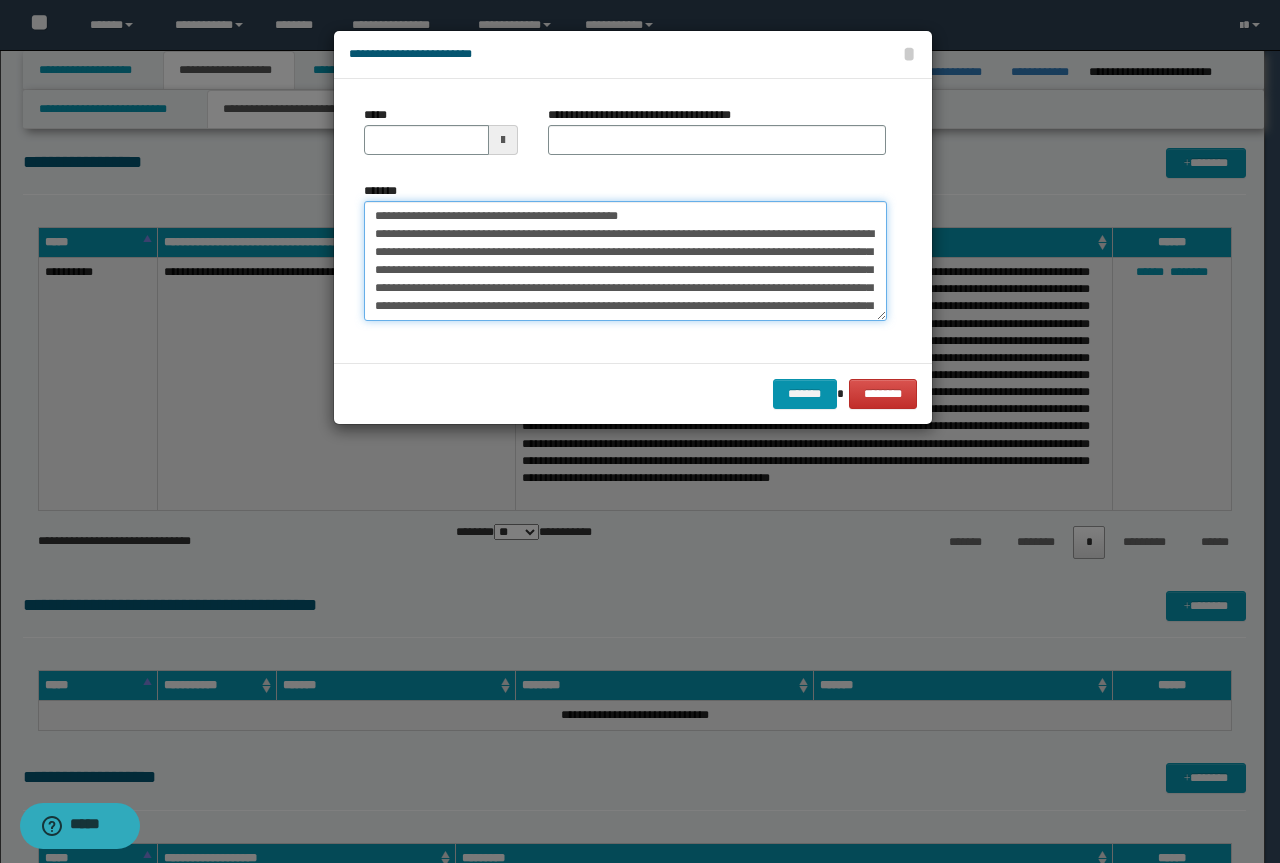 drag, startPoint x: 655, startPoint y: 221, endPoint x: 373, endPoint y: 204, distance: 282.51193 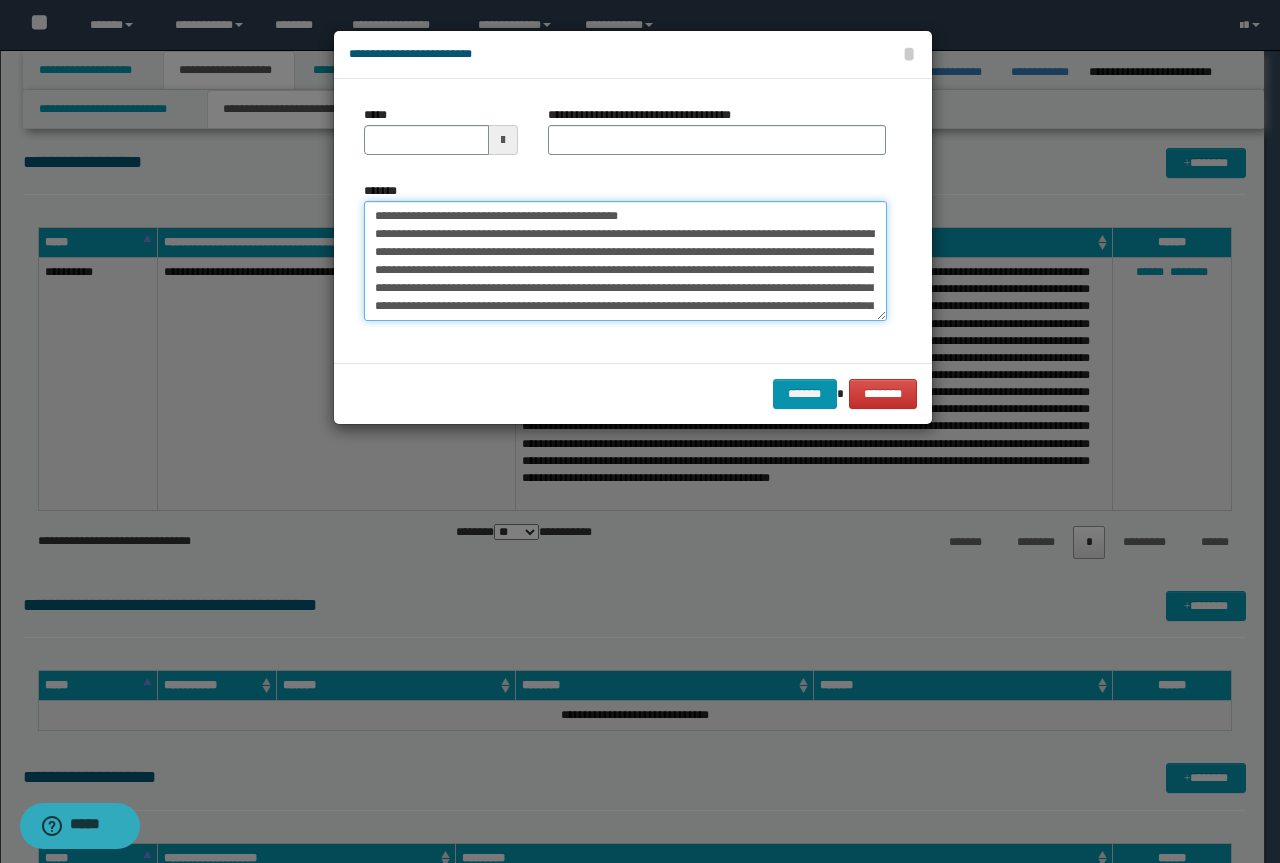 type on "**********" 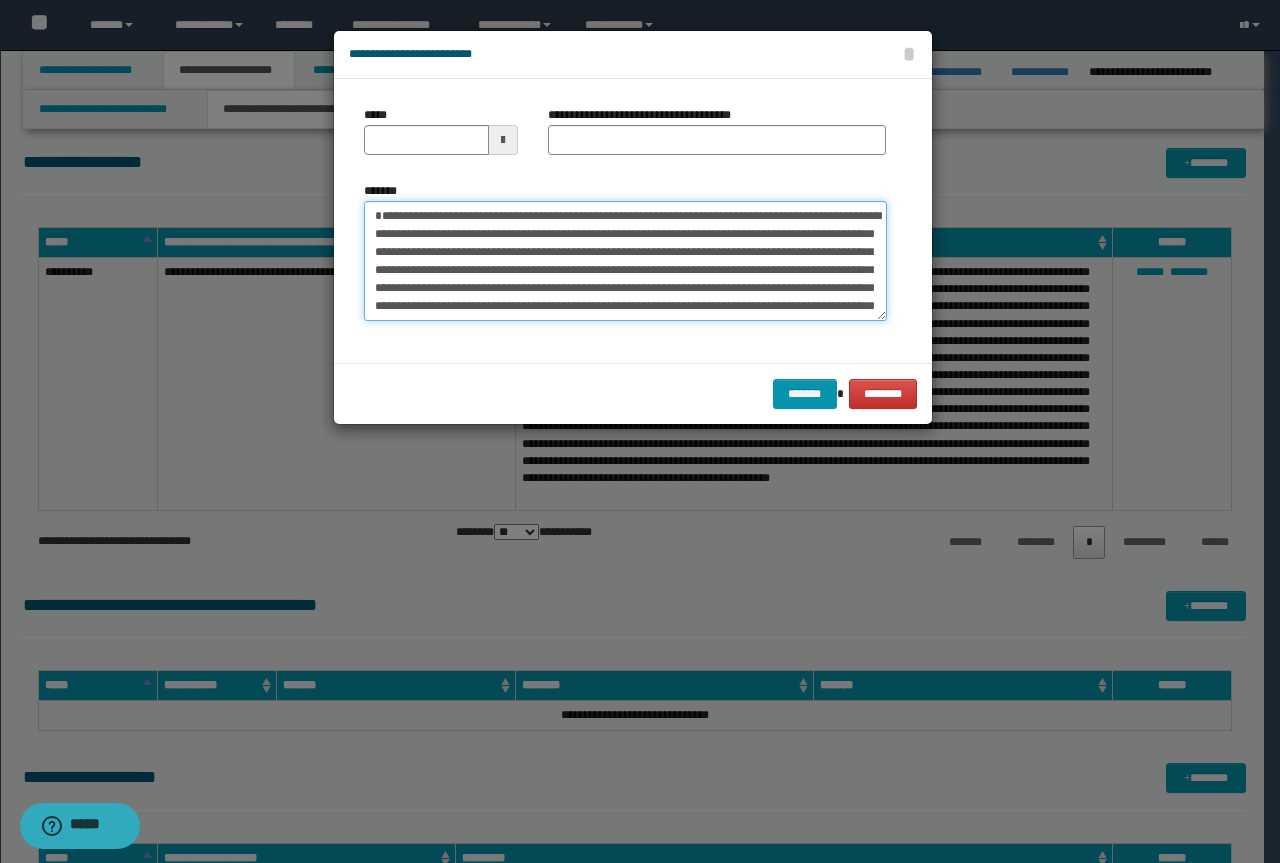 type 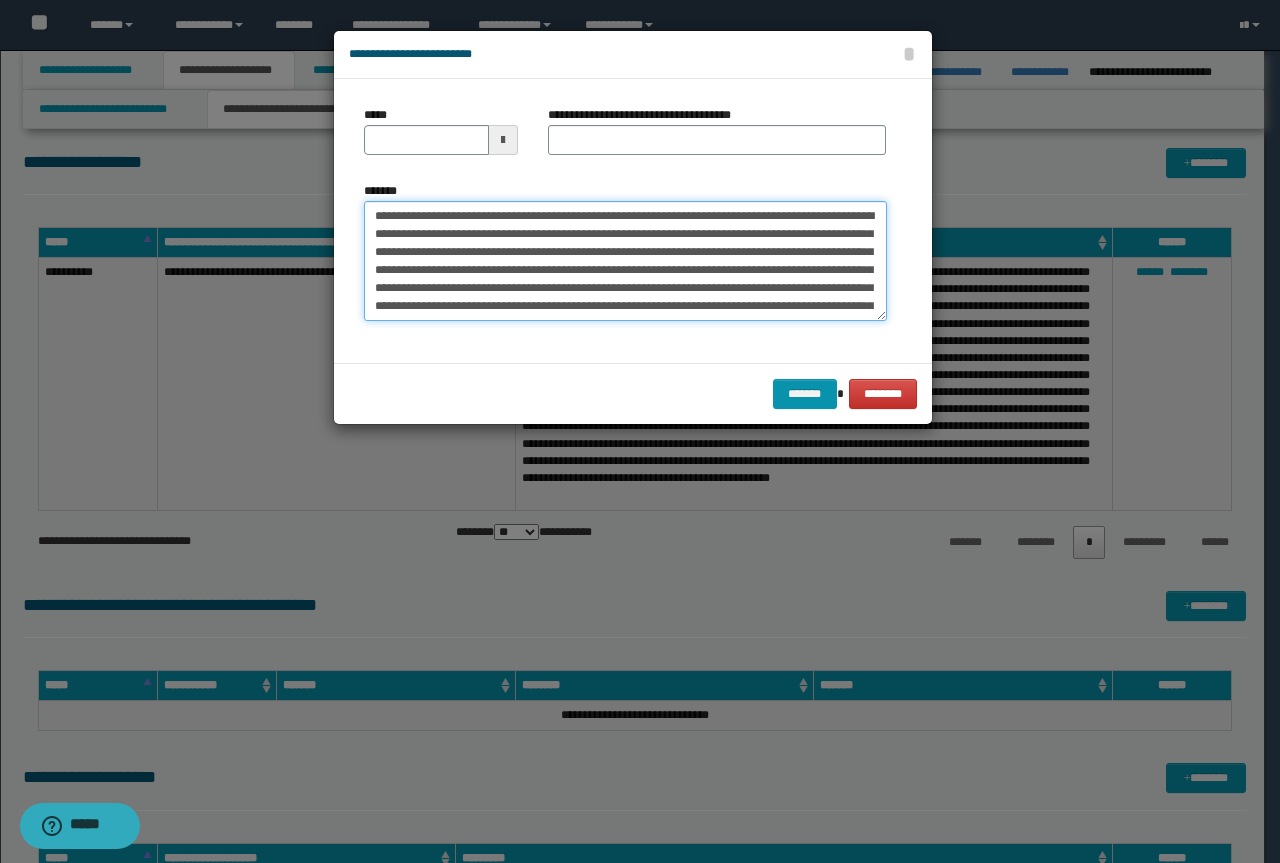 type 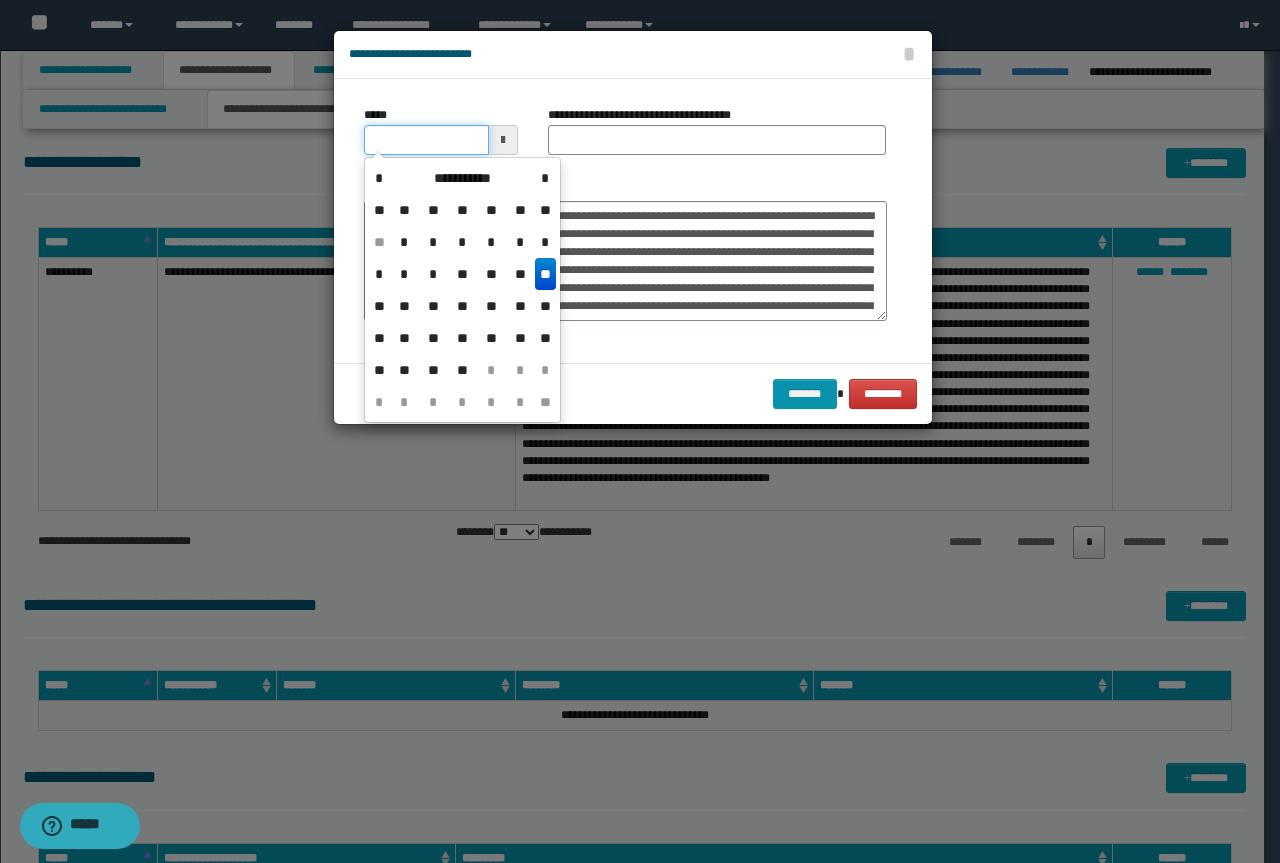 click on "*****" at bounding box center (426, 140) 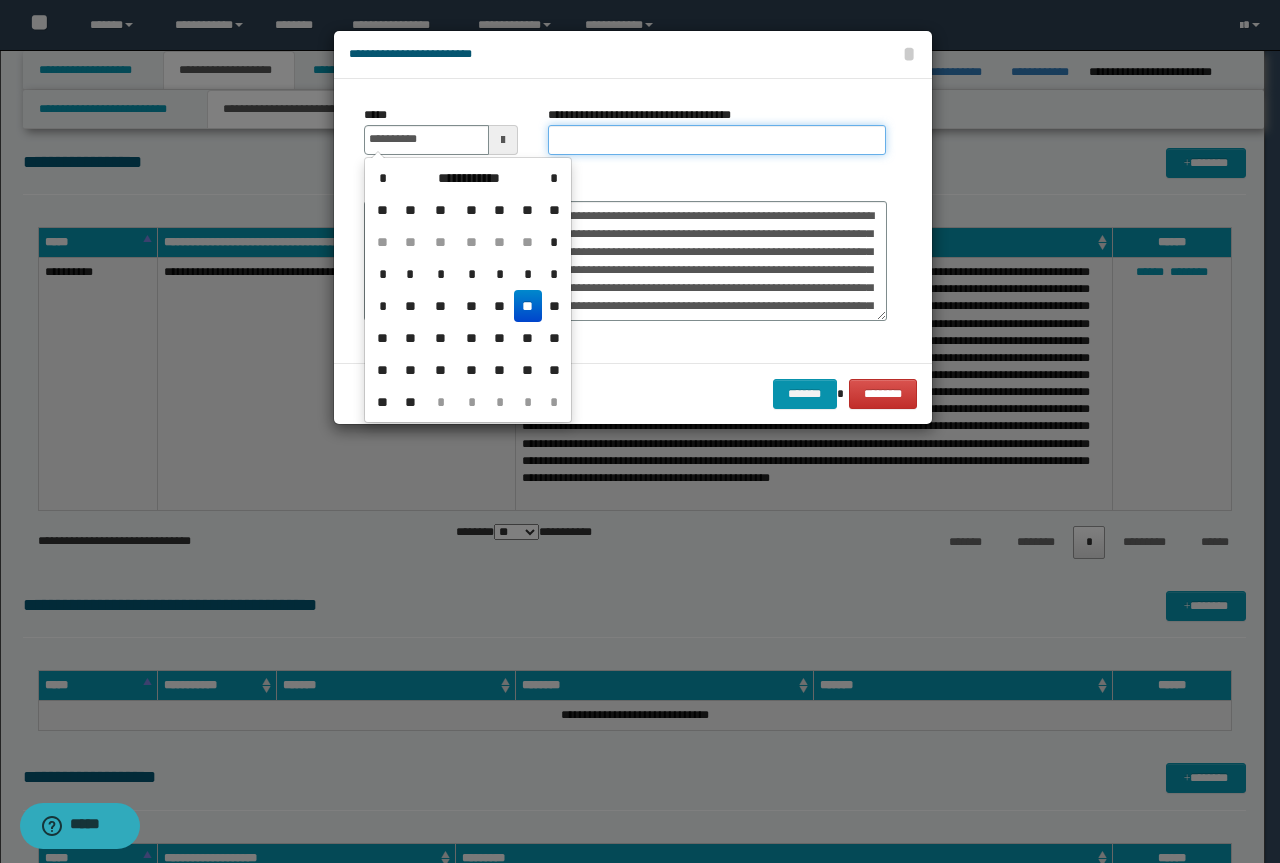type on "**********" 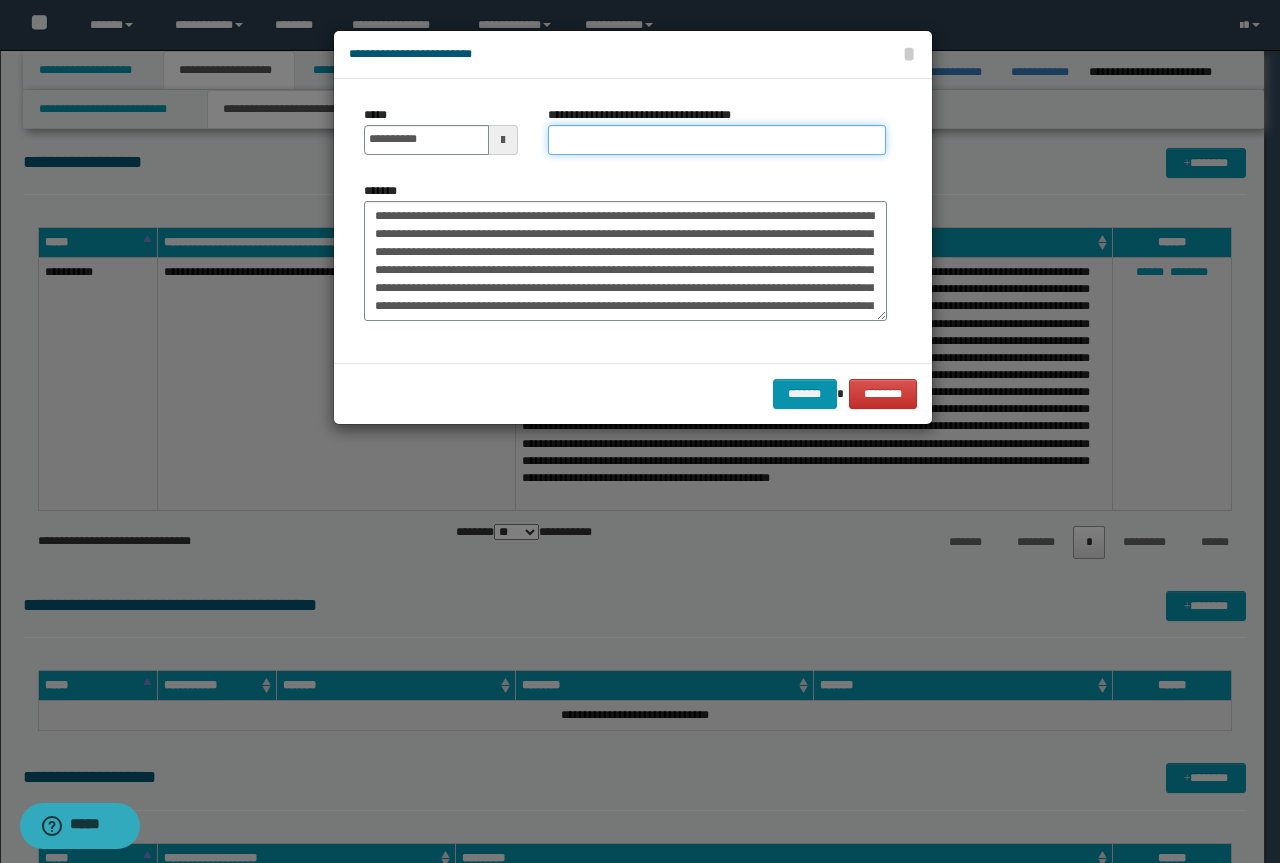 click on "**********" at bounding box center (717, 140) 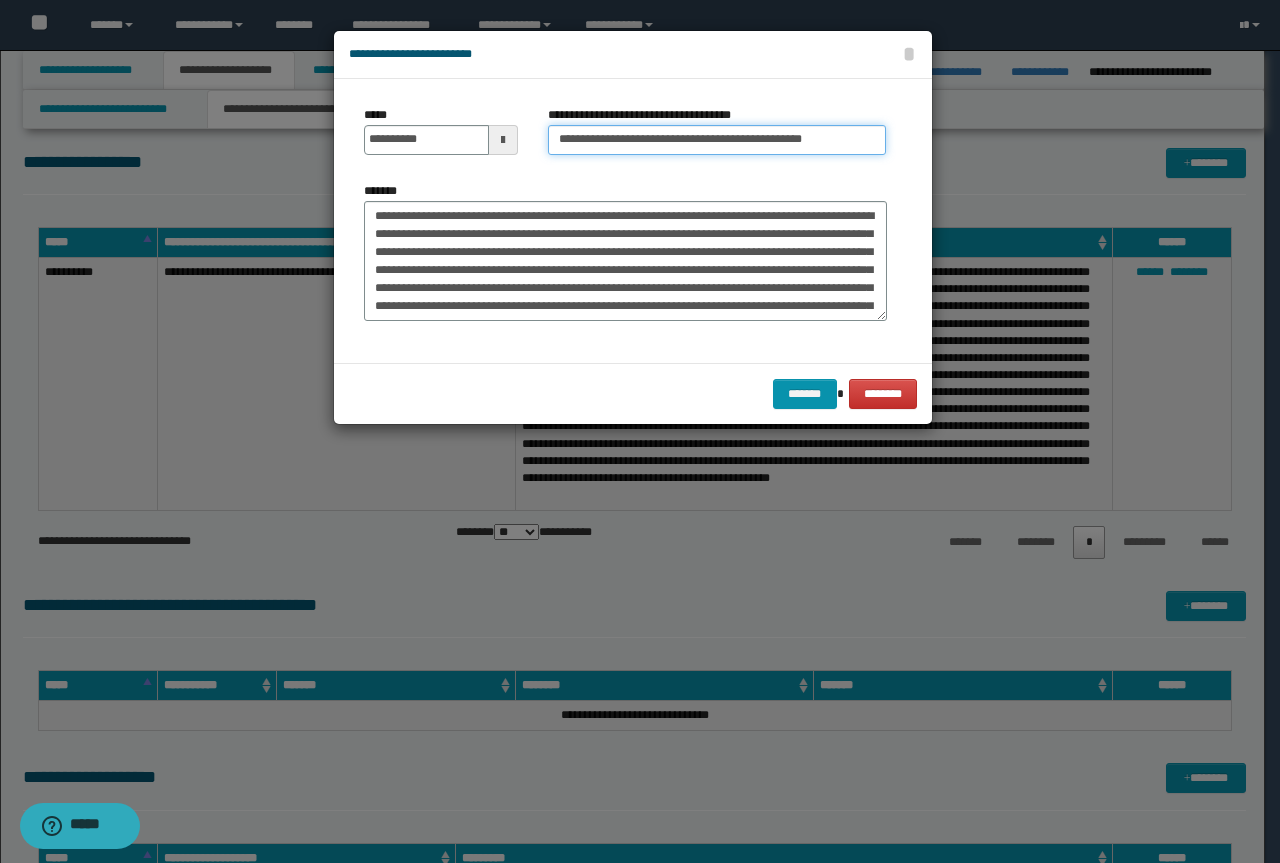 drag, startPoint x: 626, startPoint y: 135, endPoint x: 140, endPoint y: 79, distance: 489.2157 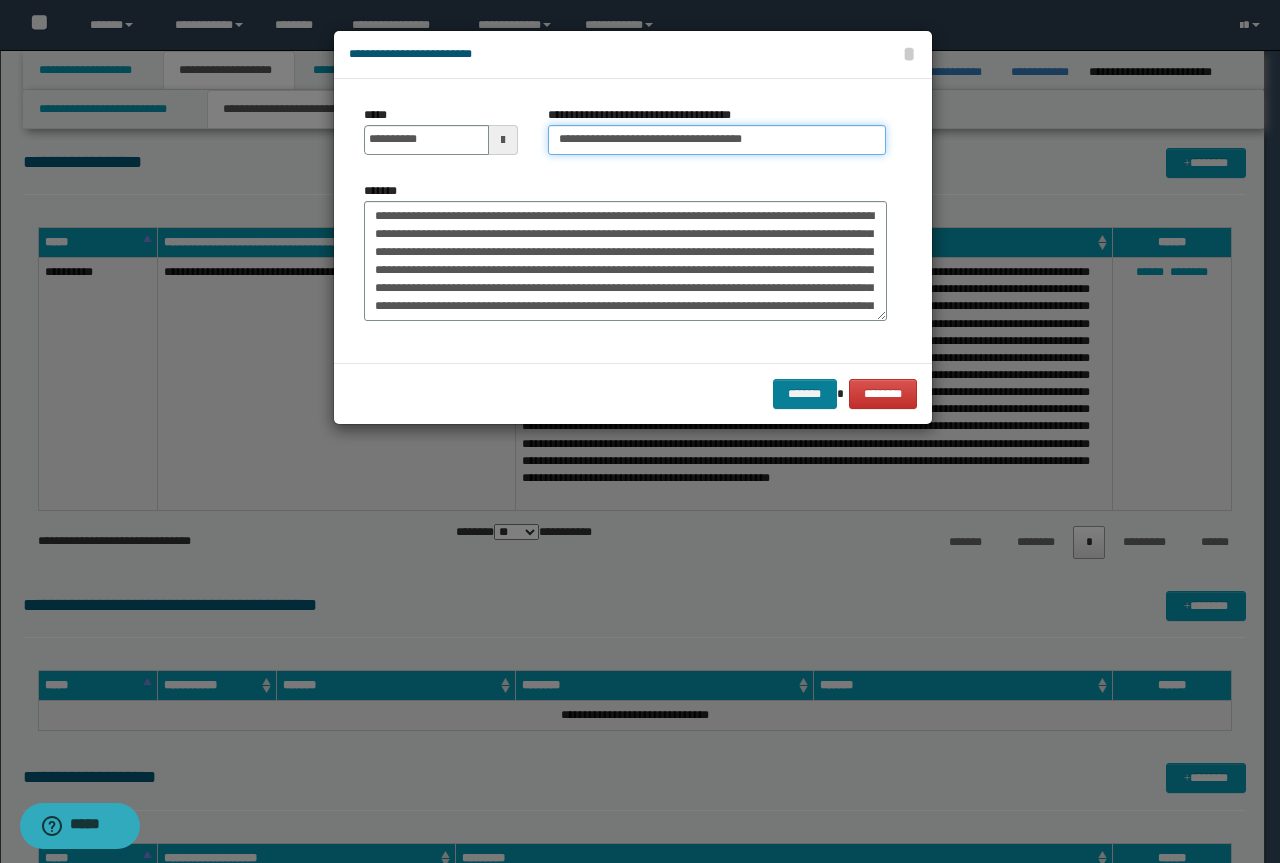 type on "**********" 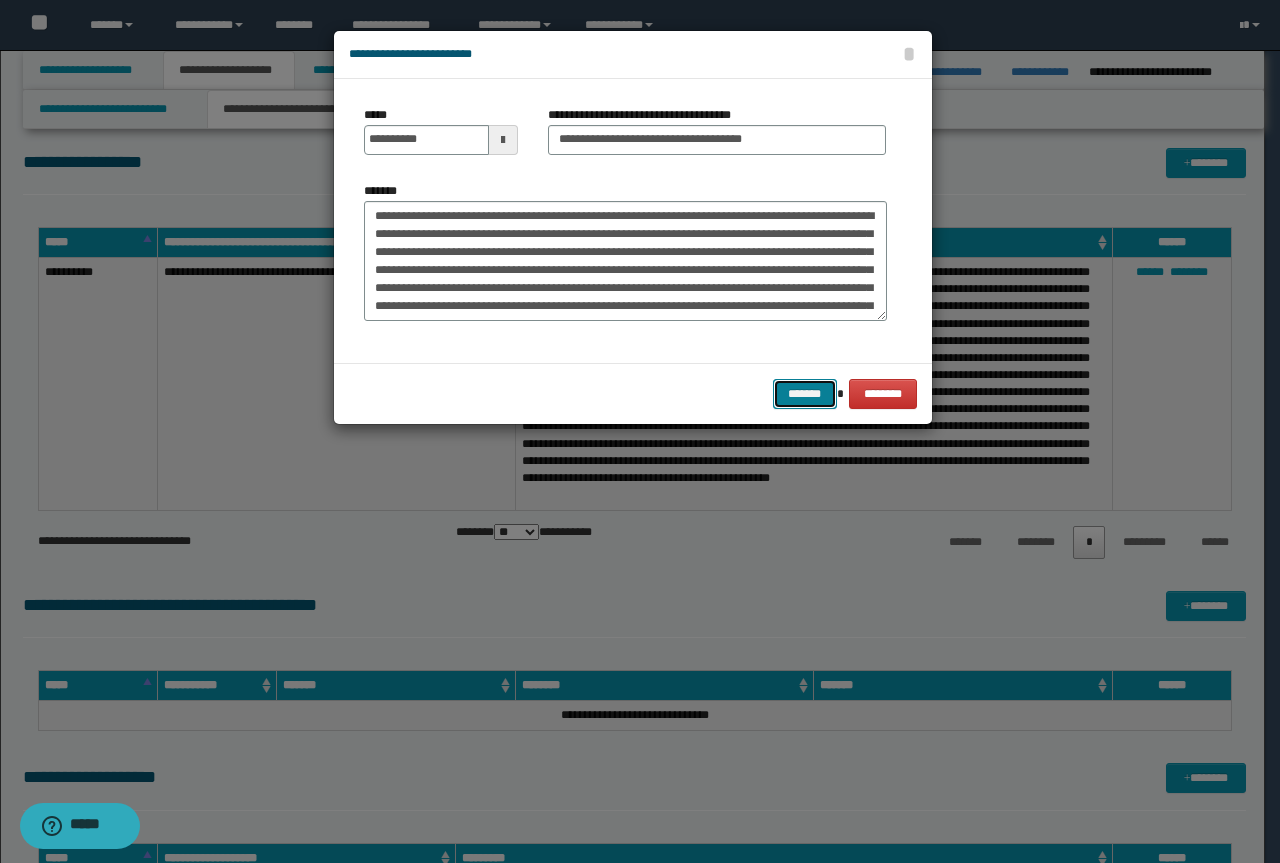 click on "*******" at bounding box center [805, 394] 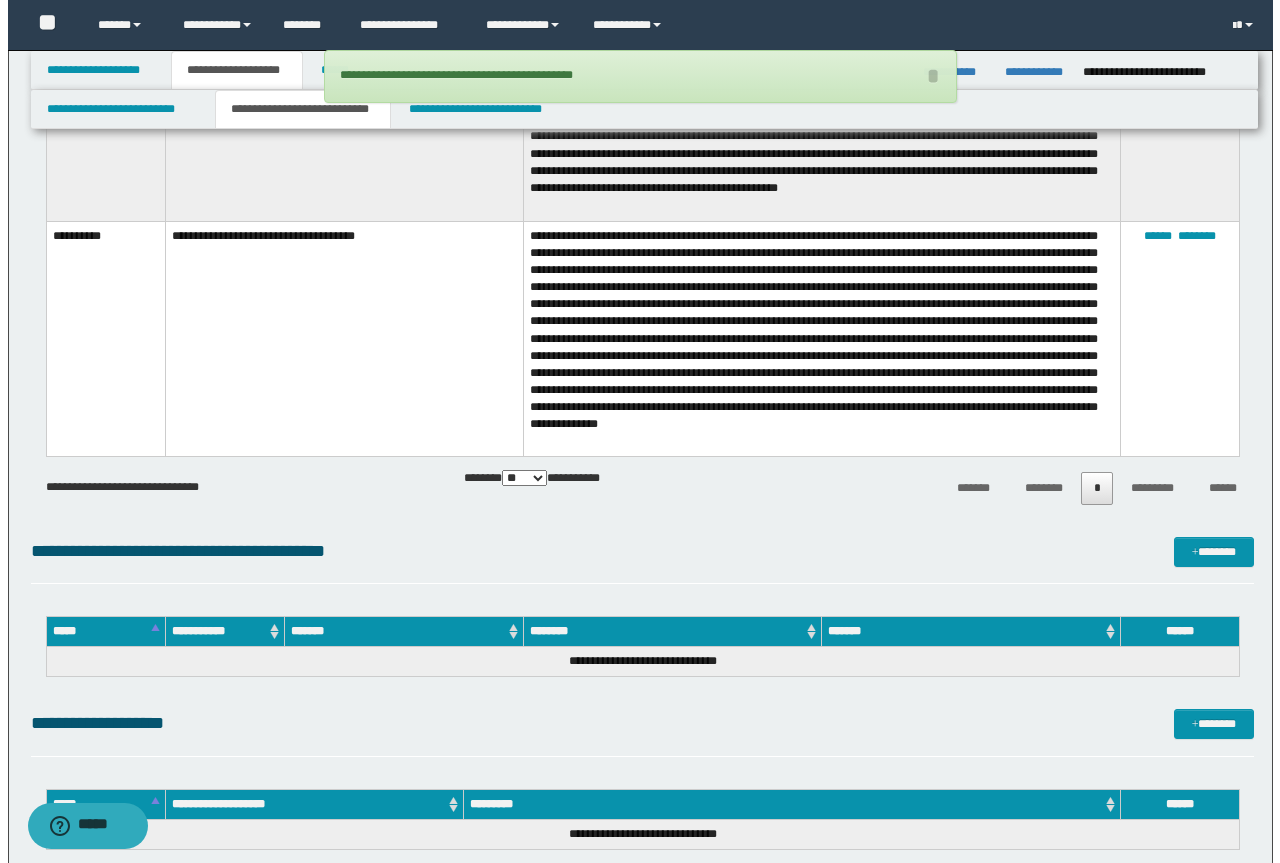 scroll, scrollTop: 2100, scrollLeft: 0, axis: vertical 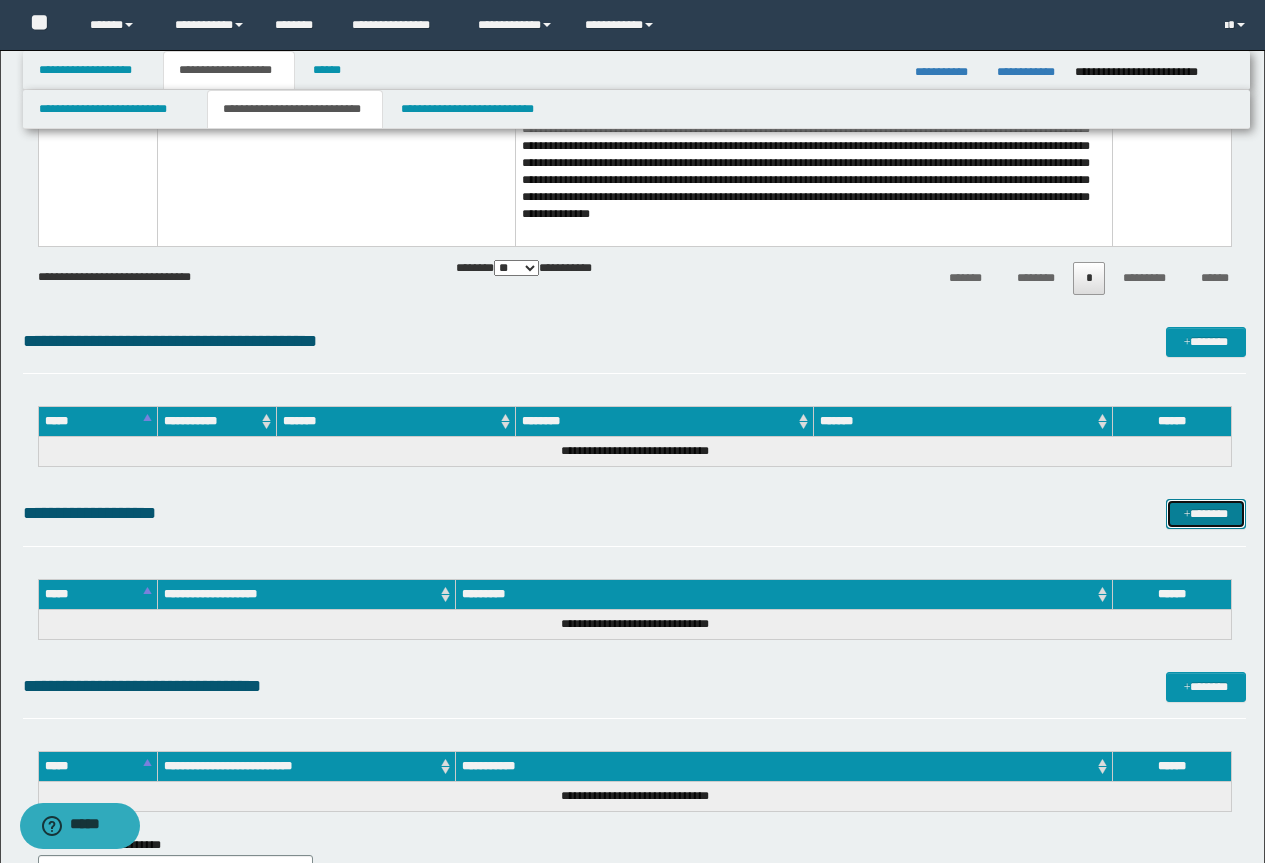 click on "*******" at bounding box center [1206, 514] 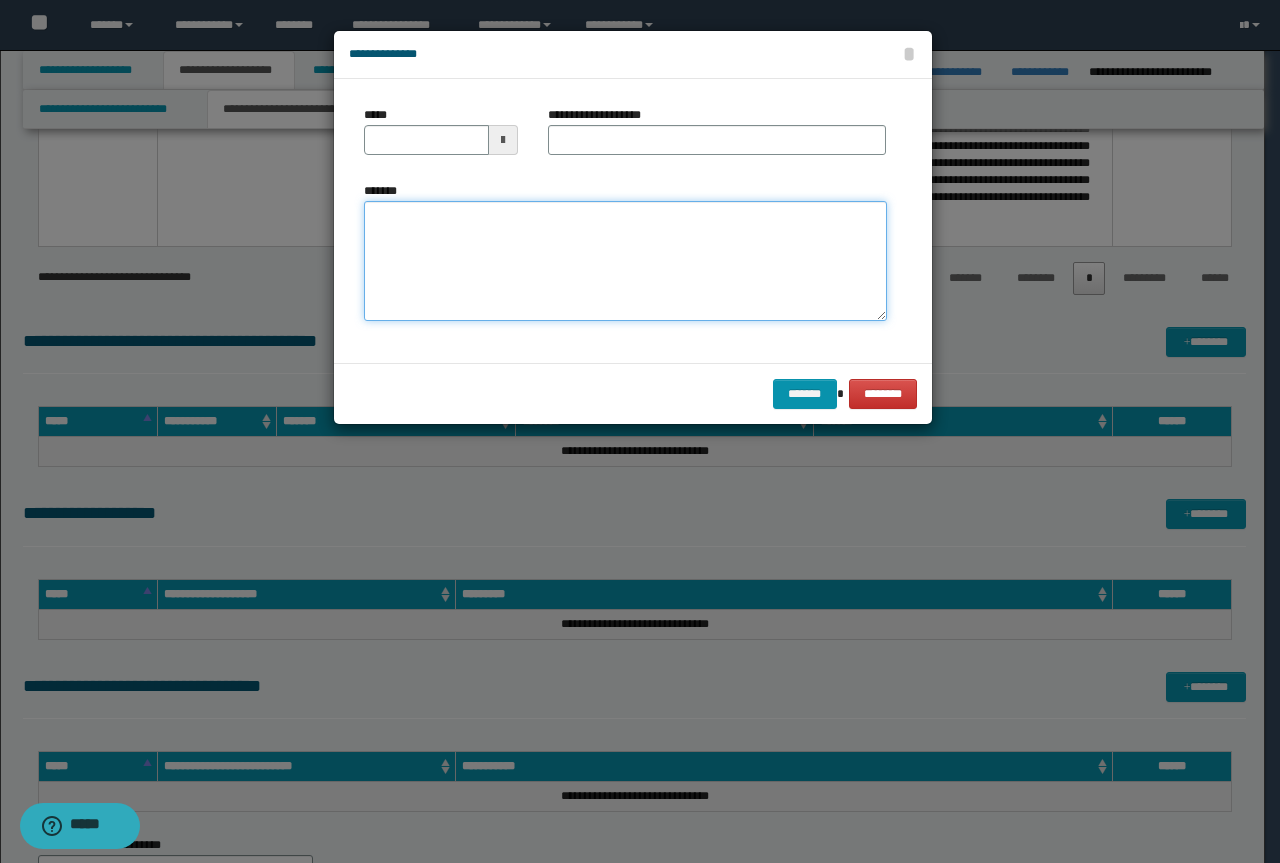 click on "*******" at bounding box center (625, 261) 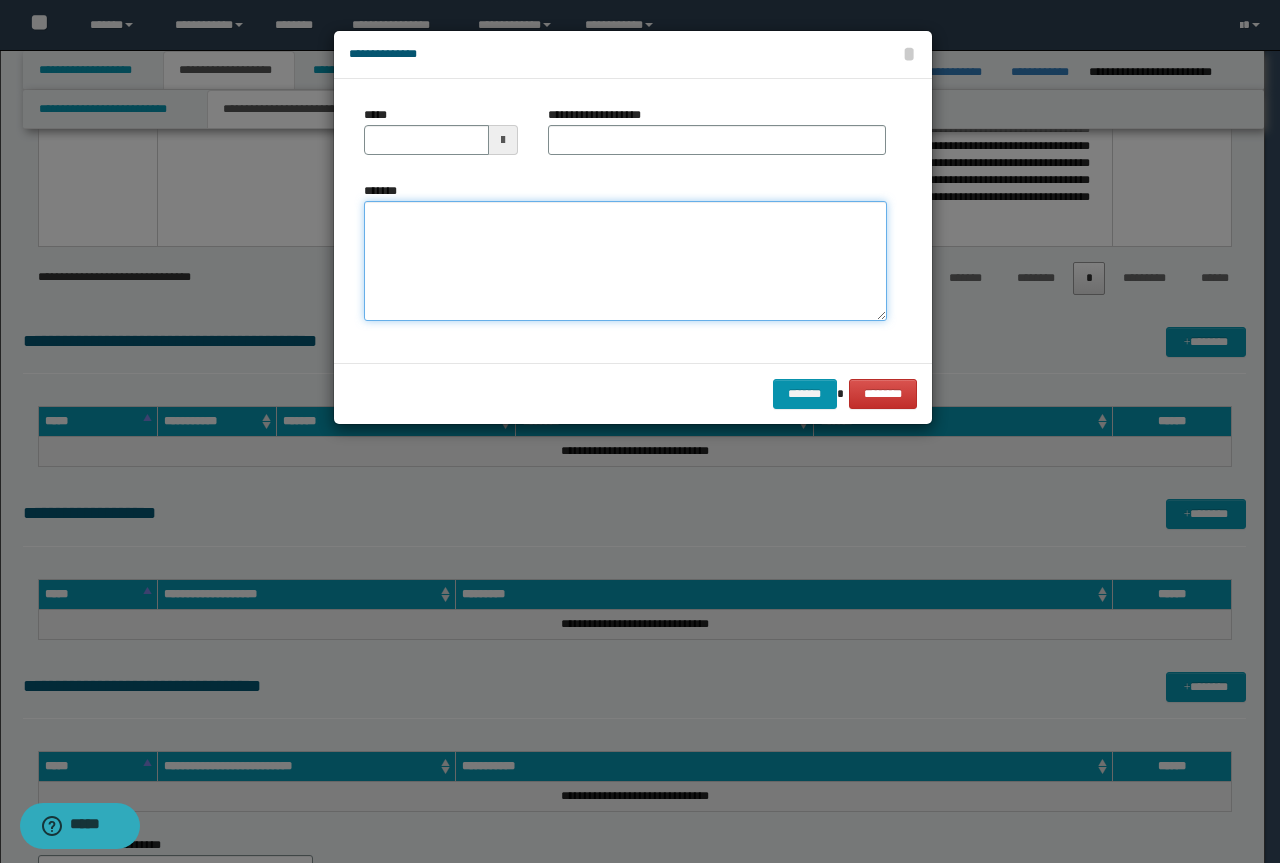click on "*******" at bounding box center [625, 261] 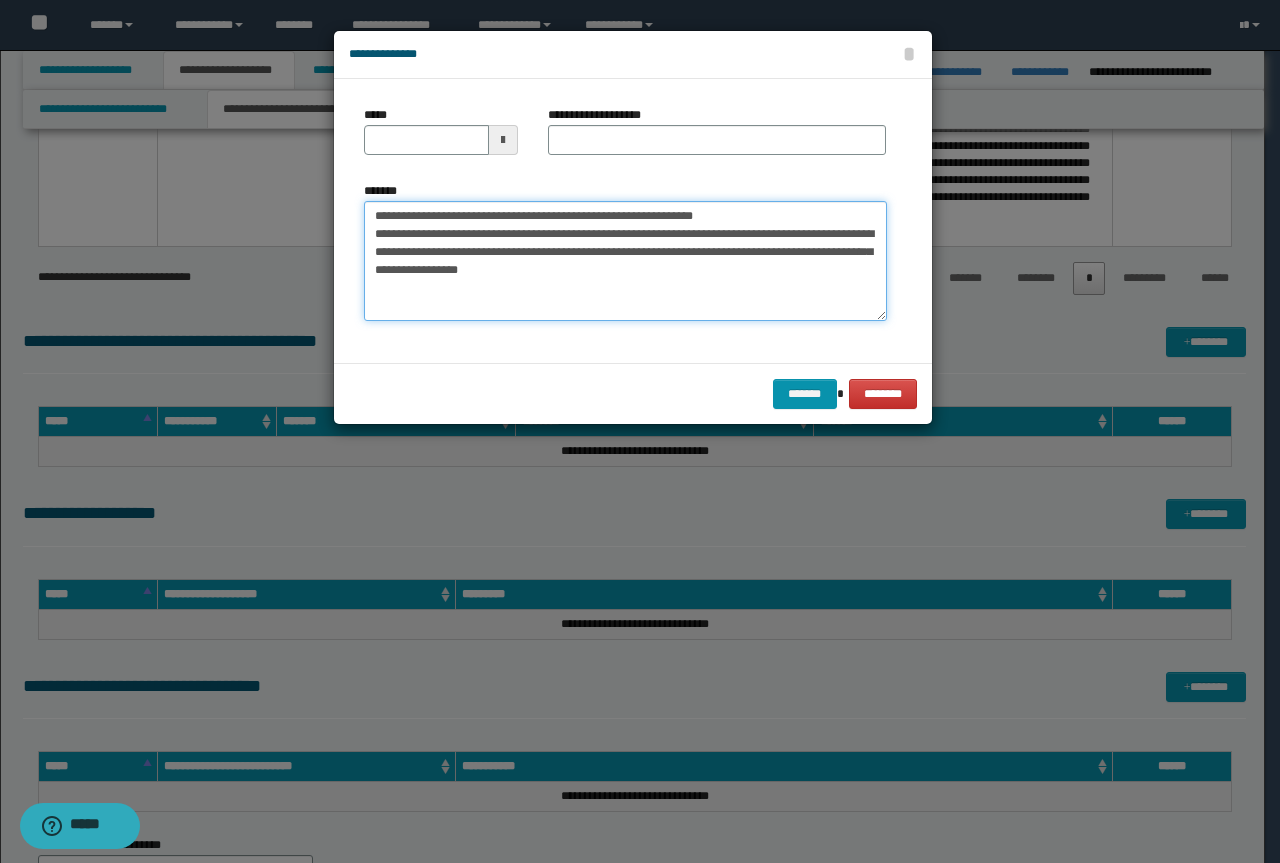 drag, startPoint x: 743, startPoint y: 220, endPoint x: 300, endPoint y: 204, distance: 443.28885 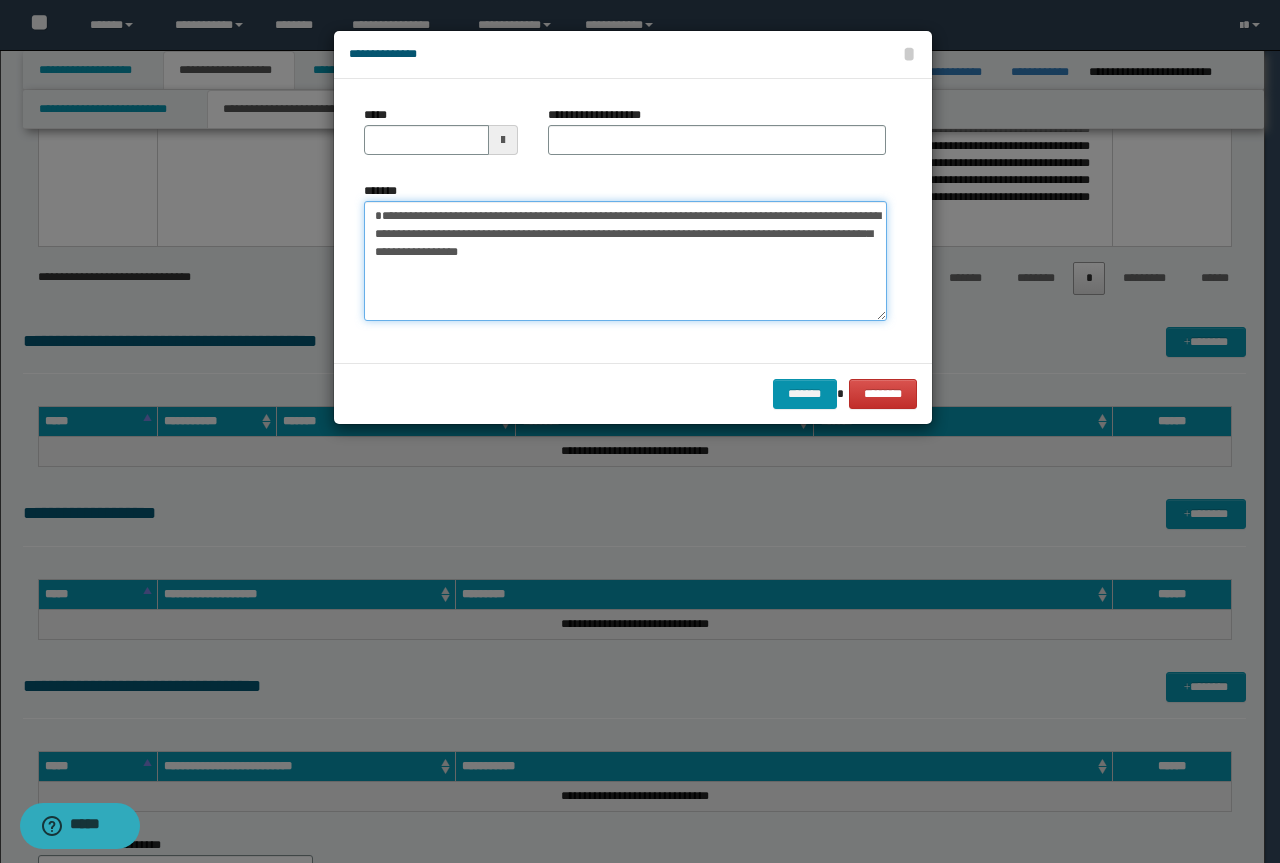 type on "**********" 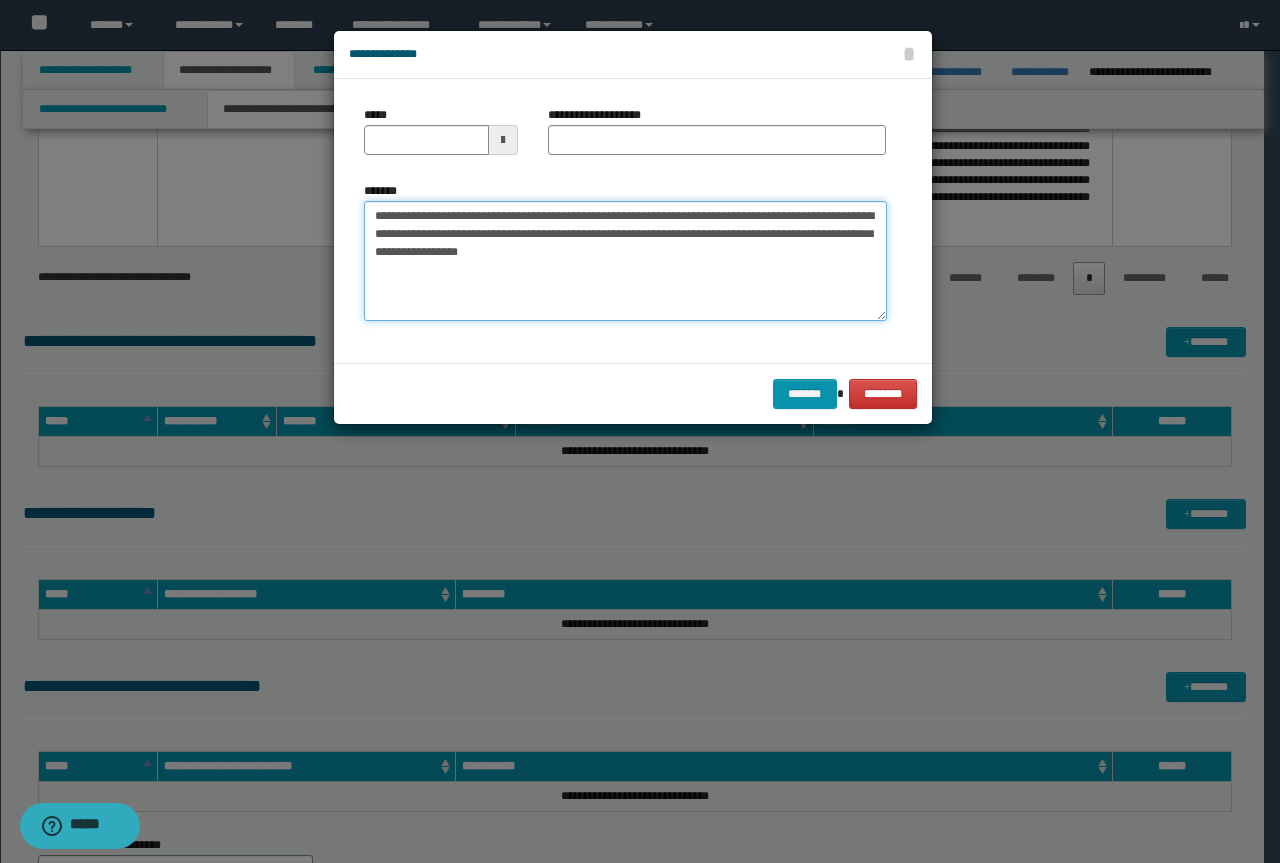 type 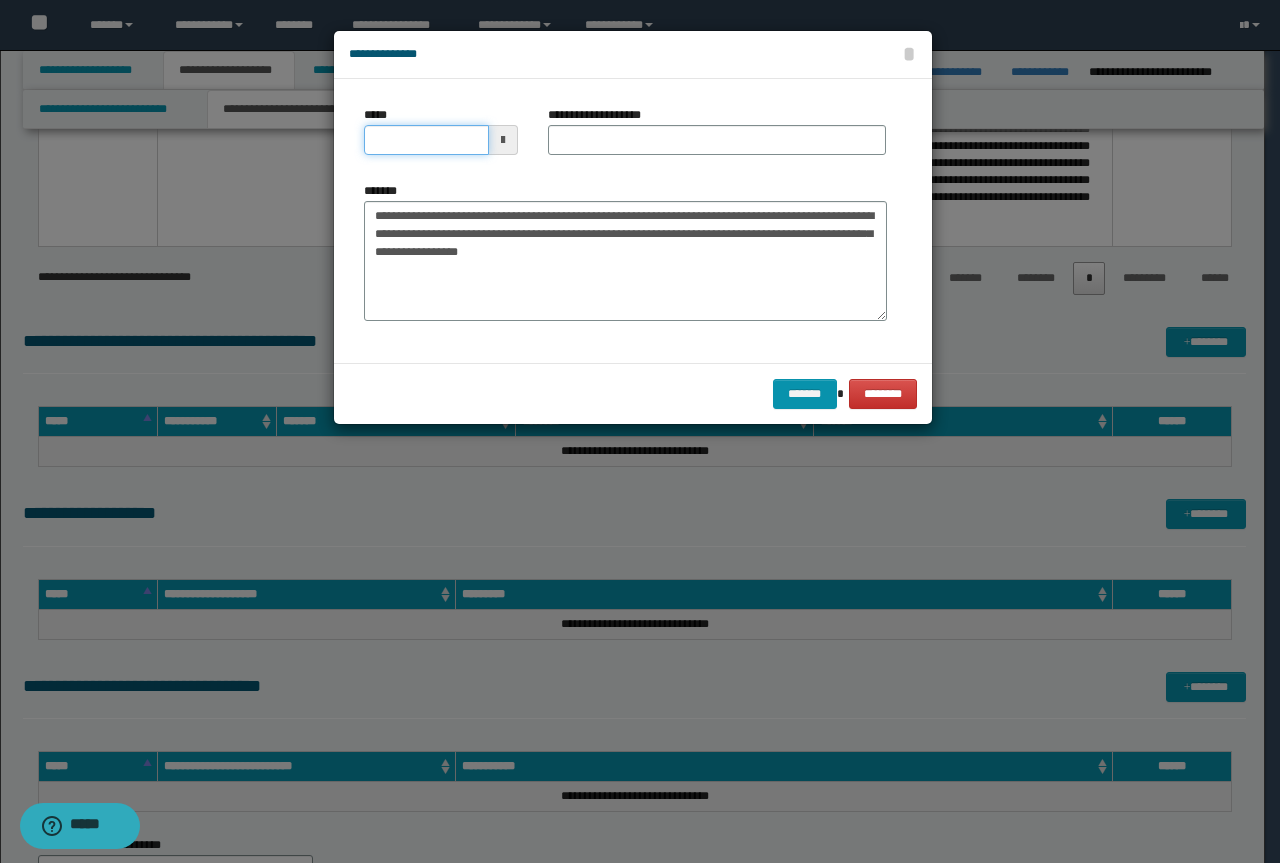 click on "*****" at bounding box center [426, 140] 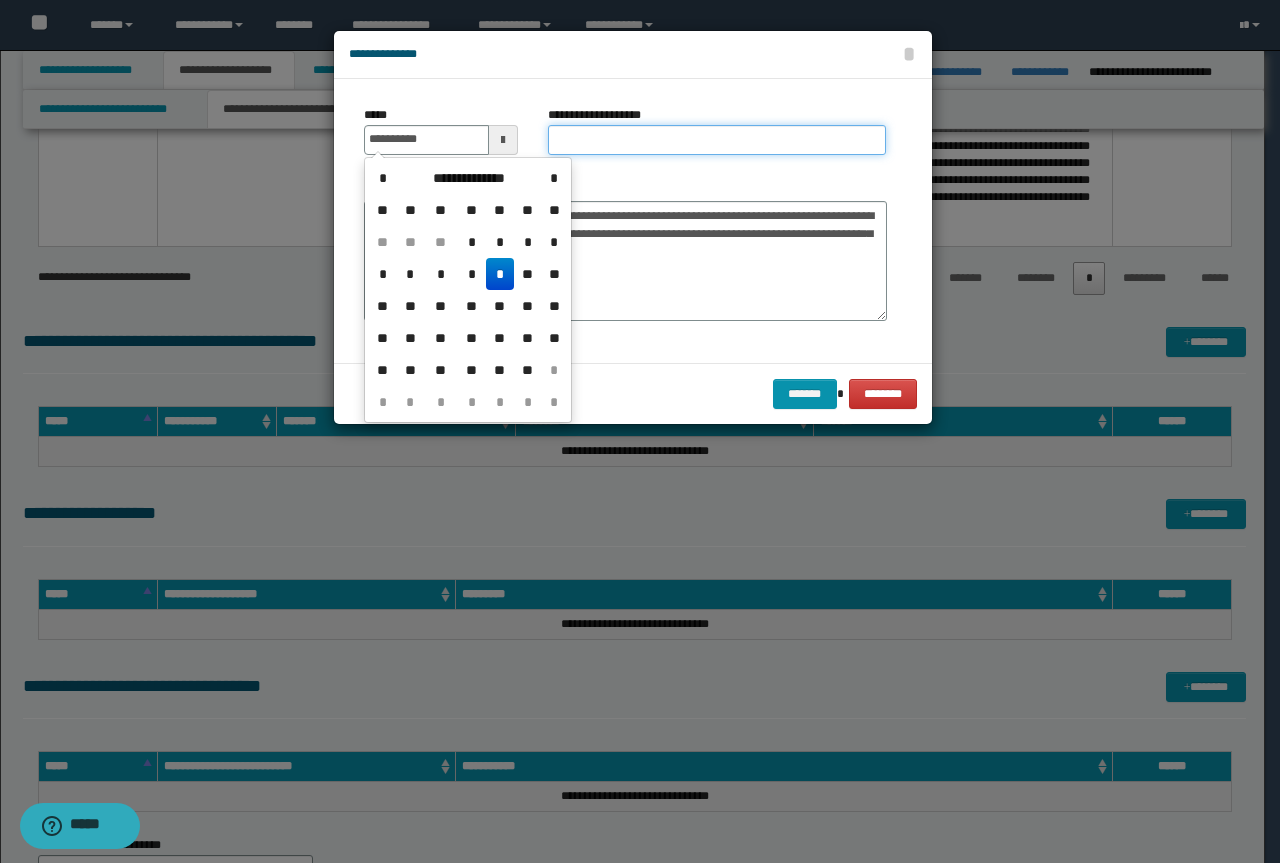 type on "**********" 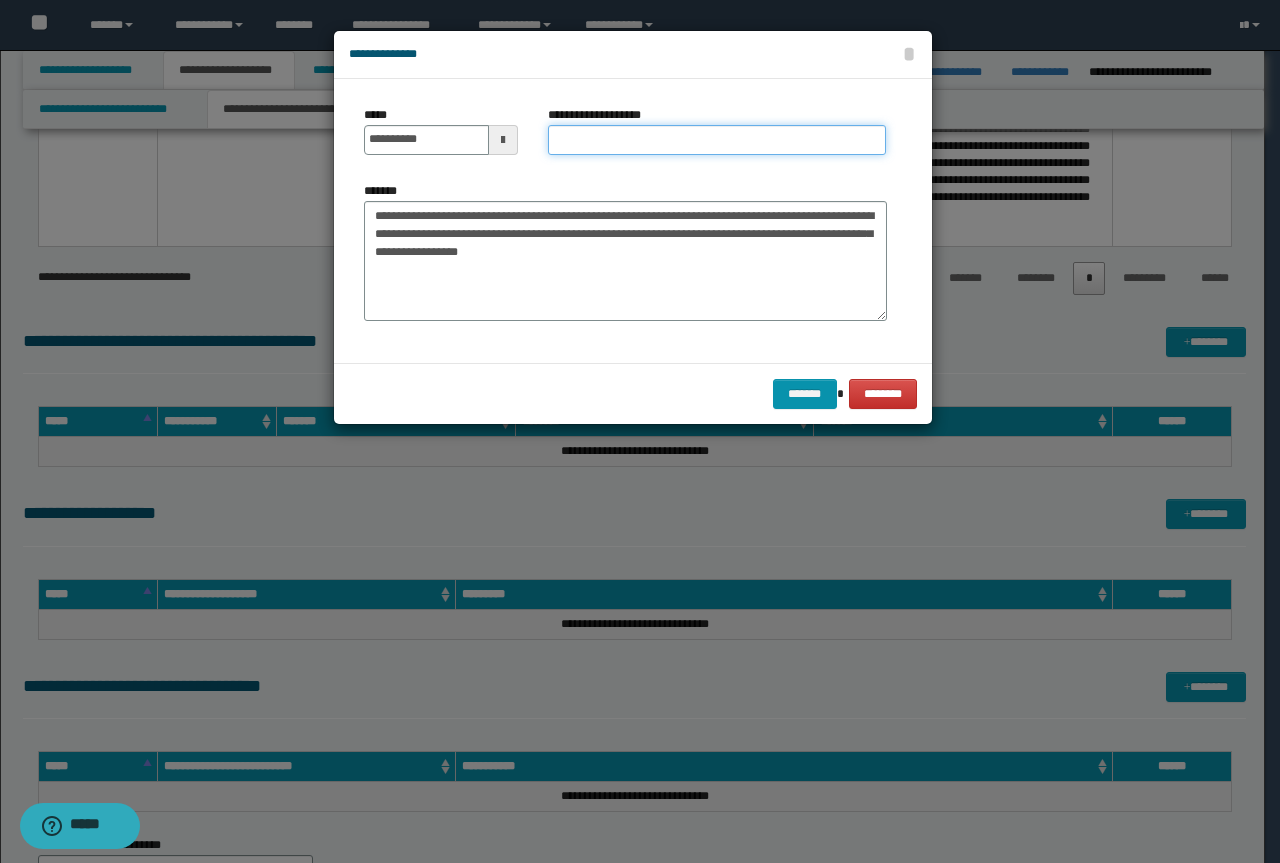 paste on "**********" 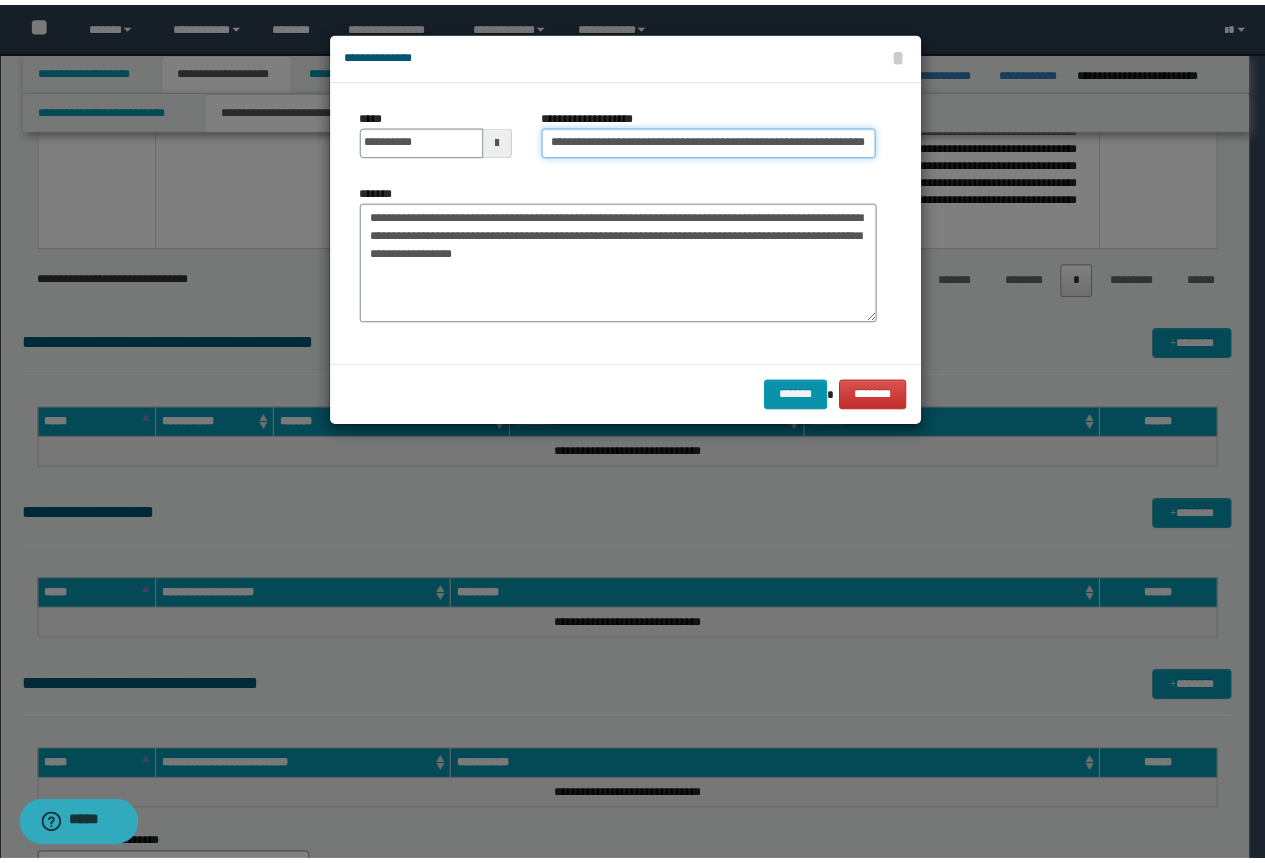 scroll, scrollTop: 0, scrollLeft: 0, axis: both 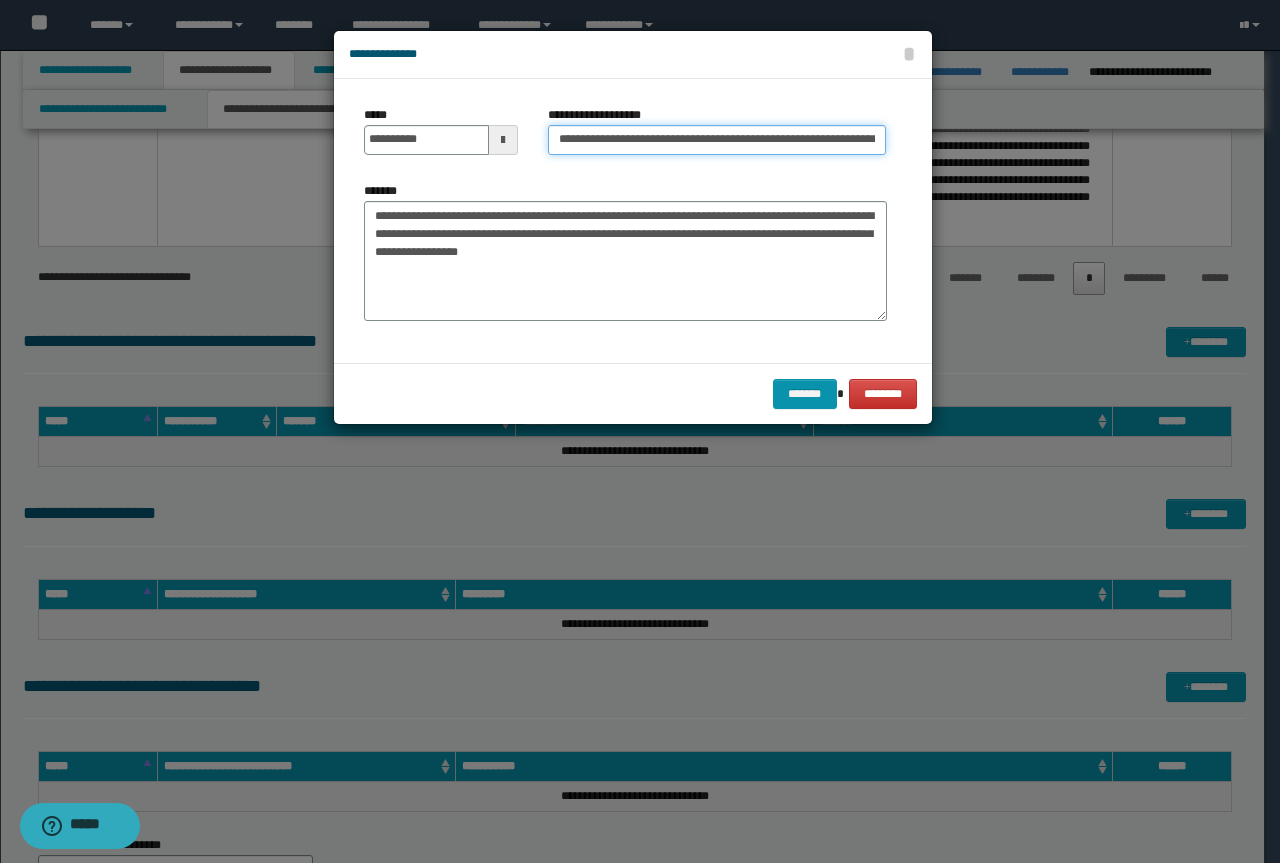 drag, startPoint x: 593, startPoint y: 145, endPoint x: 0, endPoint y: 113, distance: 593.8628 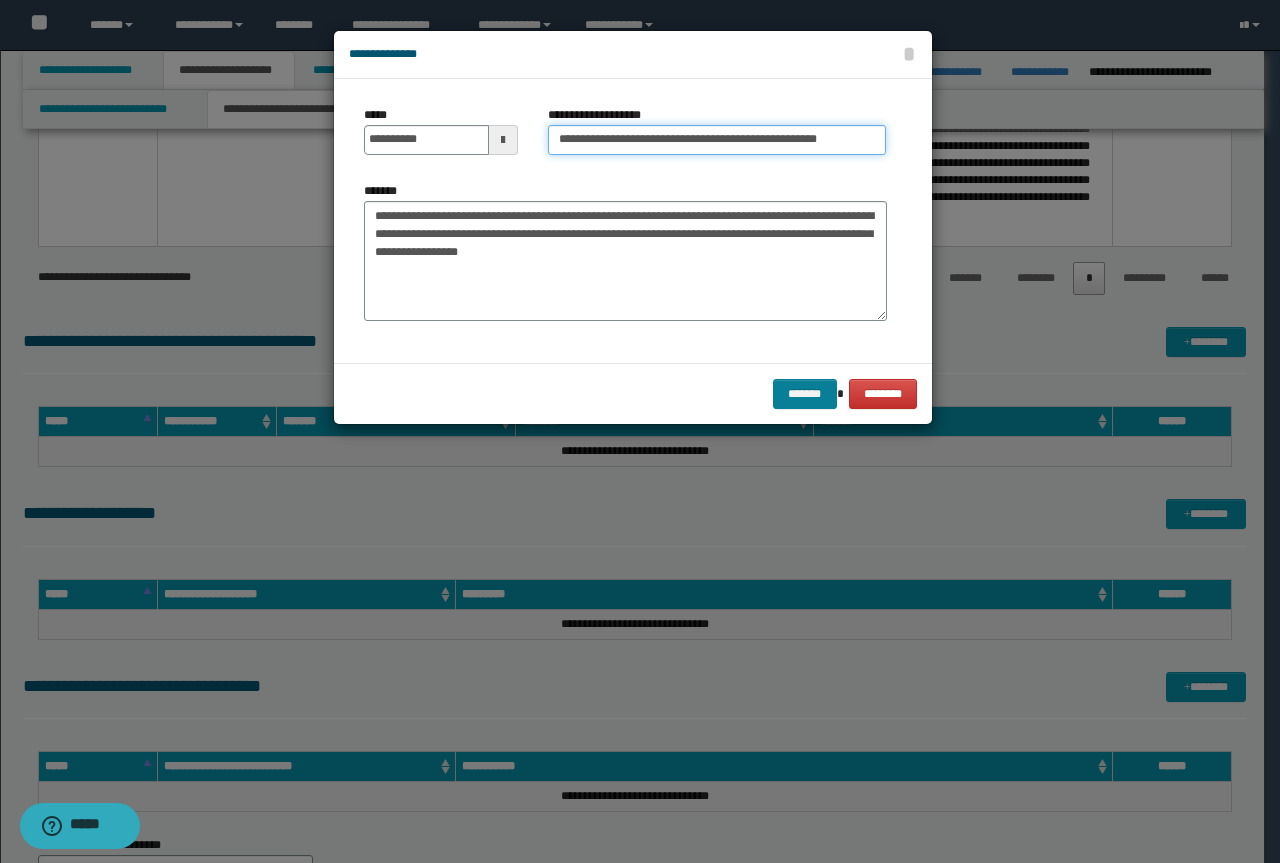 type on "**********" 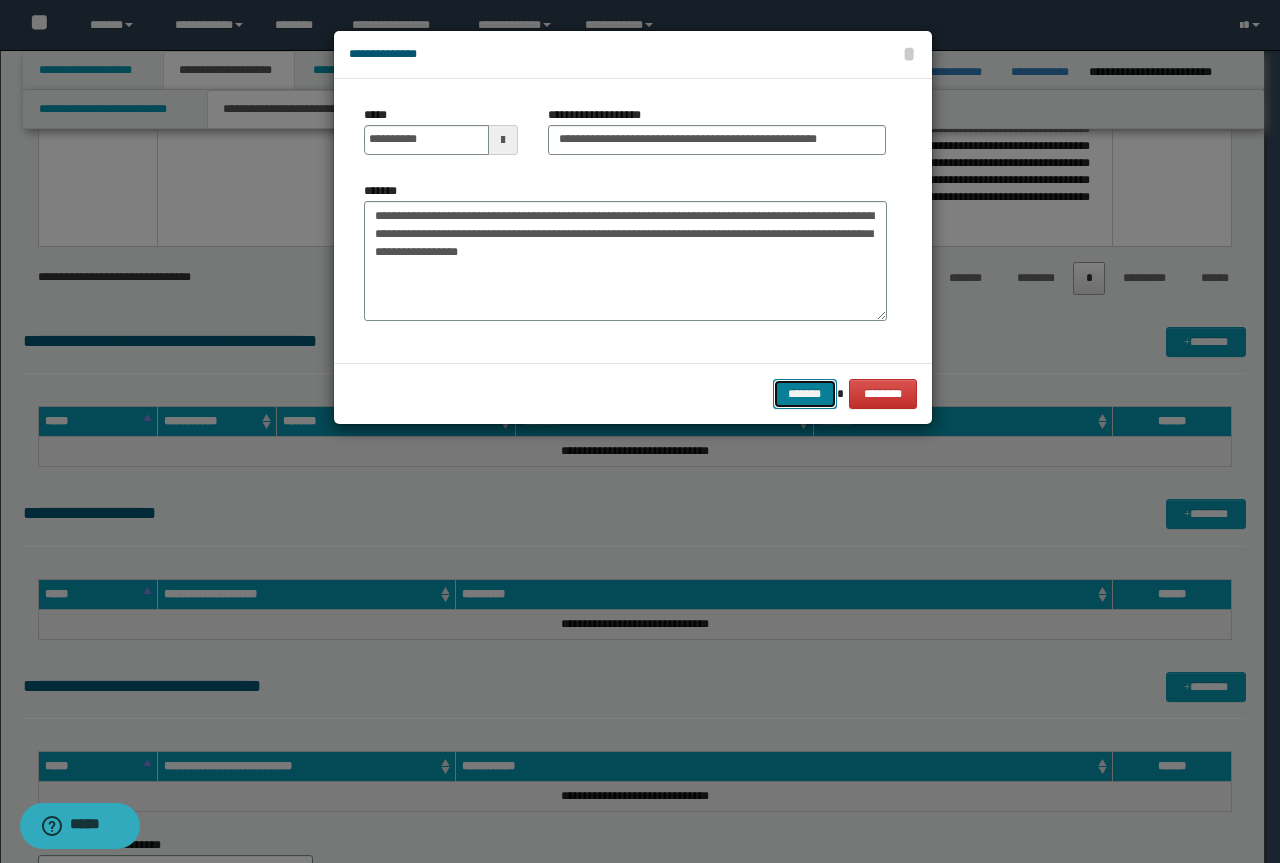 click on "*******" at bounding box center (805, 394) 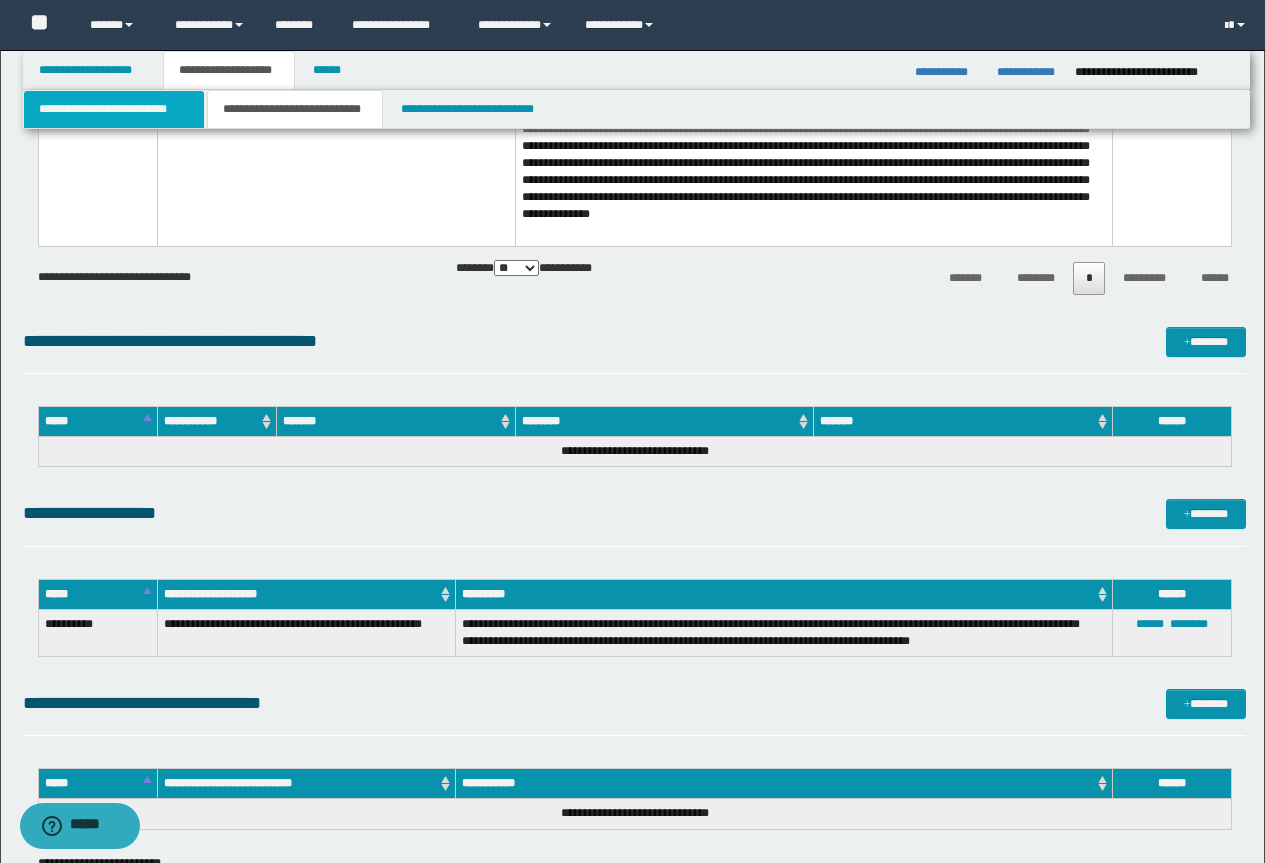 click on "**********" at bounding box center [114, 109] 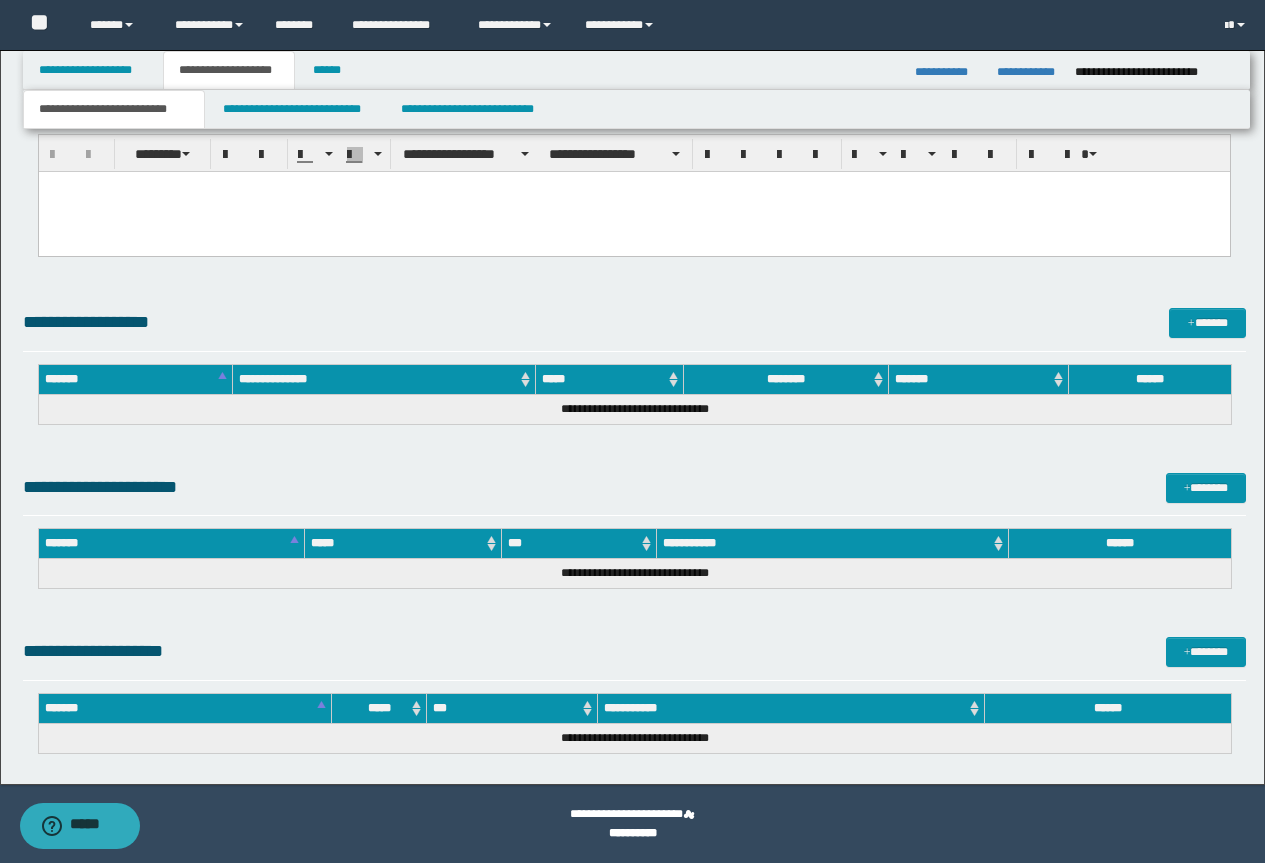 scroll, scrollTop: 1052, scrollLeft: 0, axis: vertical 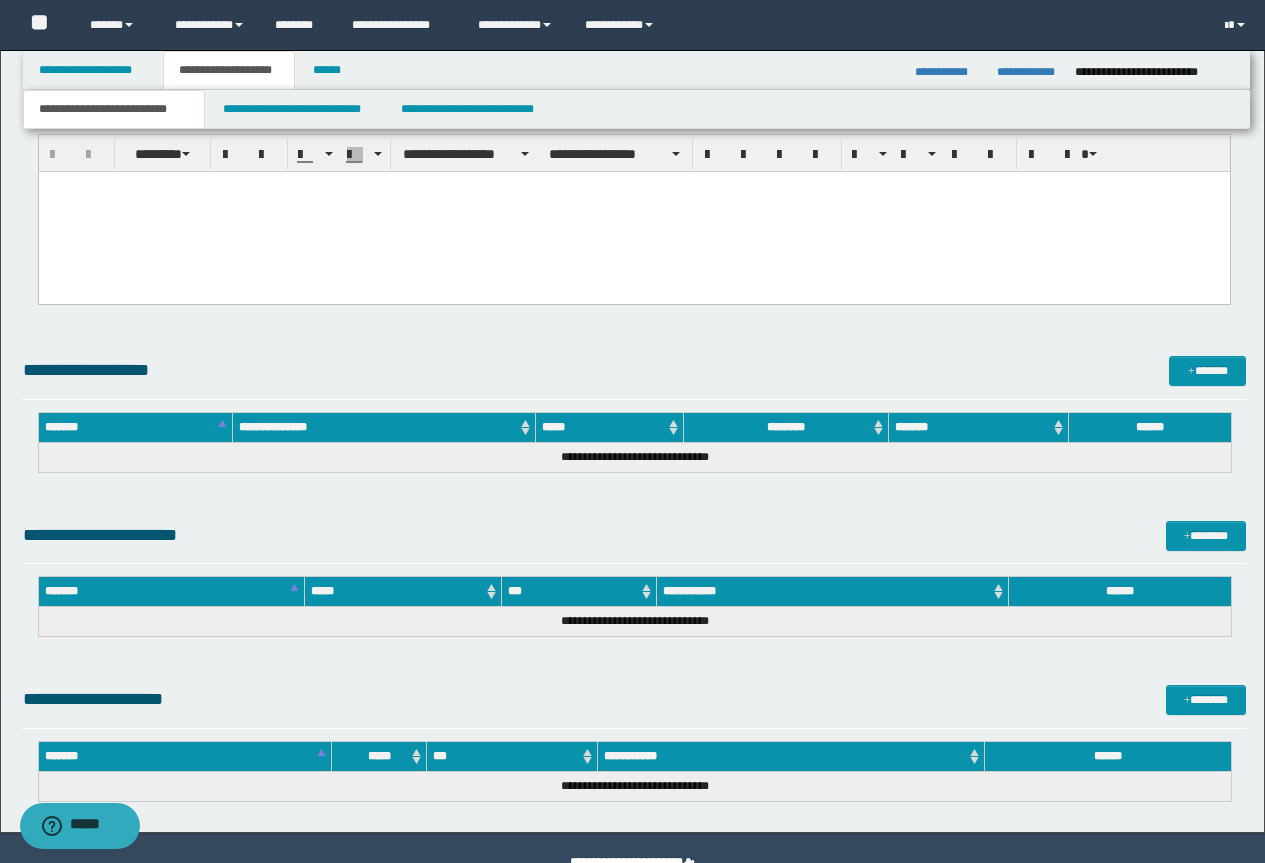 type 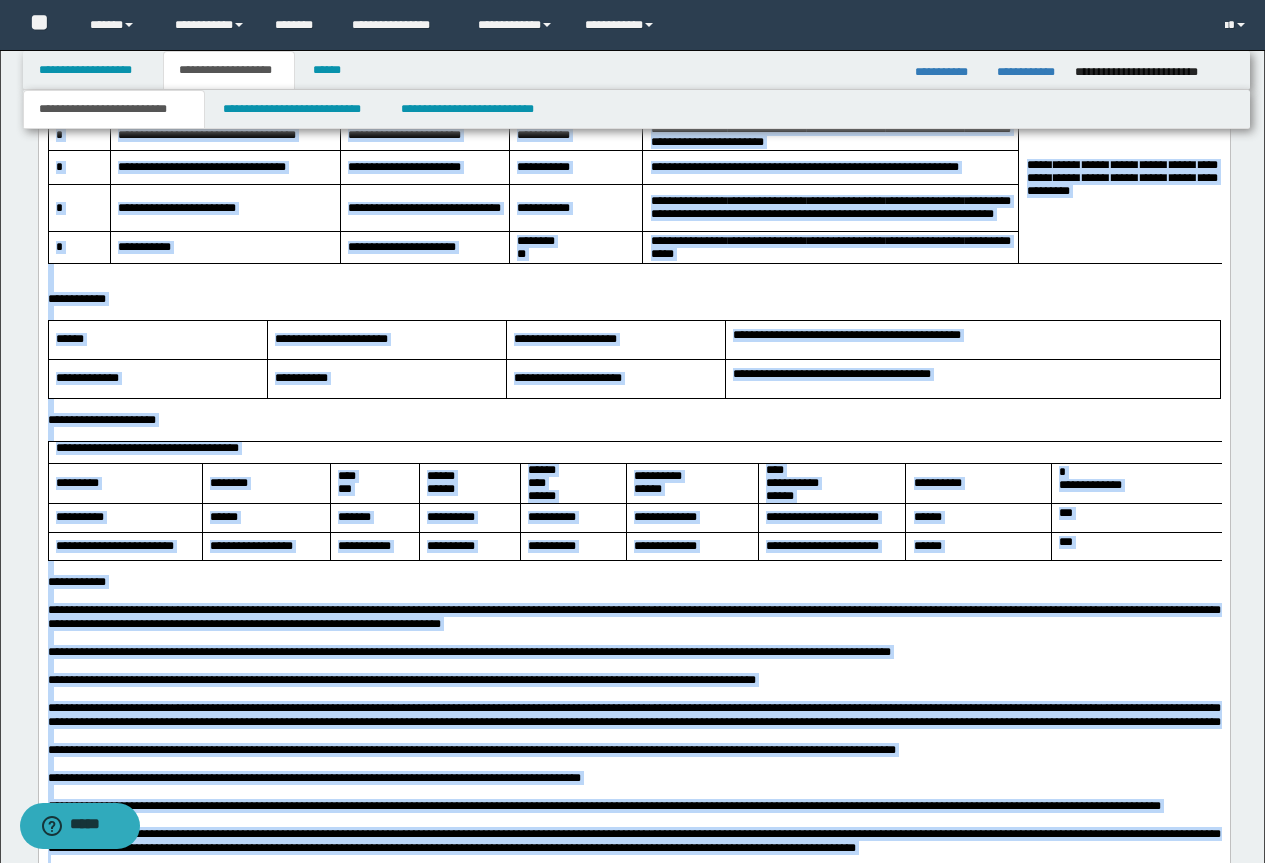 scroll, scrollTop: 2952, scrollLeft: 0, axis: vertical 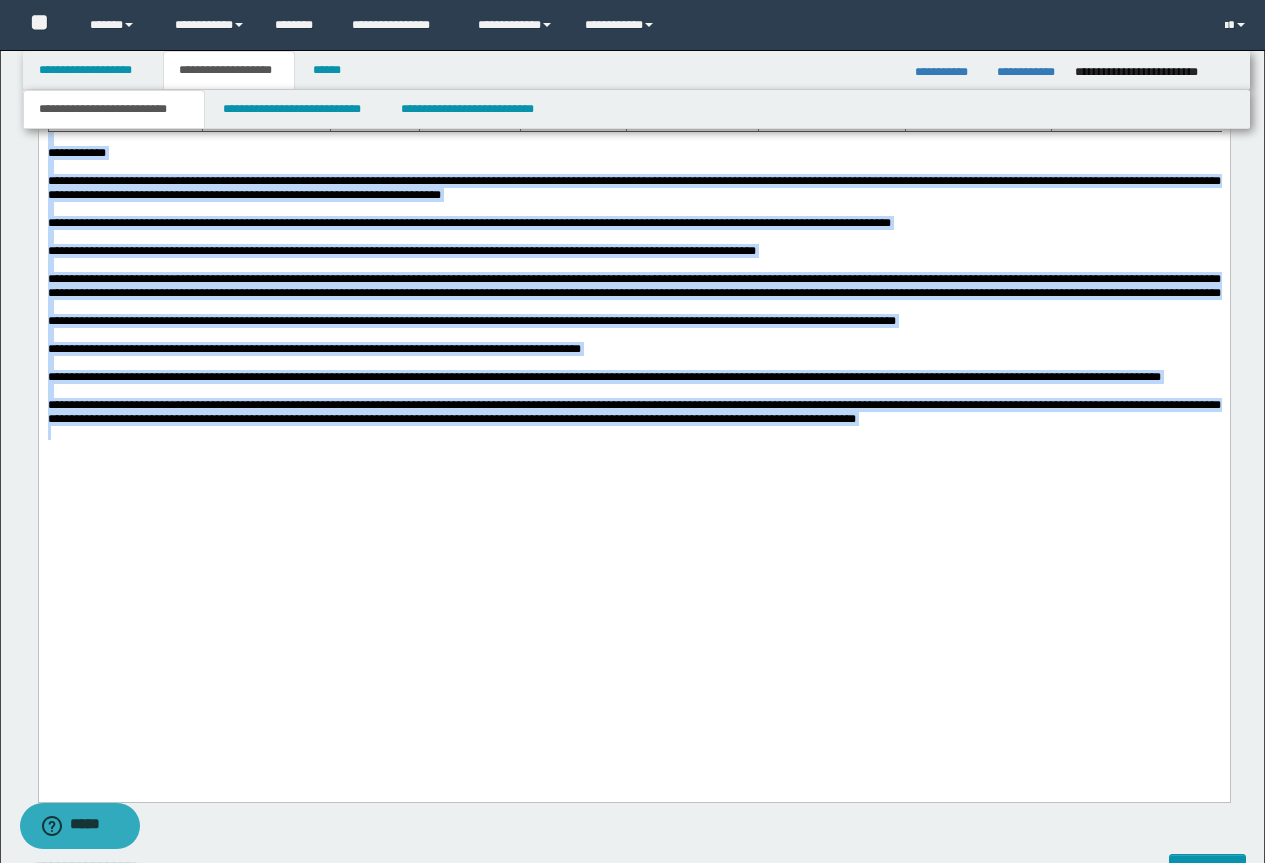 drag, startPoint x: 45, startPoint y: -1714, endPoint x: 1085, endPoint y: 765, distance: 2688.3157 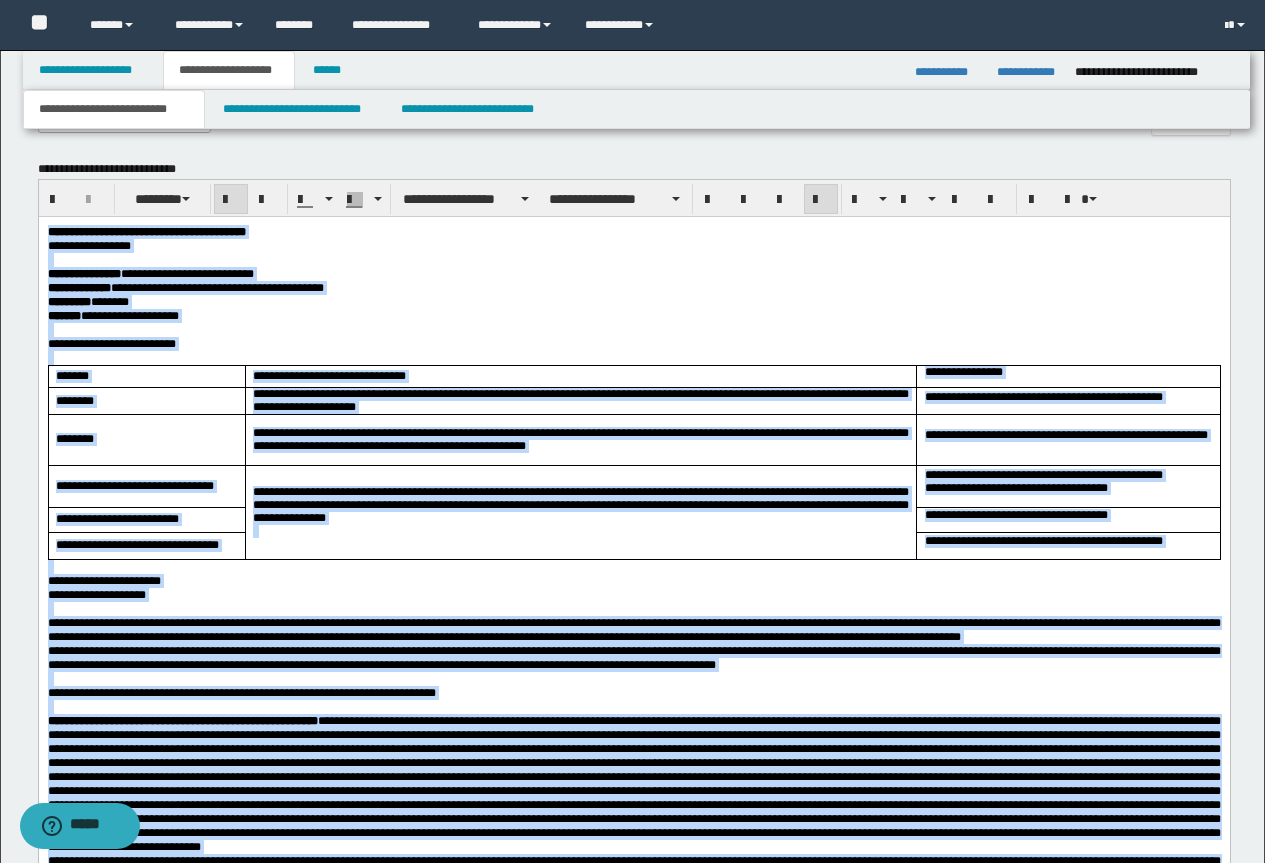 scroll, scrollTop: 752, scrollLeft: 0, axis: vertical 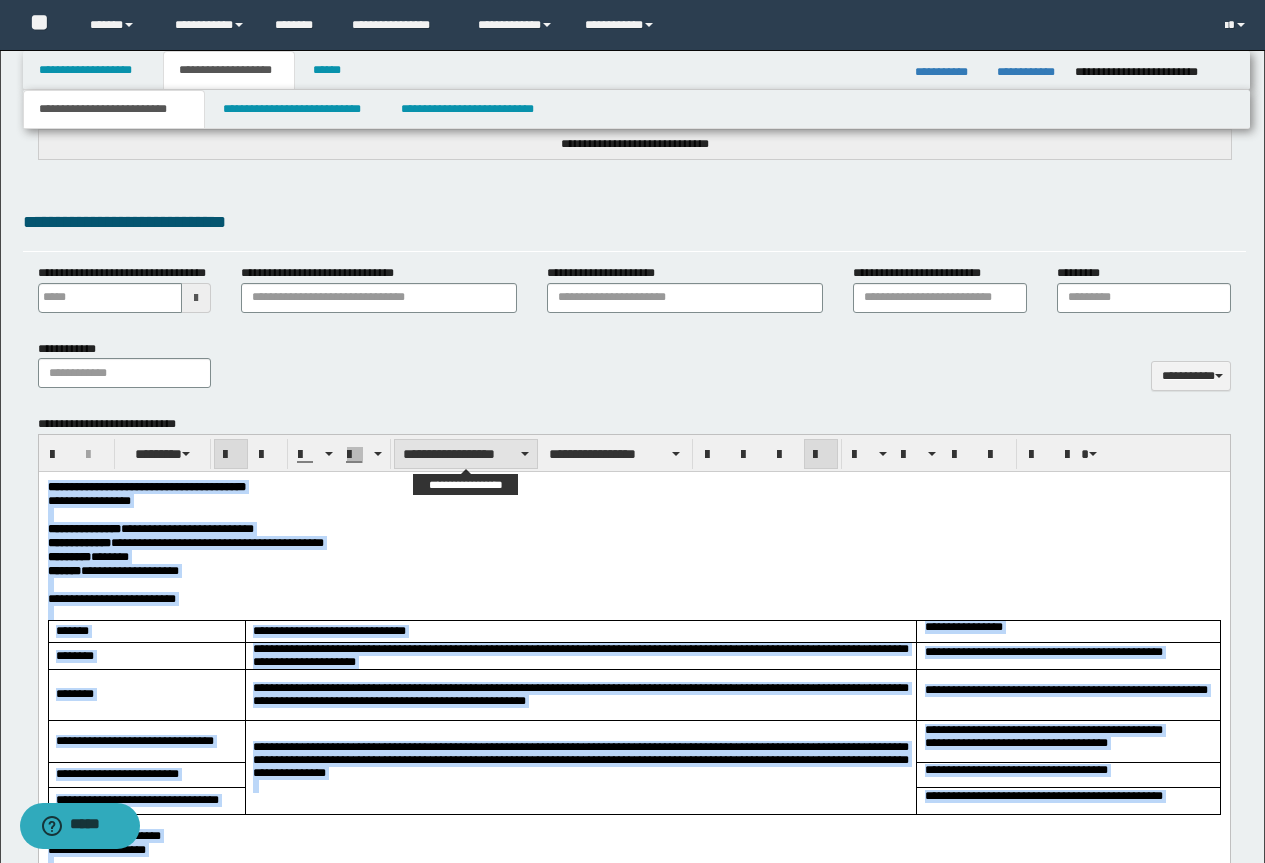 click on "**********" at bounding box center (466, 454) 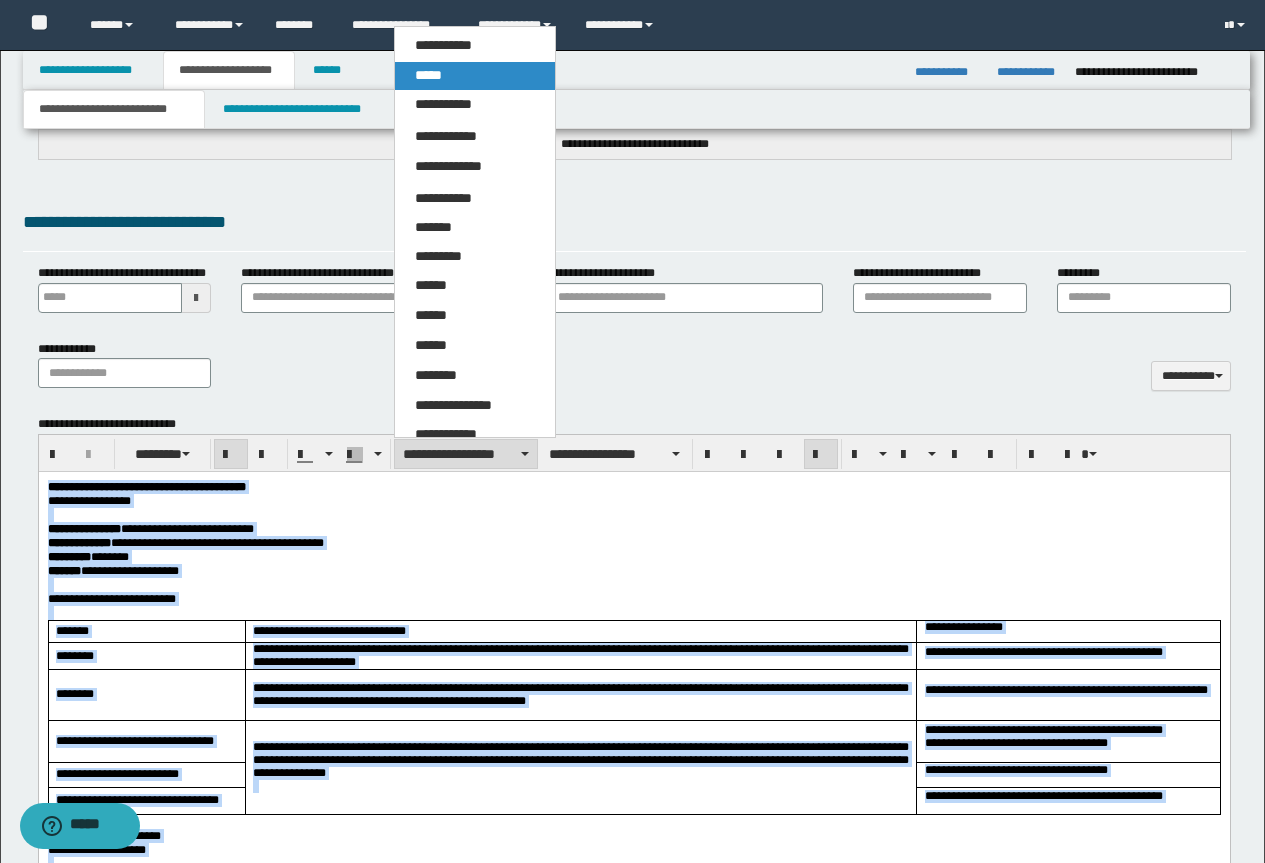 click on "*****" at bounding box center (475, 76) 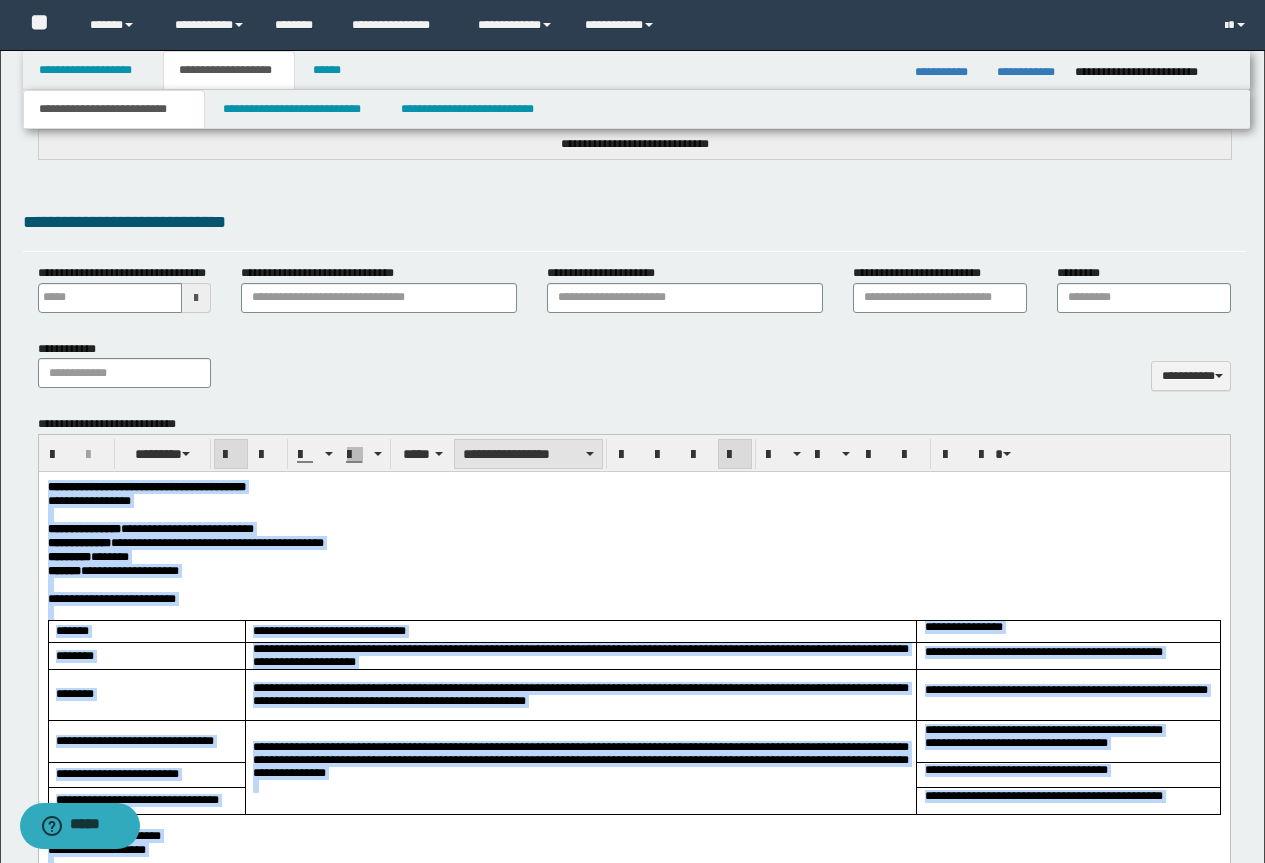 click on "**********" at bounding box center [528, 454] 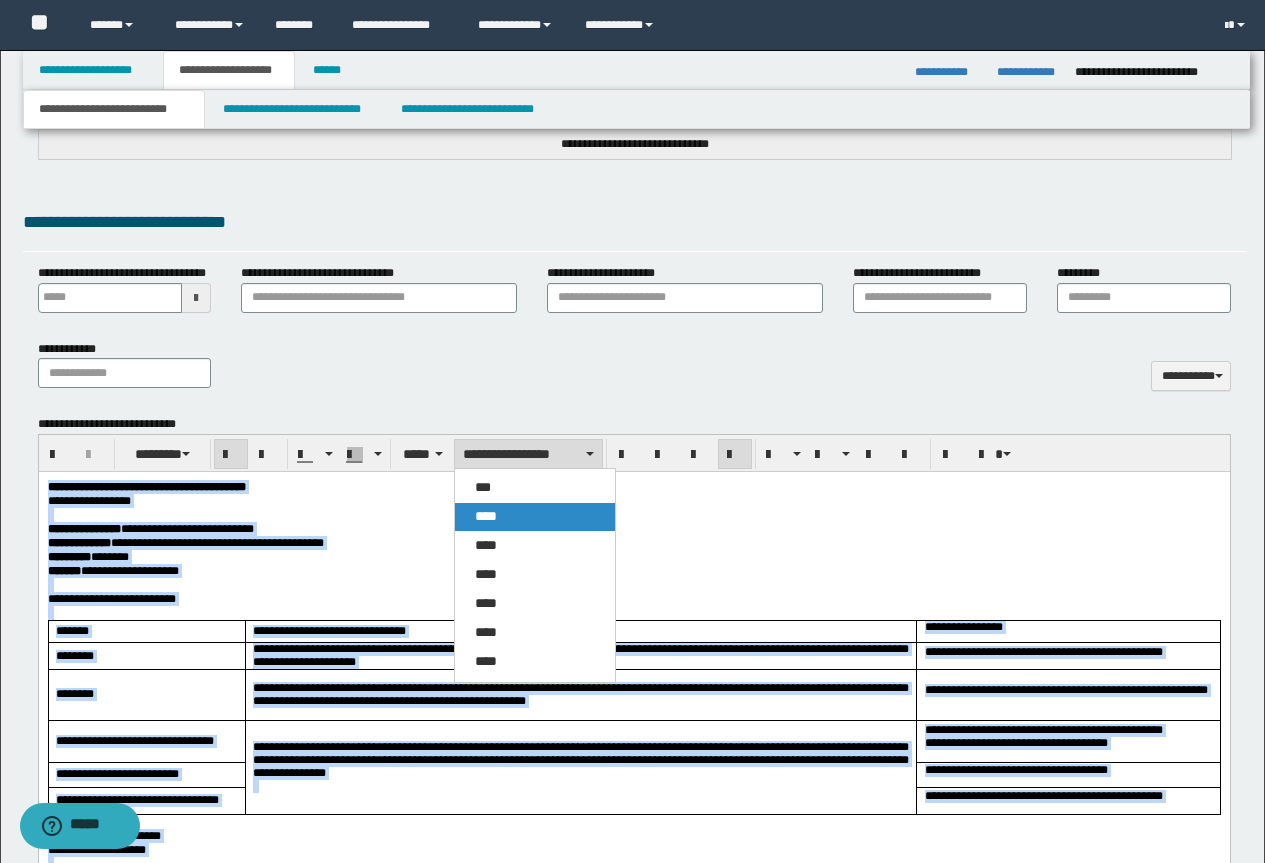 click on "****" at bounding box center [535, 517] 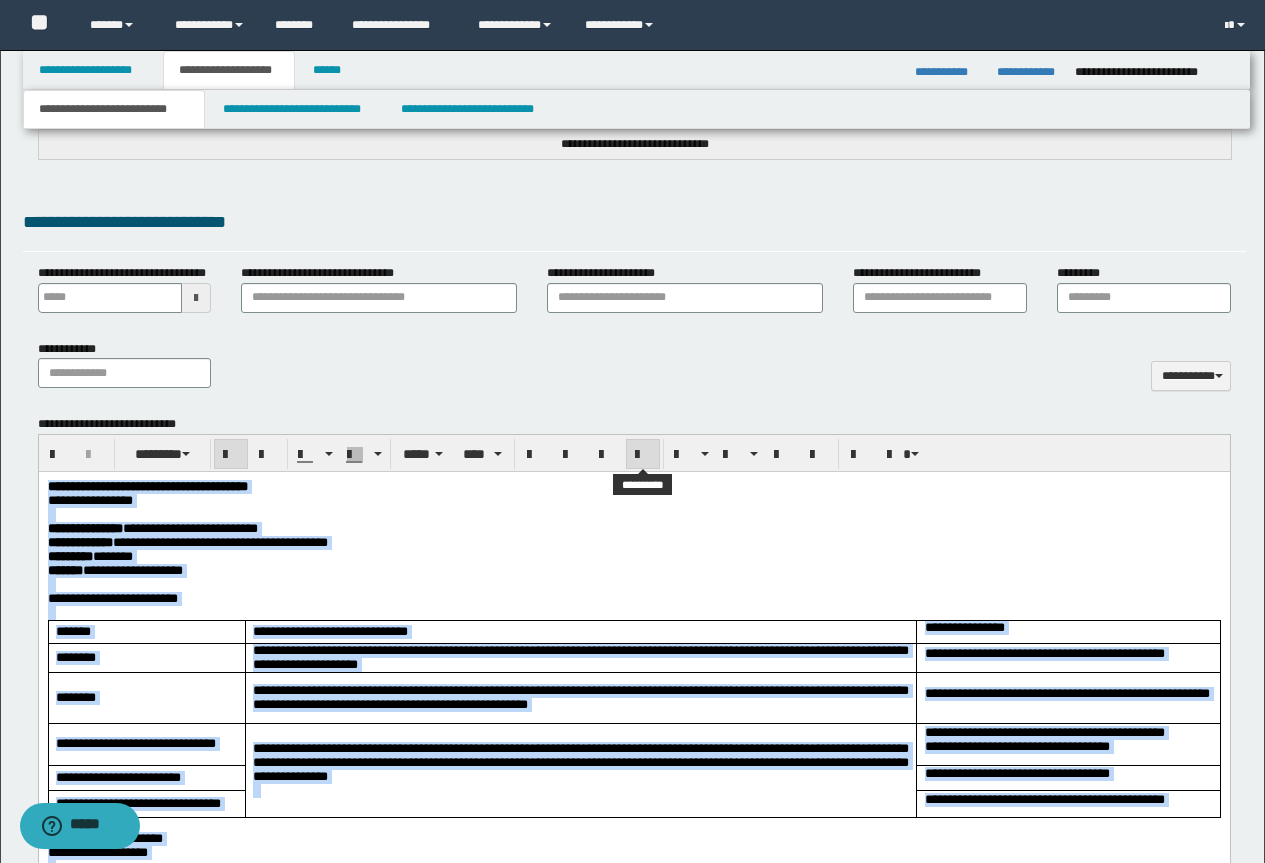 click at bounding box center [643, 455] 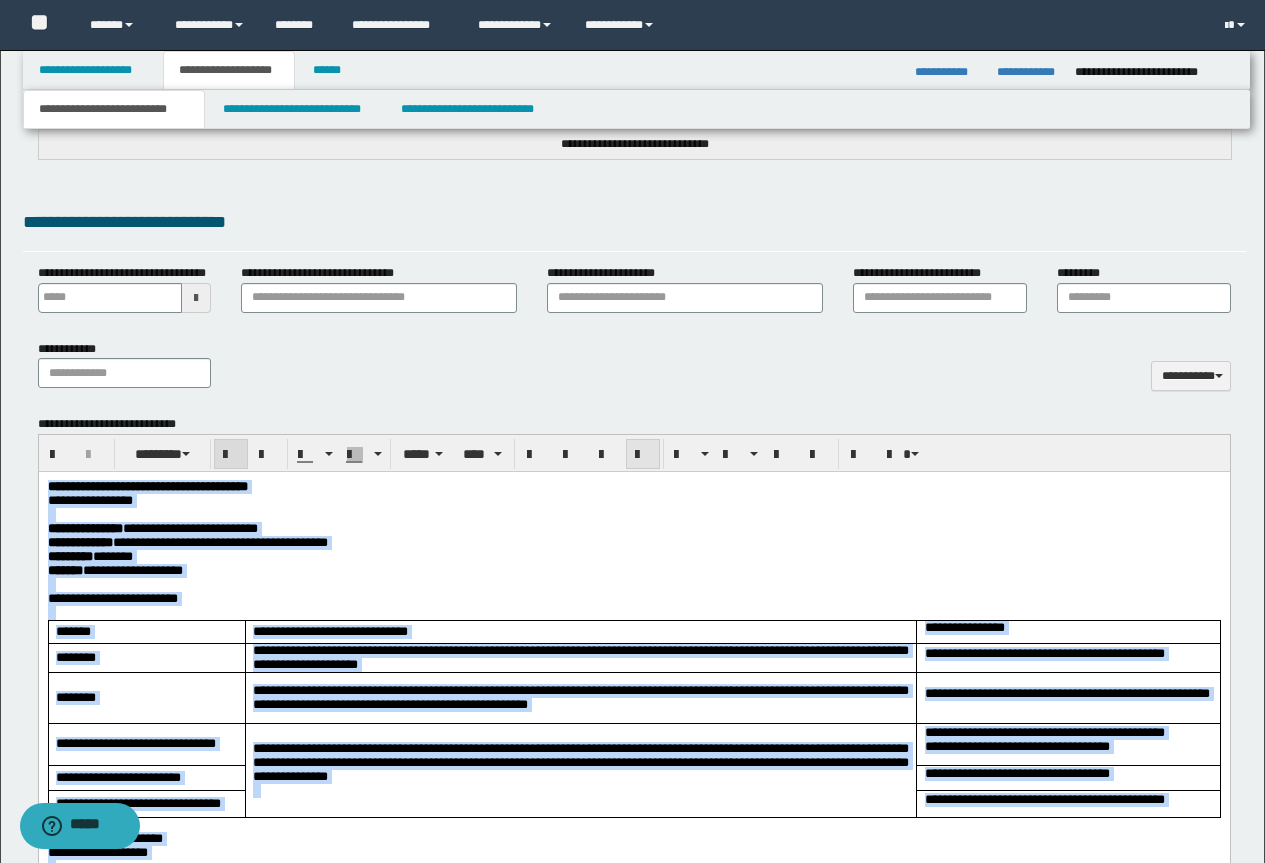 click at bounding box center [643, 455] 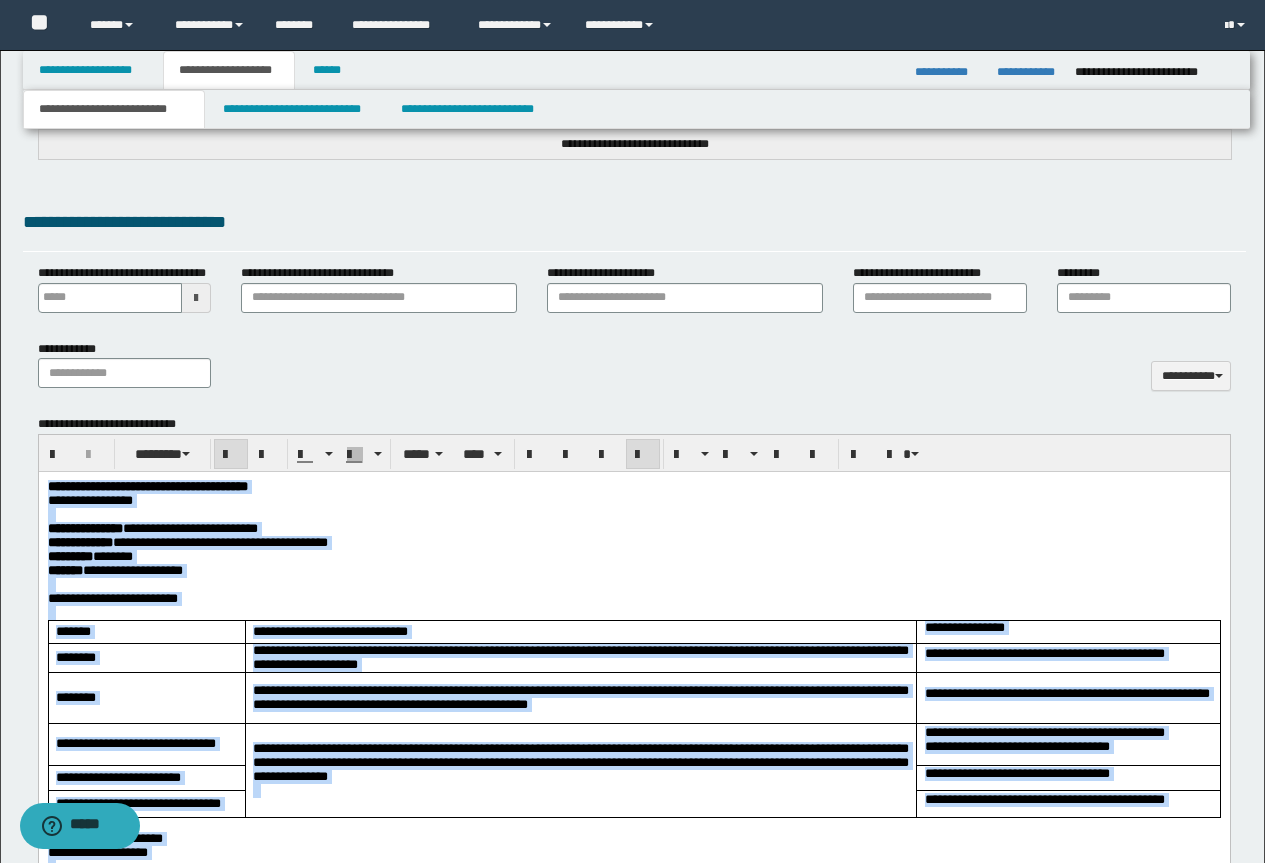 click at bounding box center (643, 455) 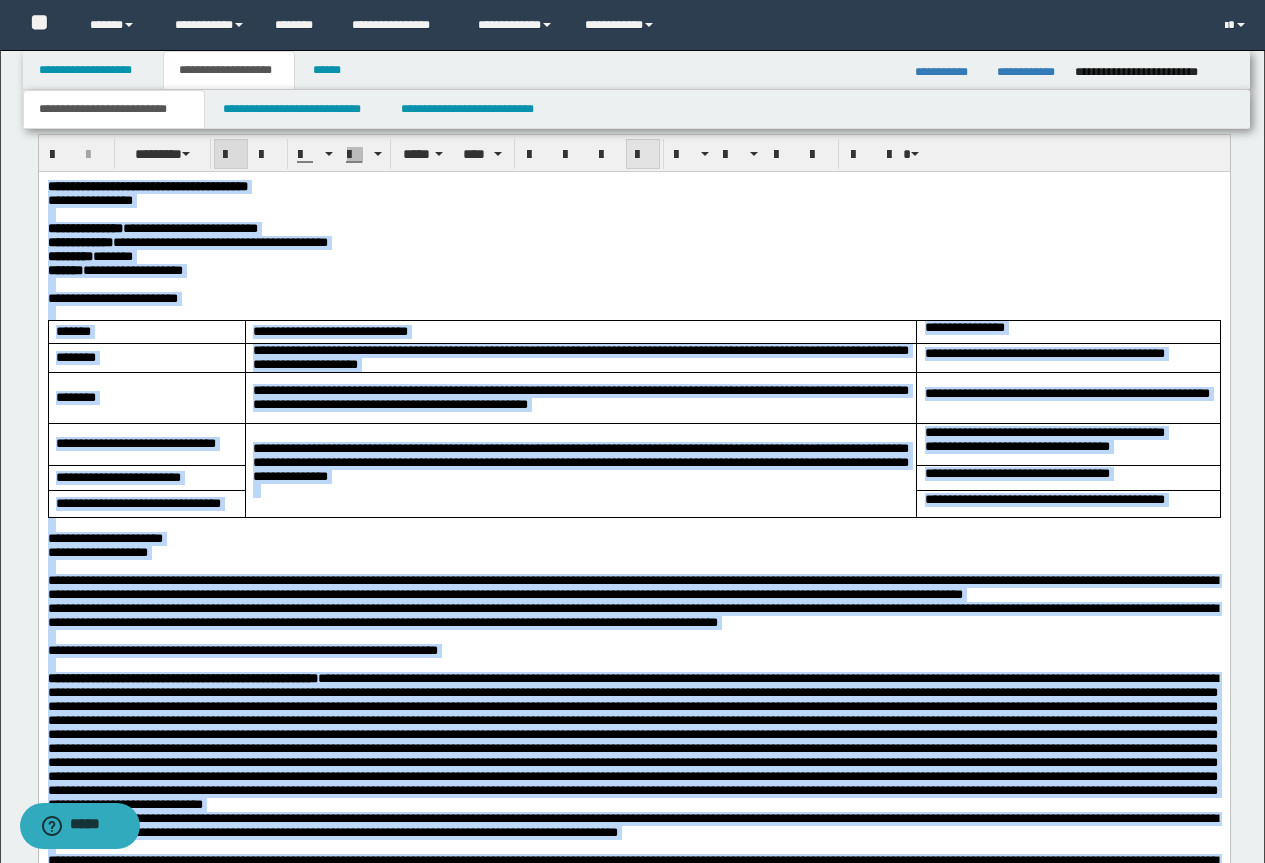 scroll, scrollTop: 652, scrollLeft: 0, axis: vertical 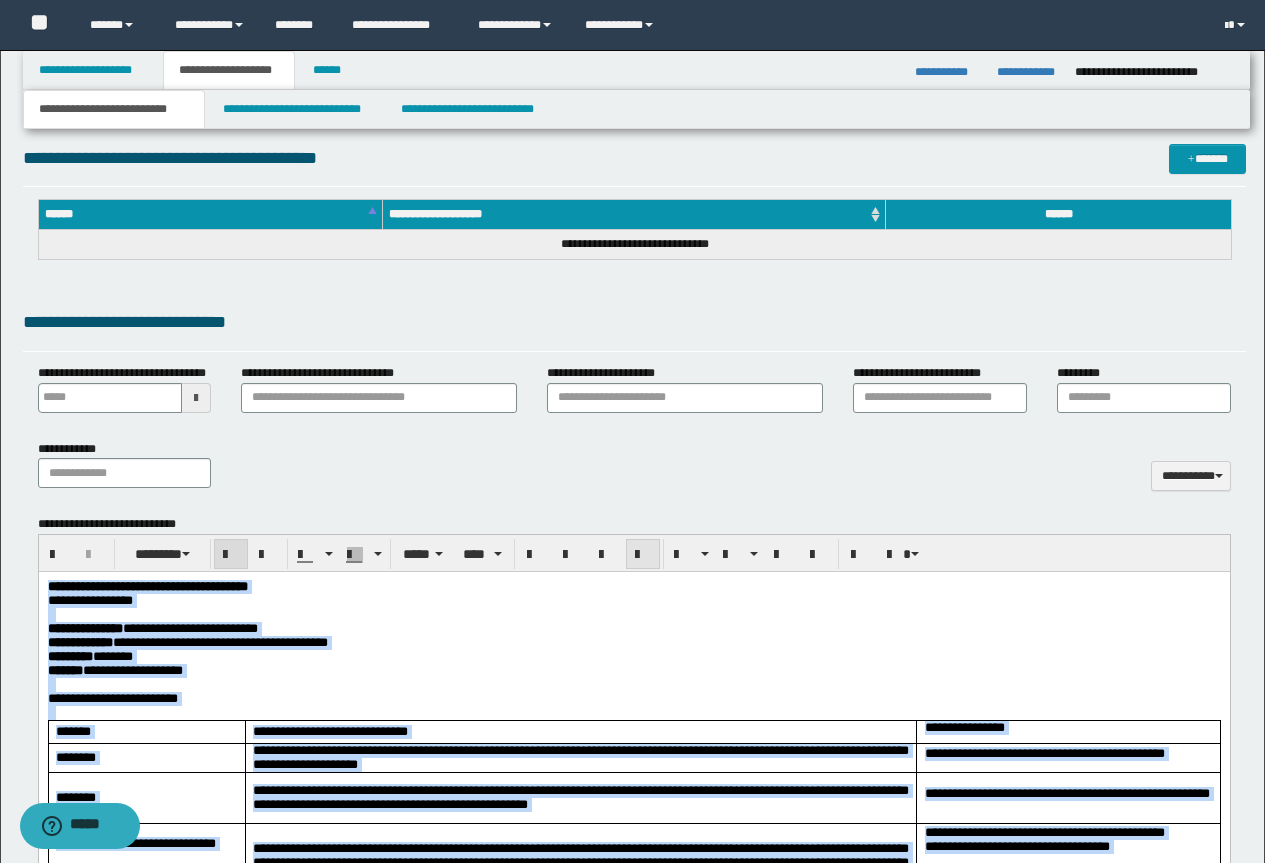 click at bounding box center (643, 555) 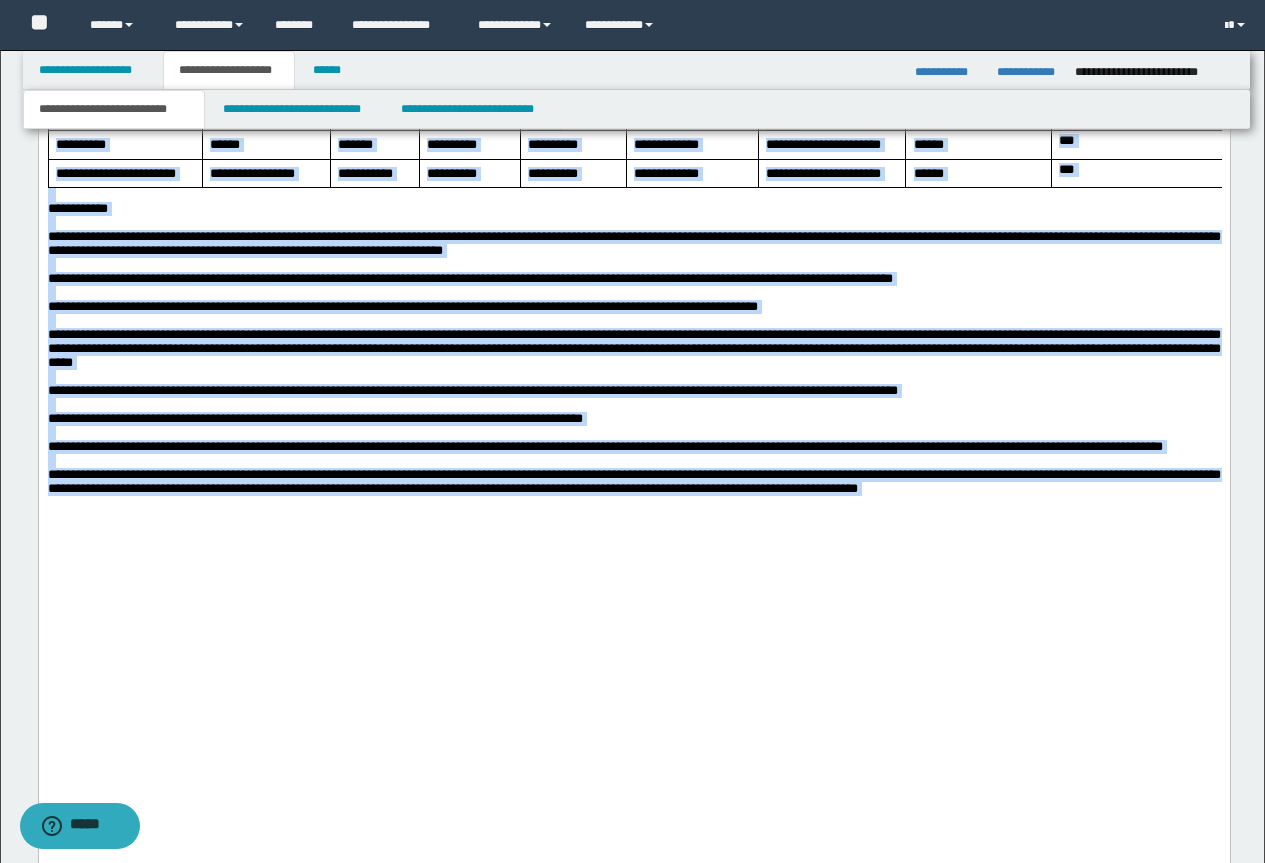 scroll, scrollTop: 3152, scrollLeft: 0, axis: vertical 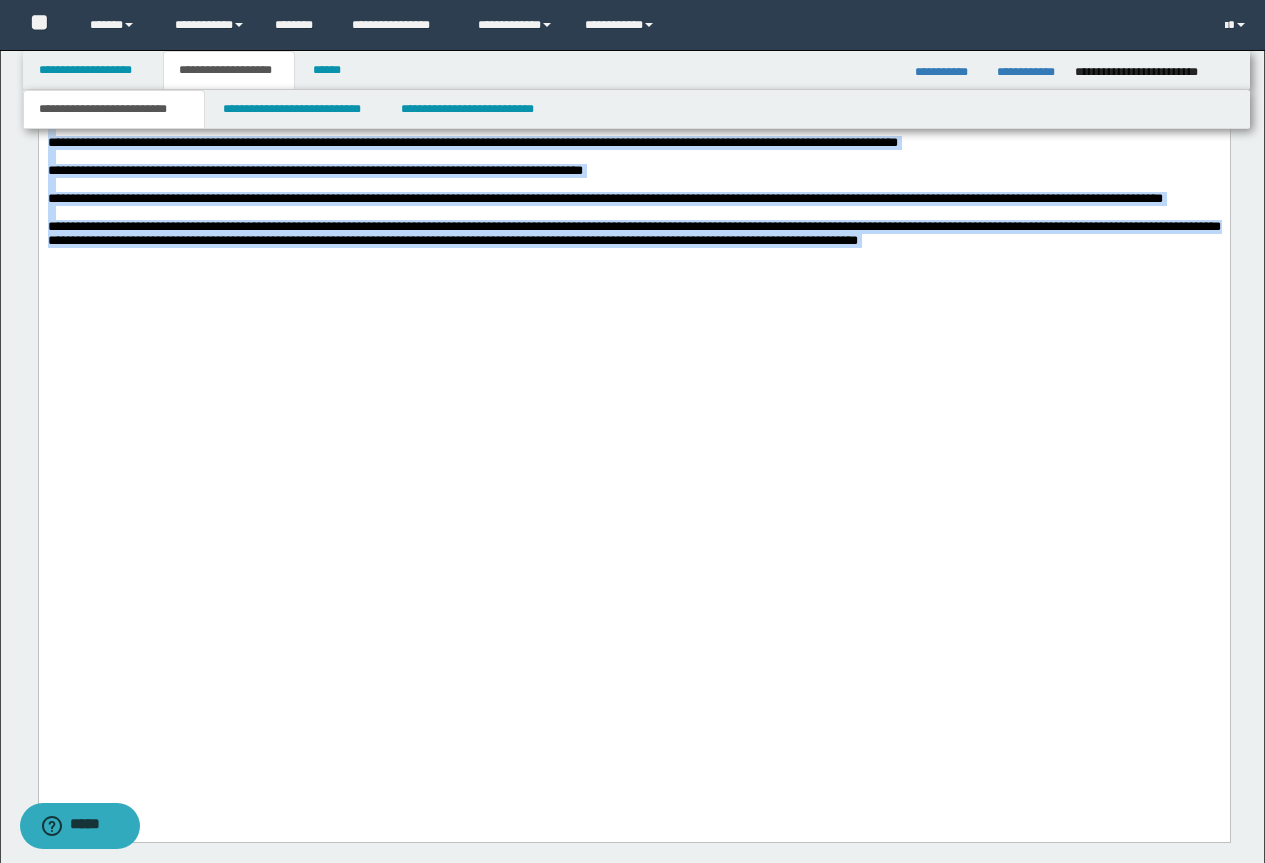click on "**********" at bounding box center [633, 235] 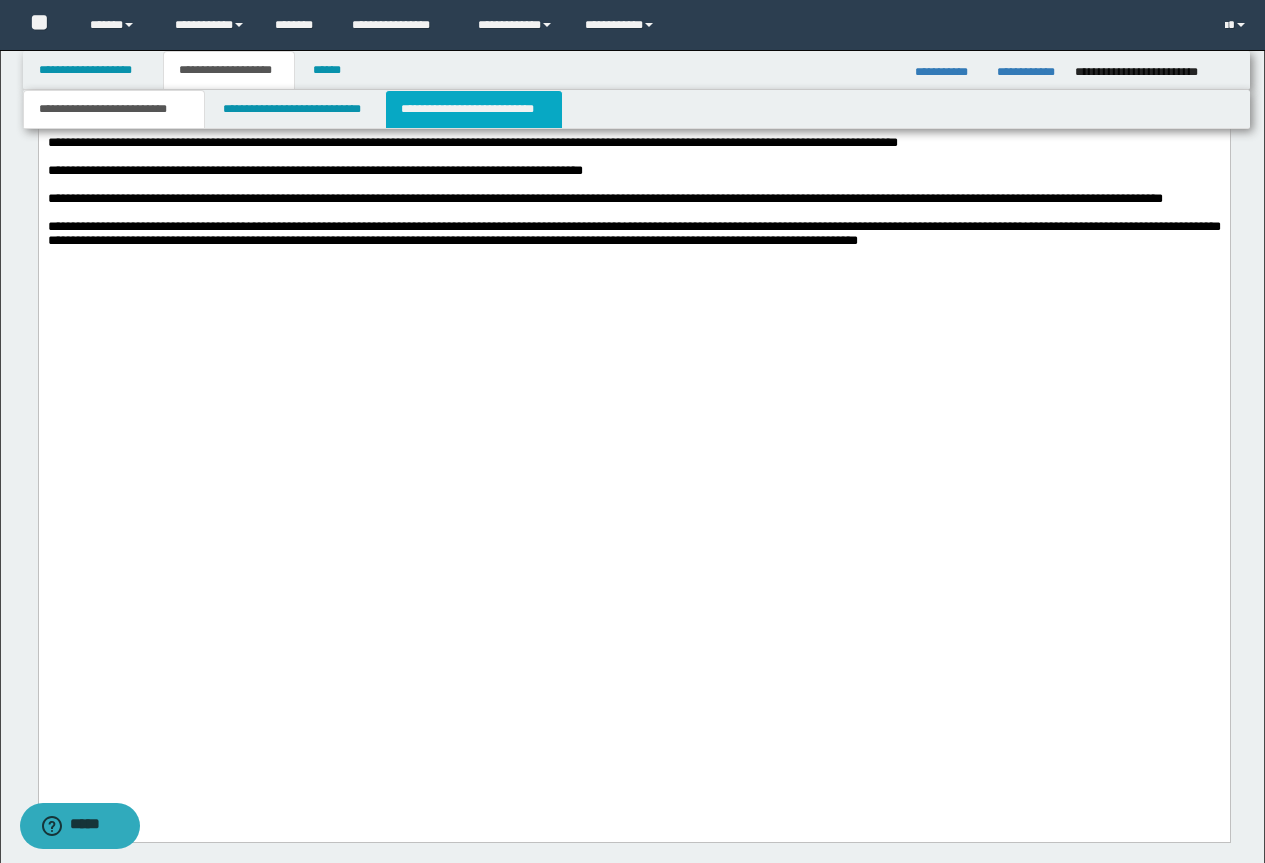 click on "**********" at bounding box center (474, 109) 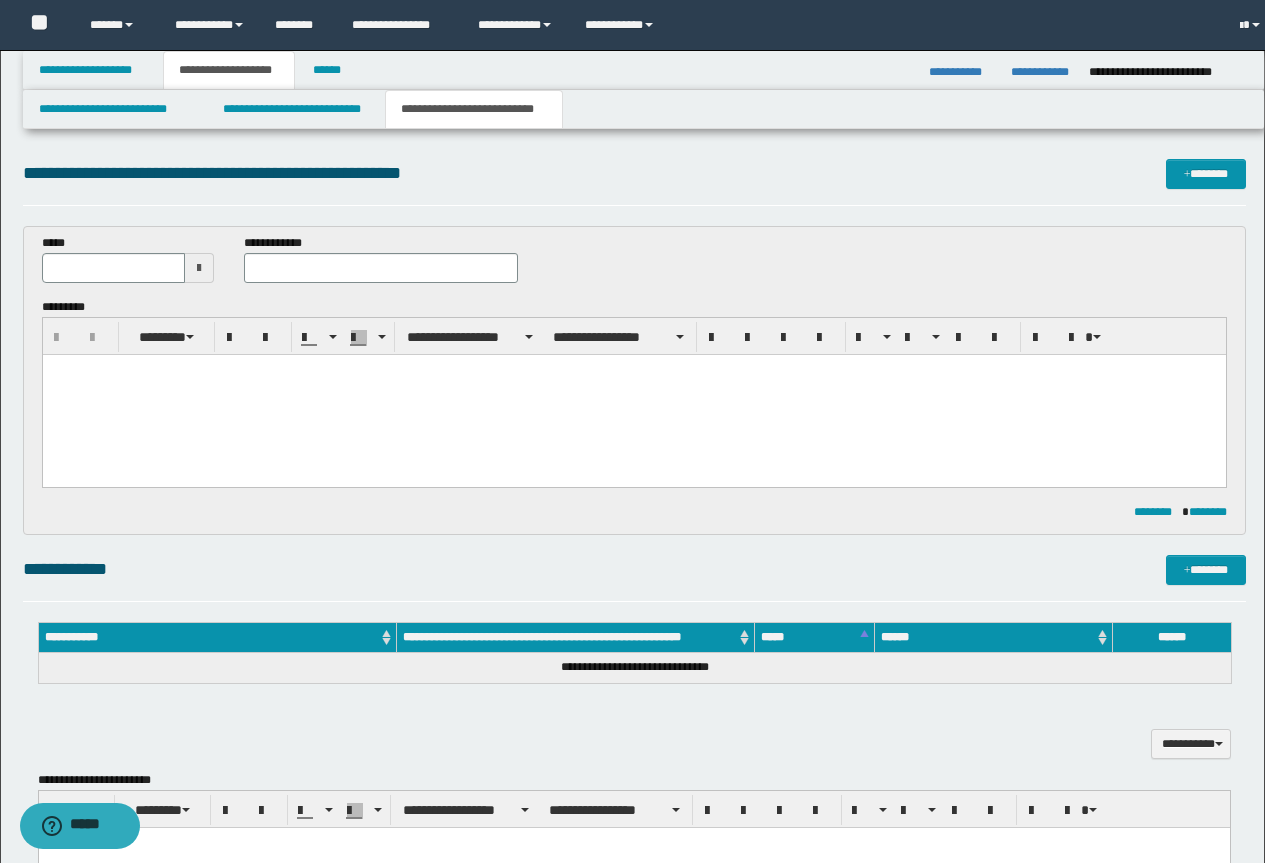 scroll, scrollTop: 0, scrollLeft: 0, axis: both 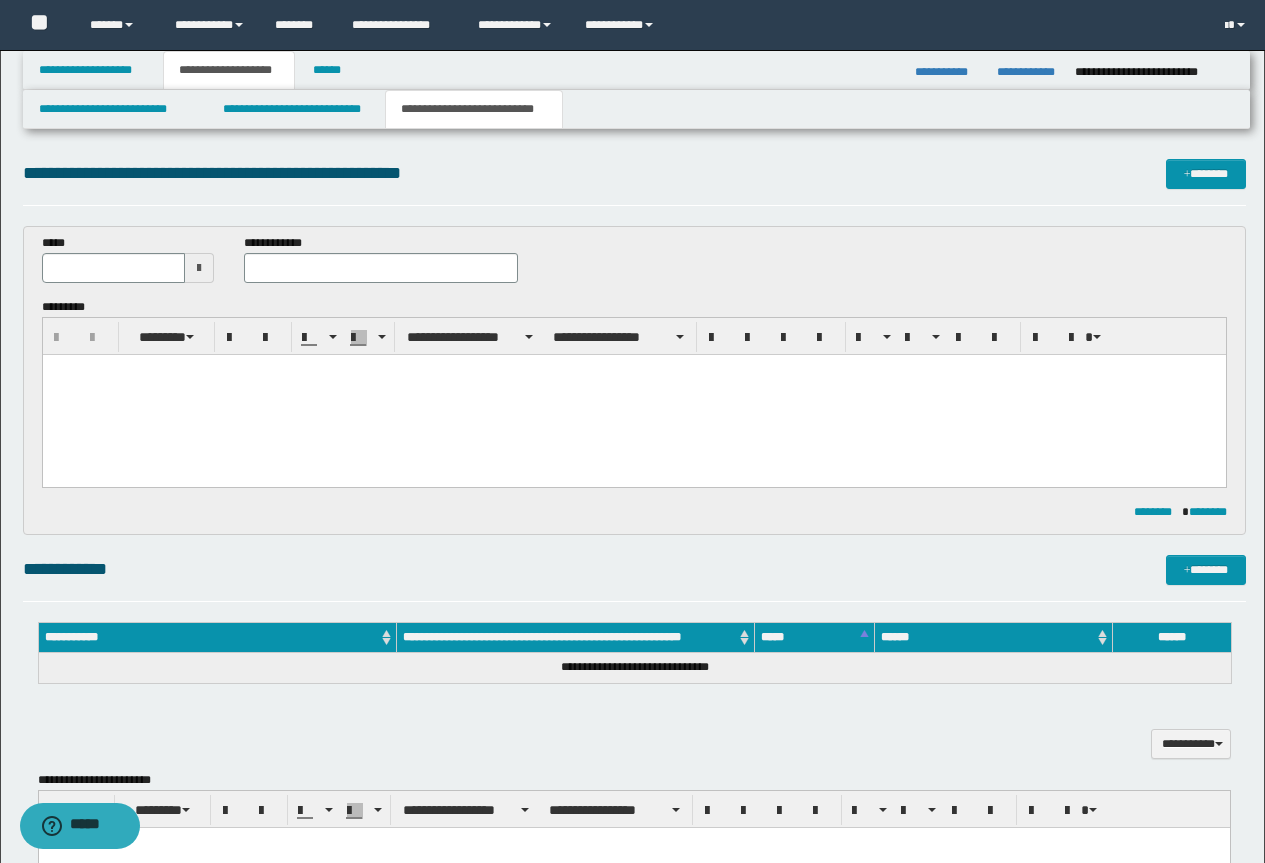 click on "**********" at bounding box center (474, 109) 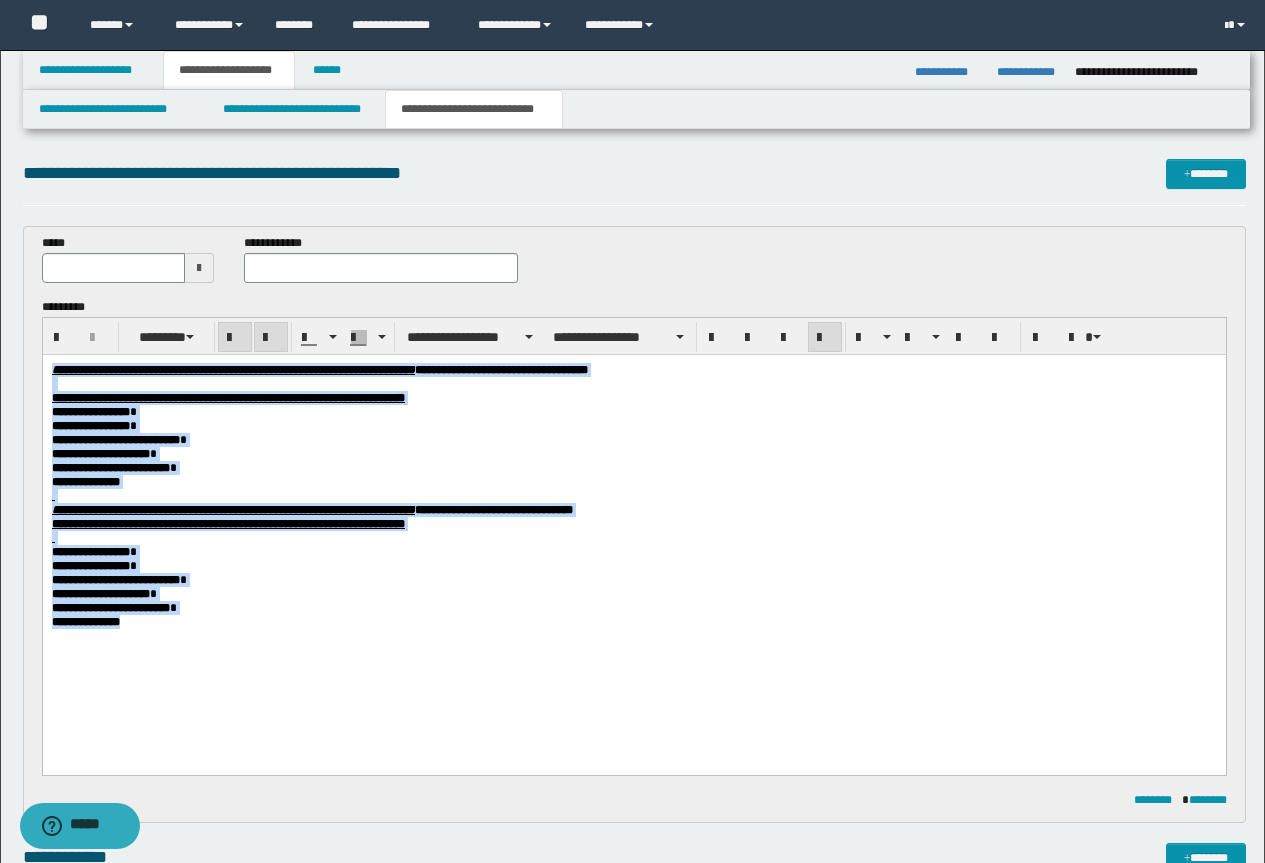 drag, startPoint x: 38, startPoint y: 576, endPoint x: -1, endPoint y: 201, distance: 377.02255 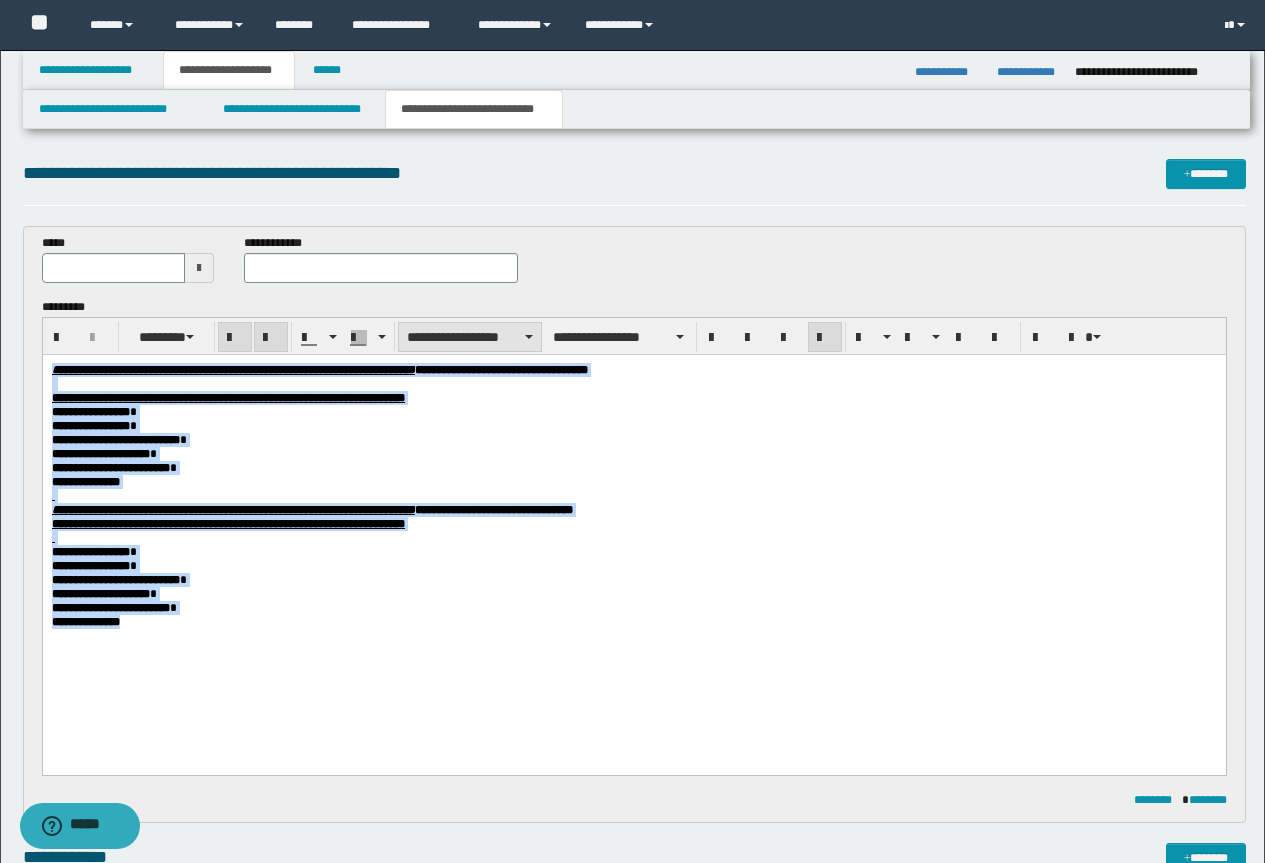 click on "**********" at bounding box center (470, 337) 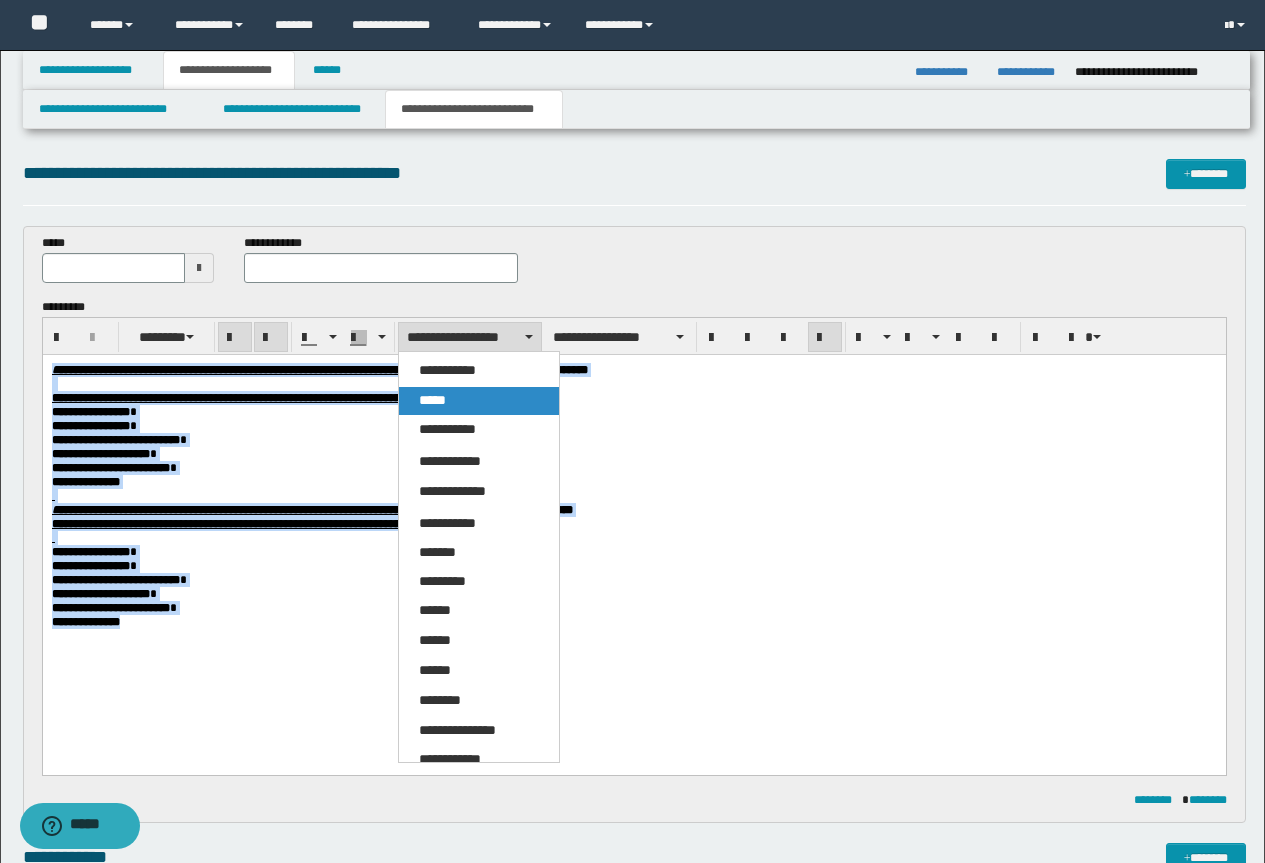 drag, startPoint x: 447, startPoint y: 395, endPoint x: 484, endPoint y: 2, distance: 394.73788 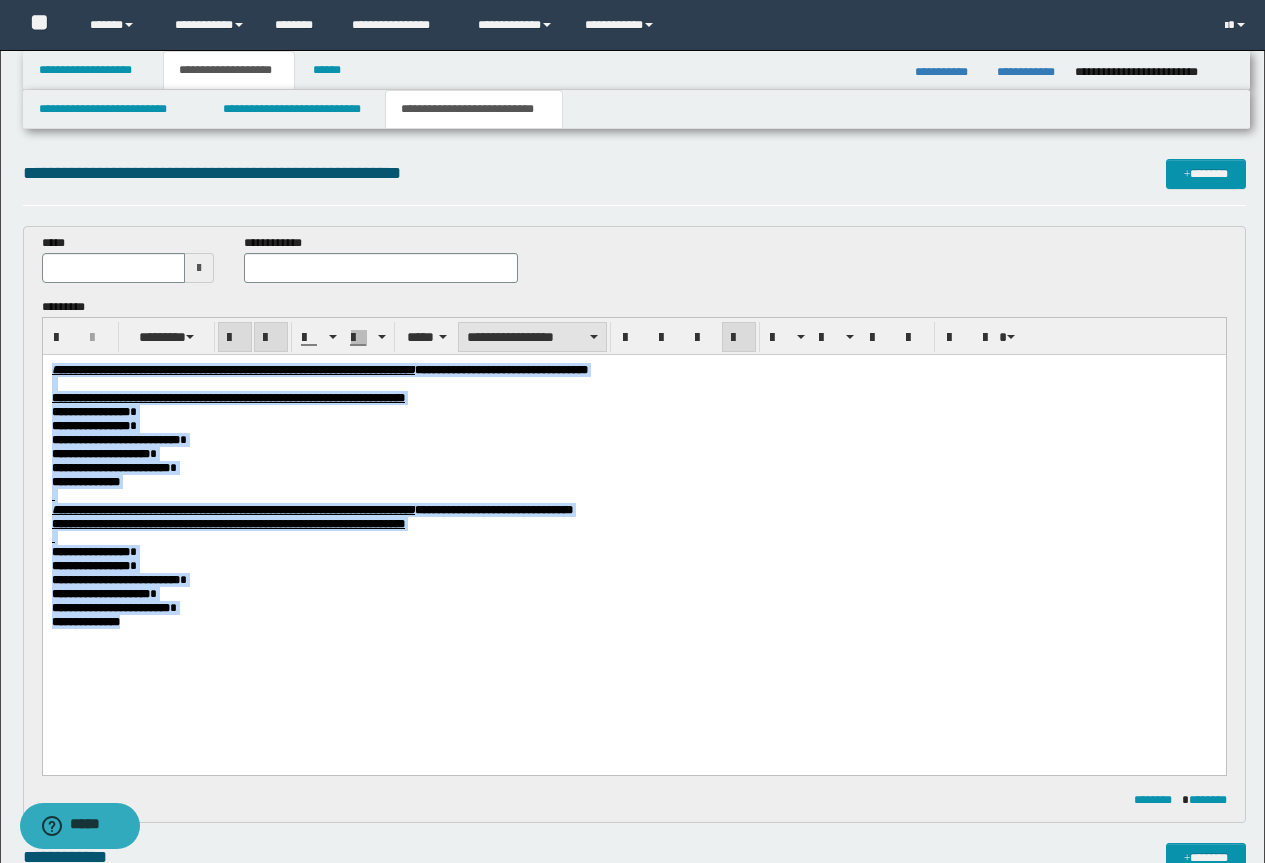 click on "**********" at bounding box center [532, 337] 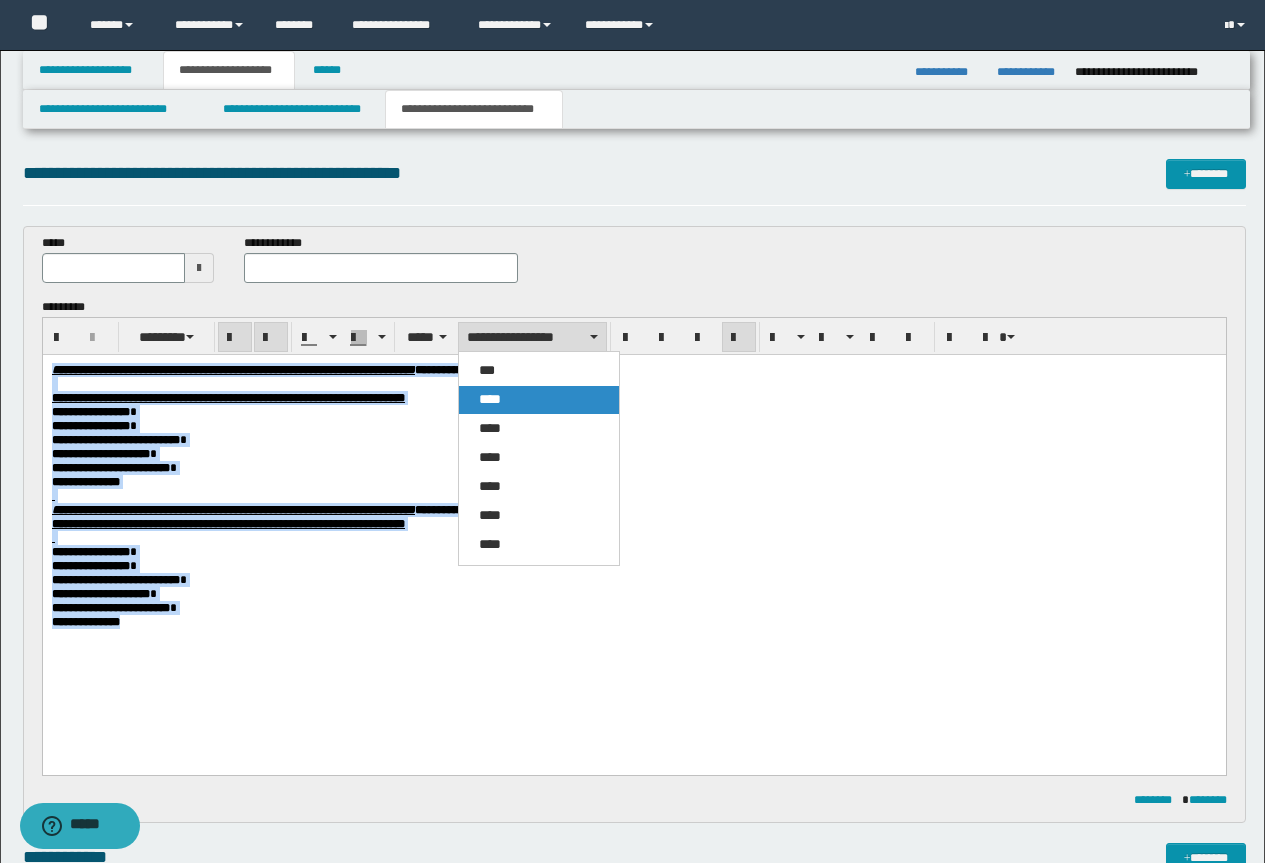 click on "****" at bounding box center [490, 399] 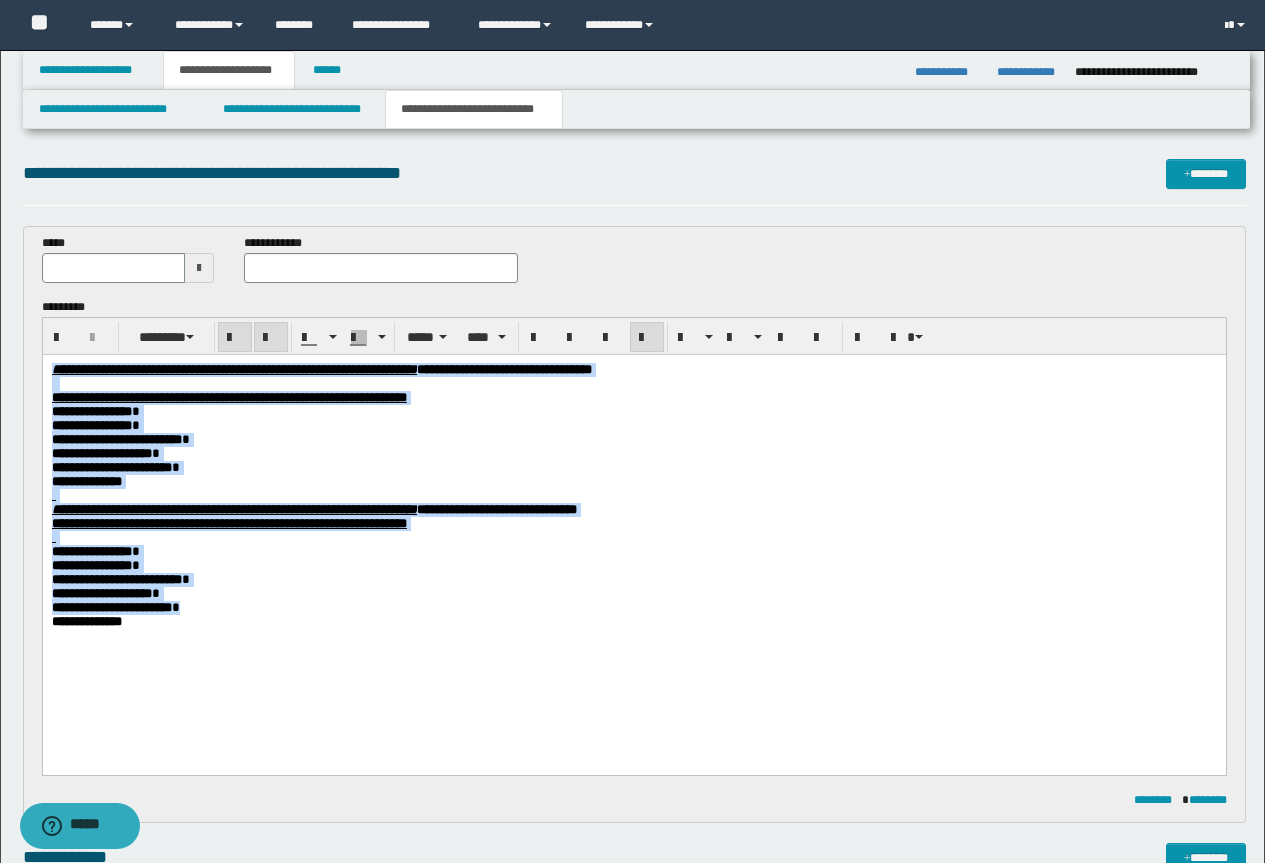 click on "**********" at bounding box center [633, 440] 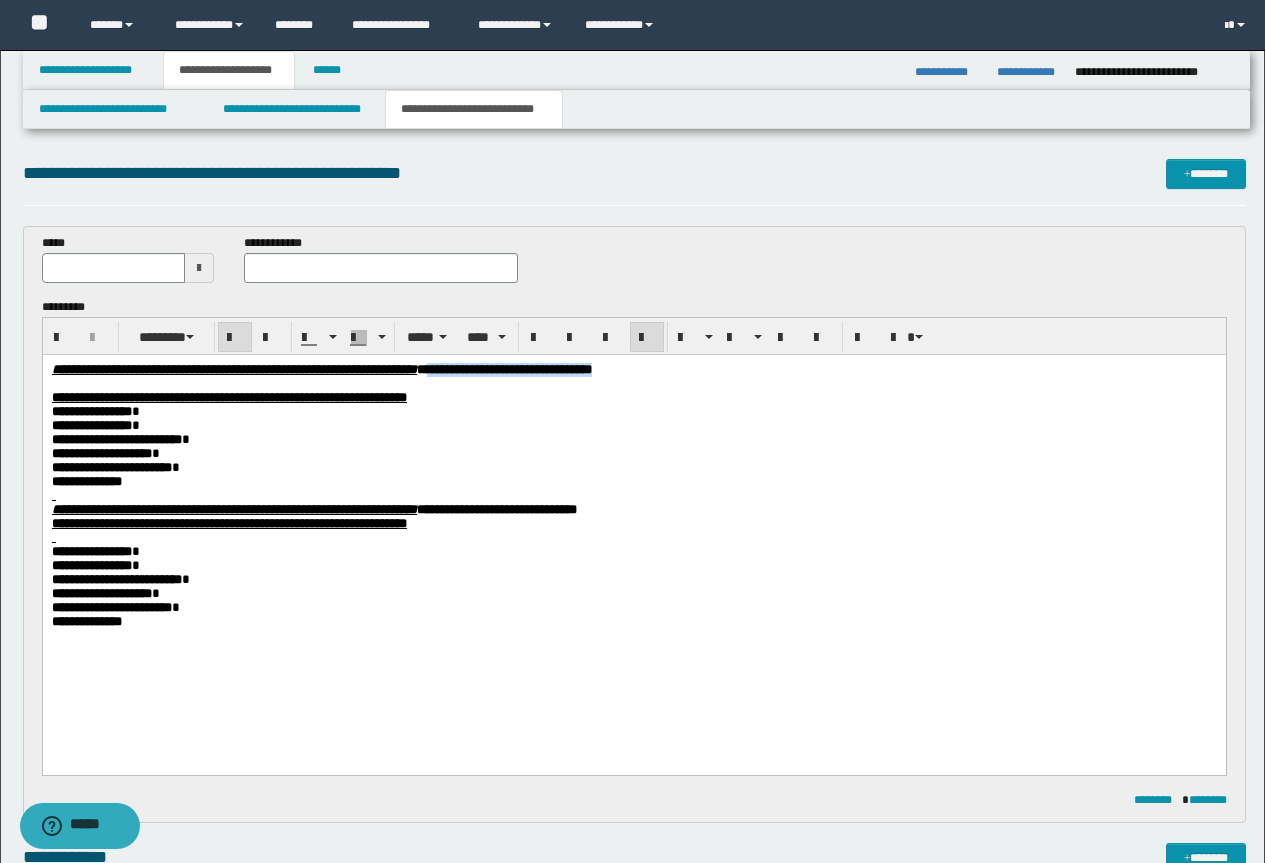 drag, startPoint x: 853, startPoint y: 377, endPoint x: 624, endPoint y: 376, distance: 229.00218 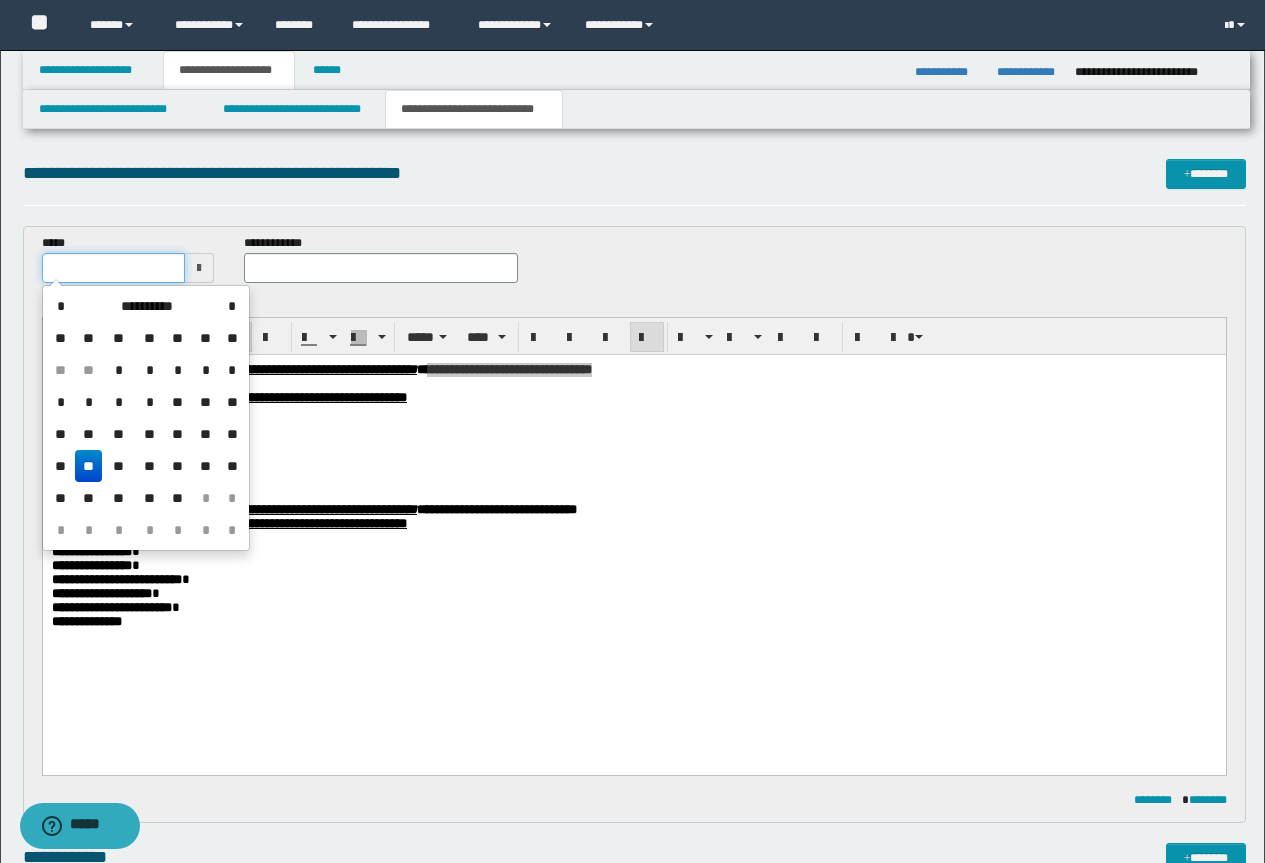 click at bounding box center [114, 268] 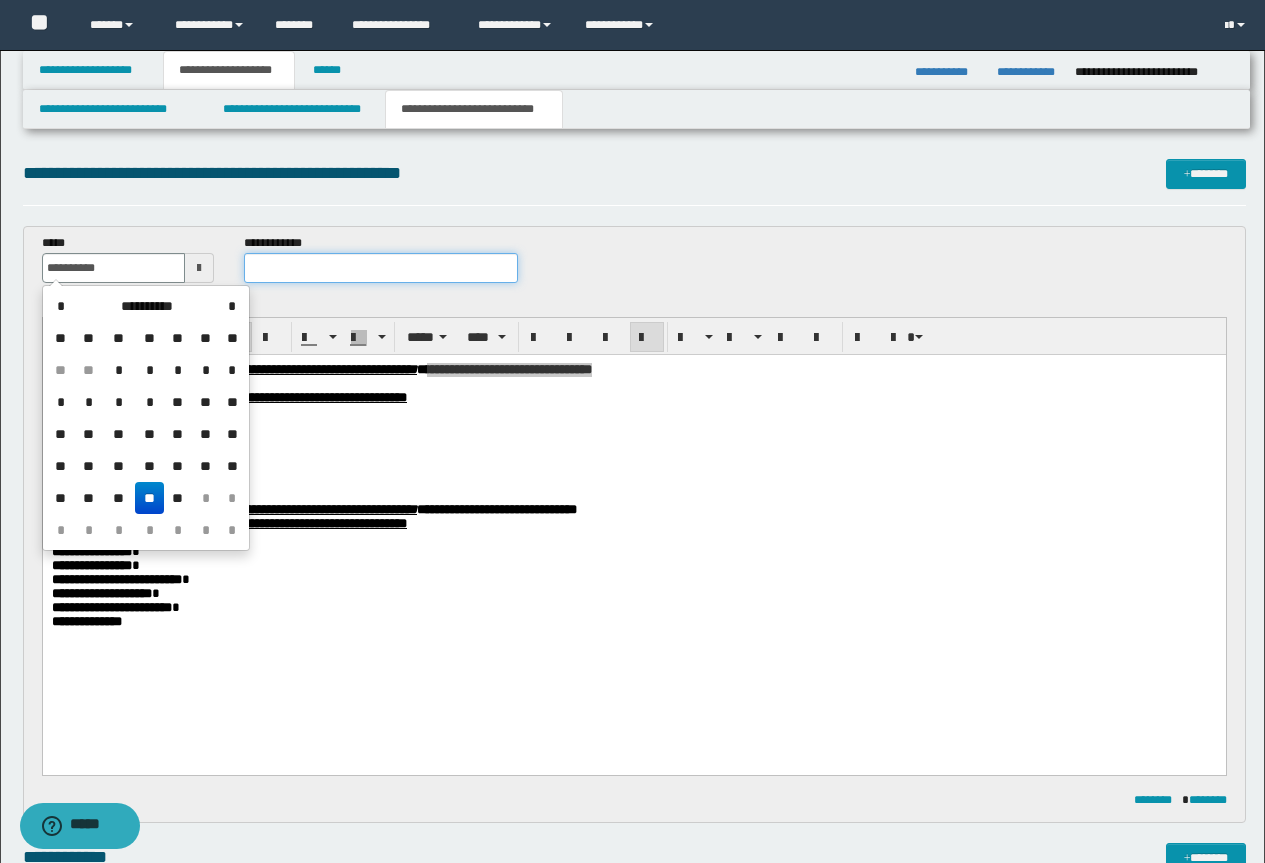 type on "**********" 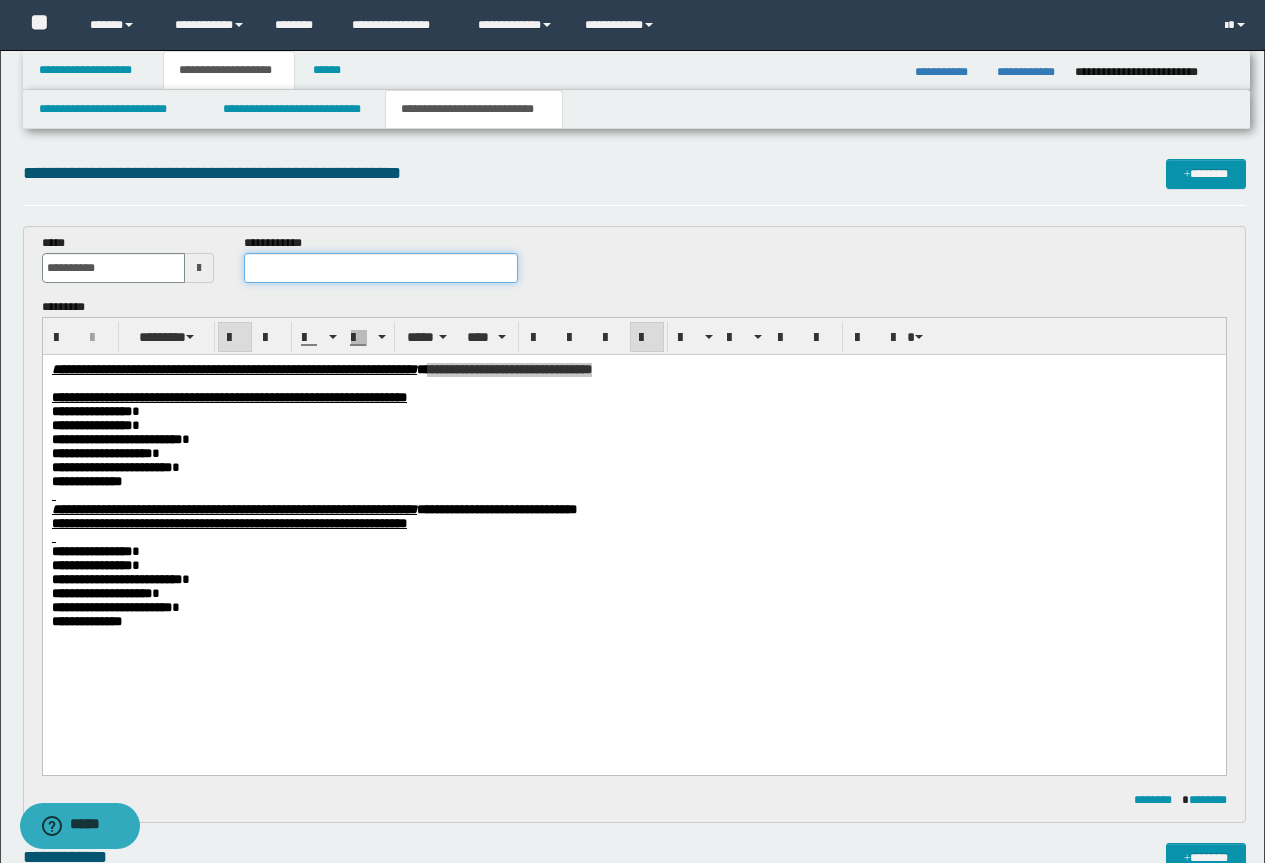 paste on "**********" 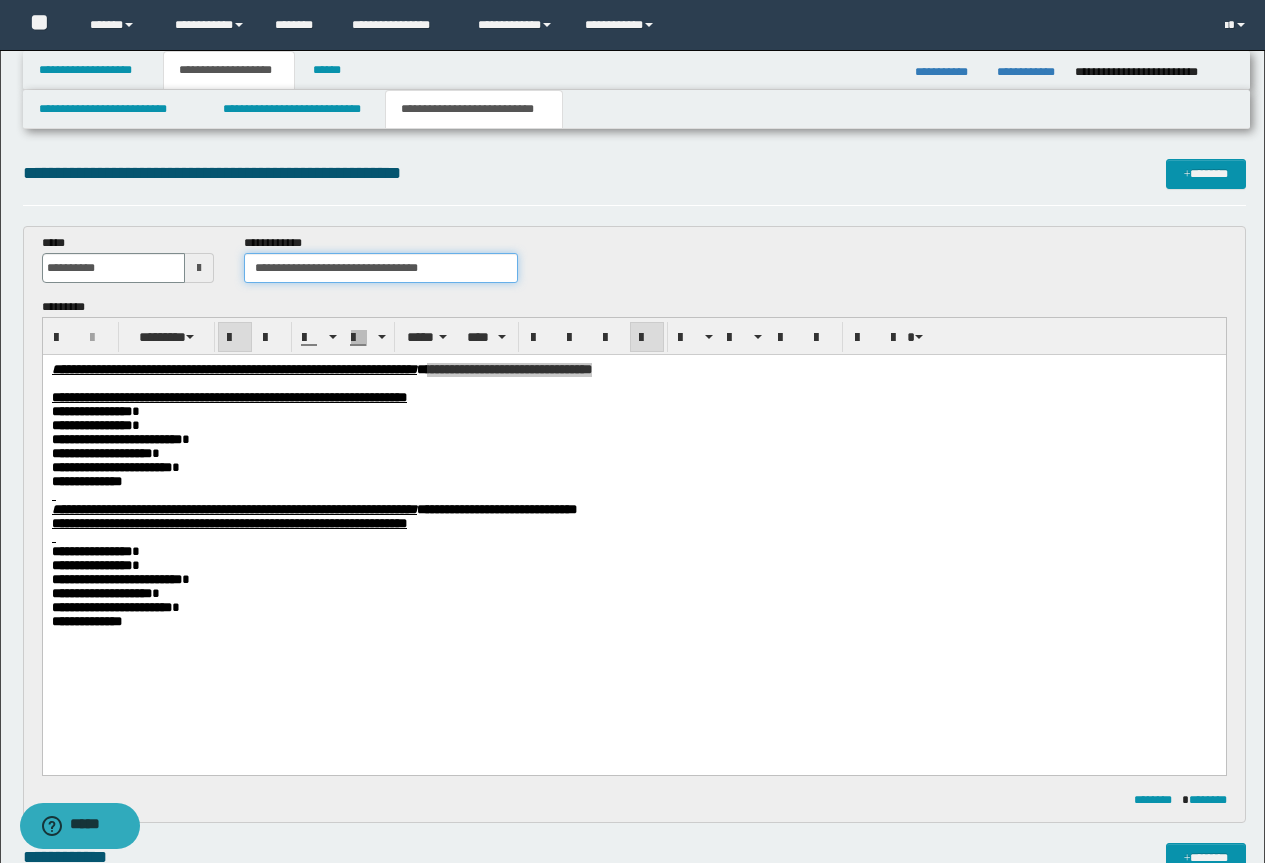 drag, startPoint x: 450, startPoint y: 272, endPoint x: 365, endPoint y: 273, distance: 85.00588 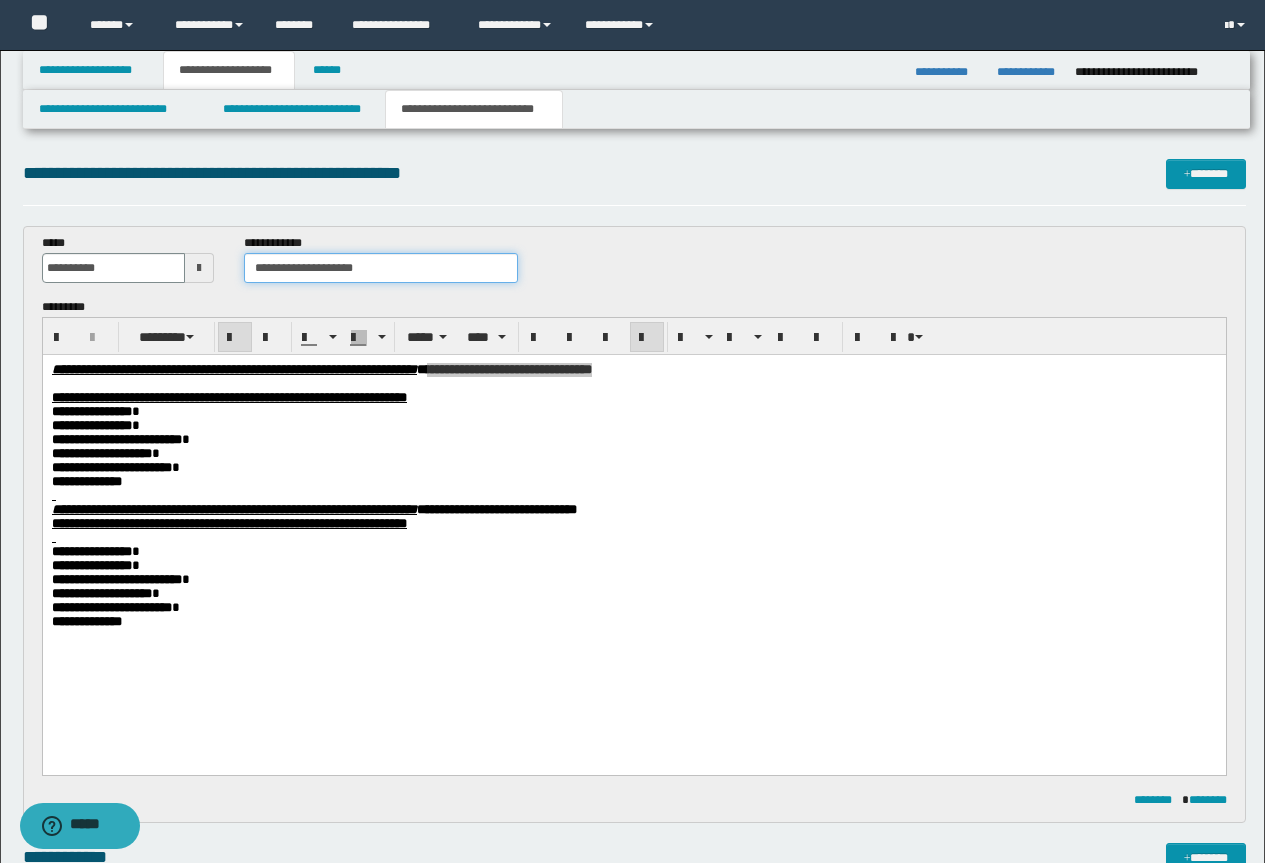 type on "**********" 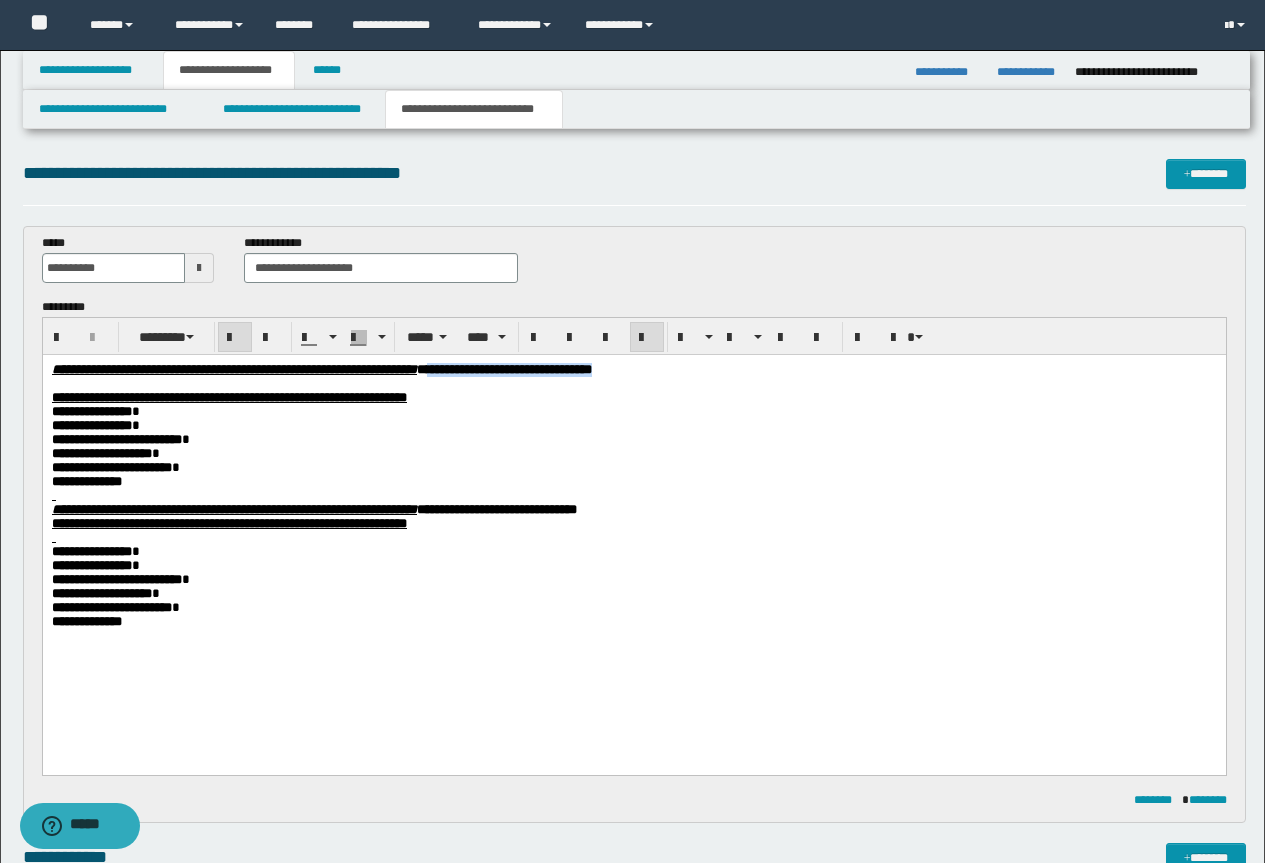 click on "**********" at bounding box center (633, 521) 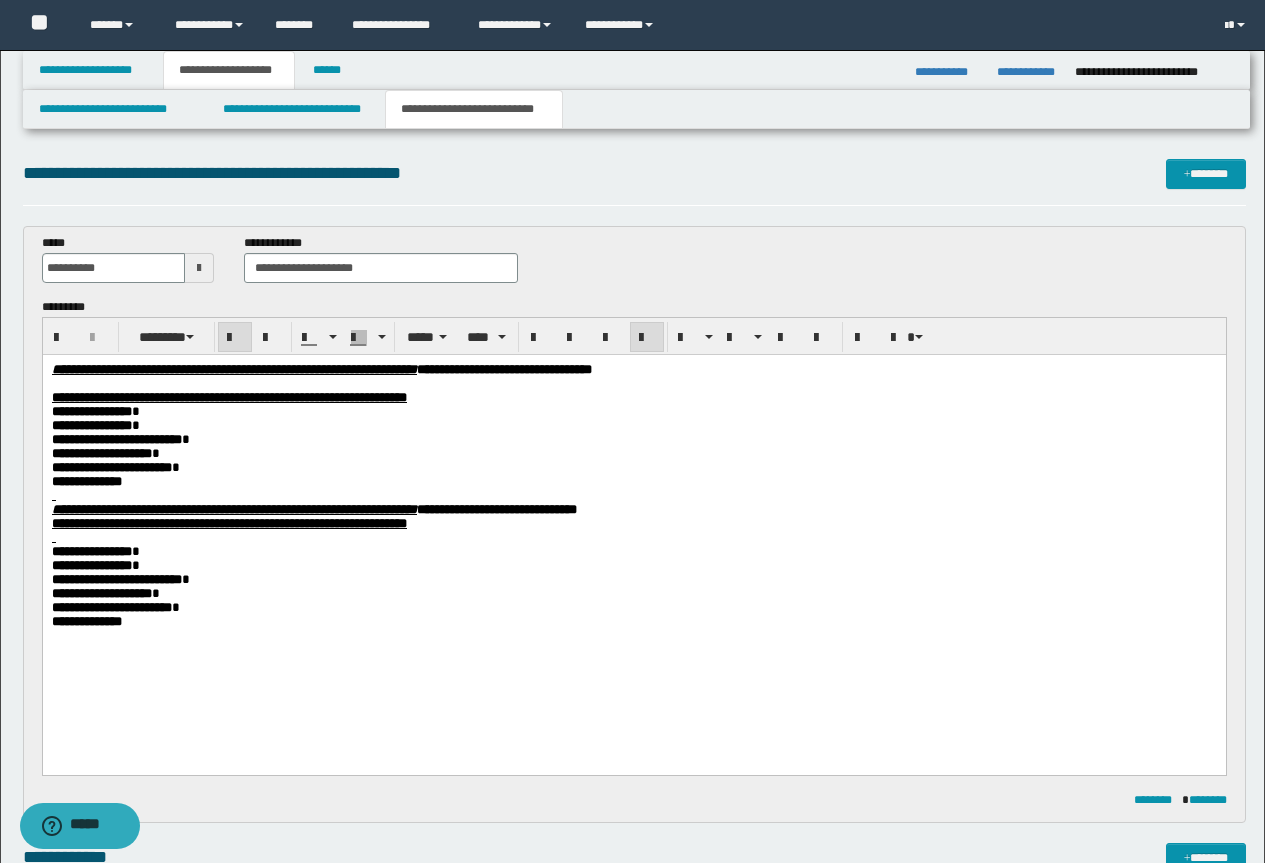 click on "**********" at bounding box center [633, 521] 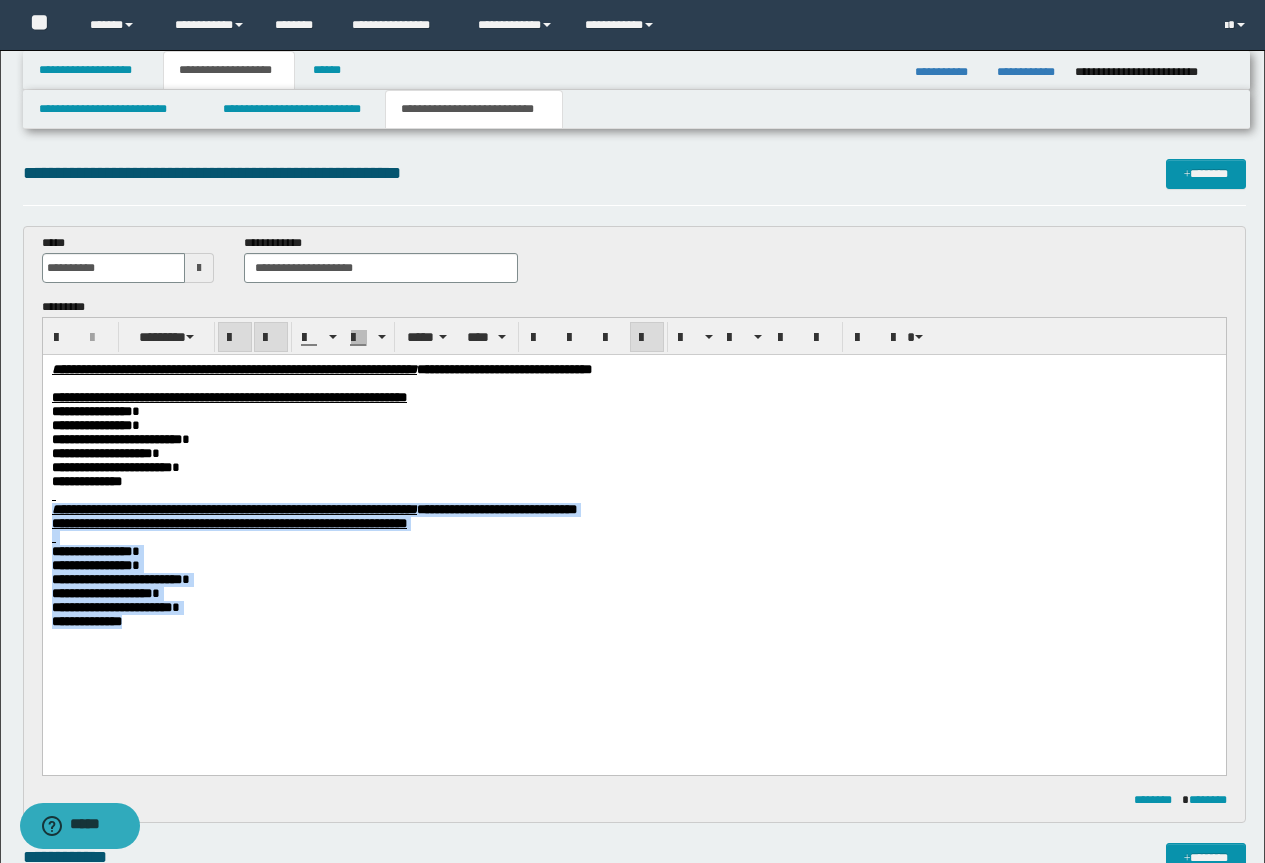 drag, startPoint x: 179, startPoint y: 668, endPoint x: 37, endPoint y: 524, distance: 202.23749 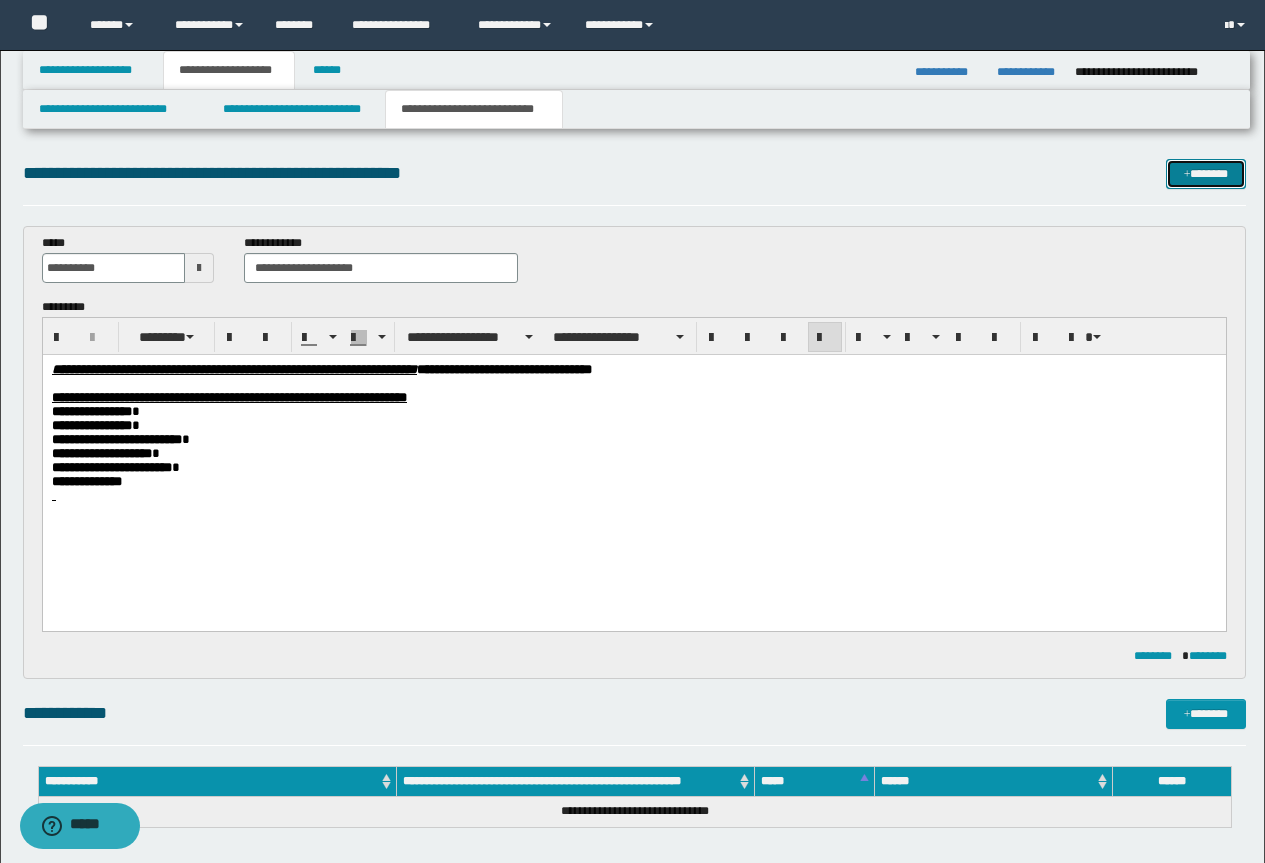 click on "*******" at bounding box center [1206, 174] 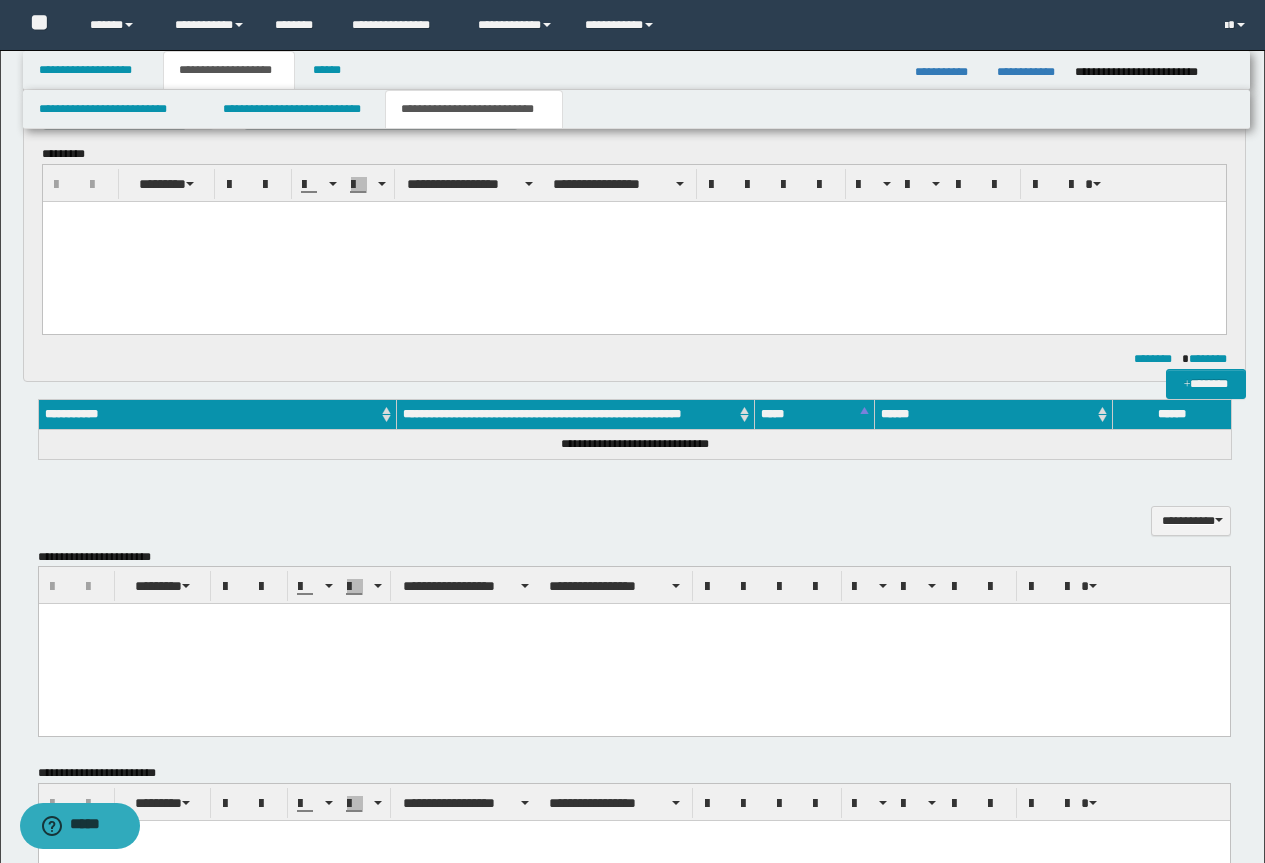 scroll, scrollTop: 0, scrollLeft: 0, axis: both 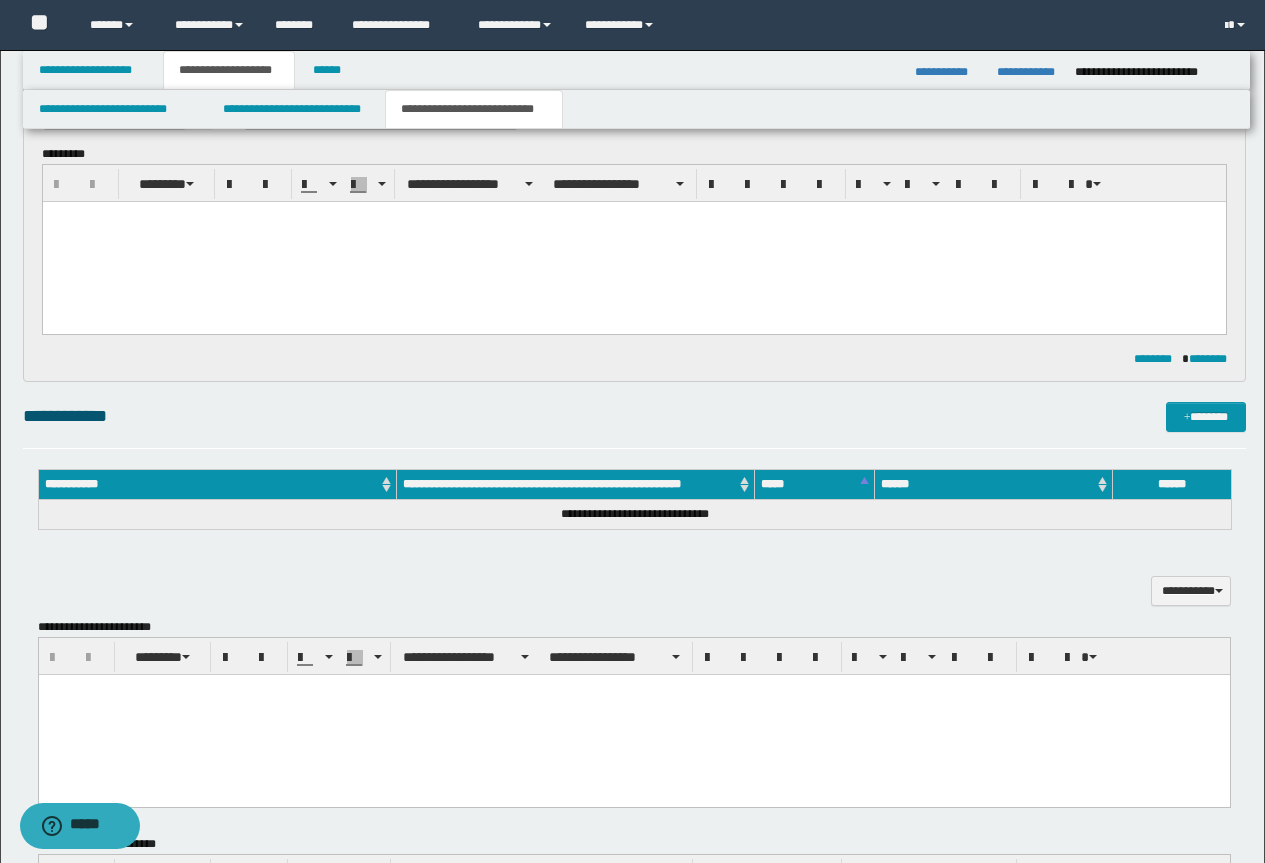 click at bounding box center (633, 241) 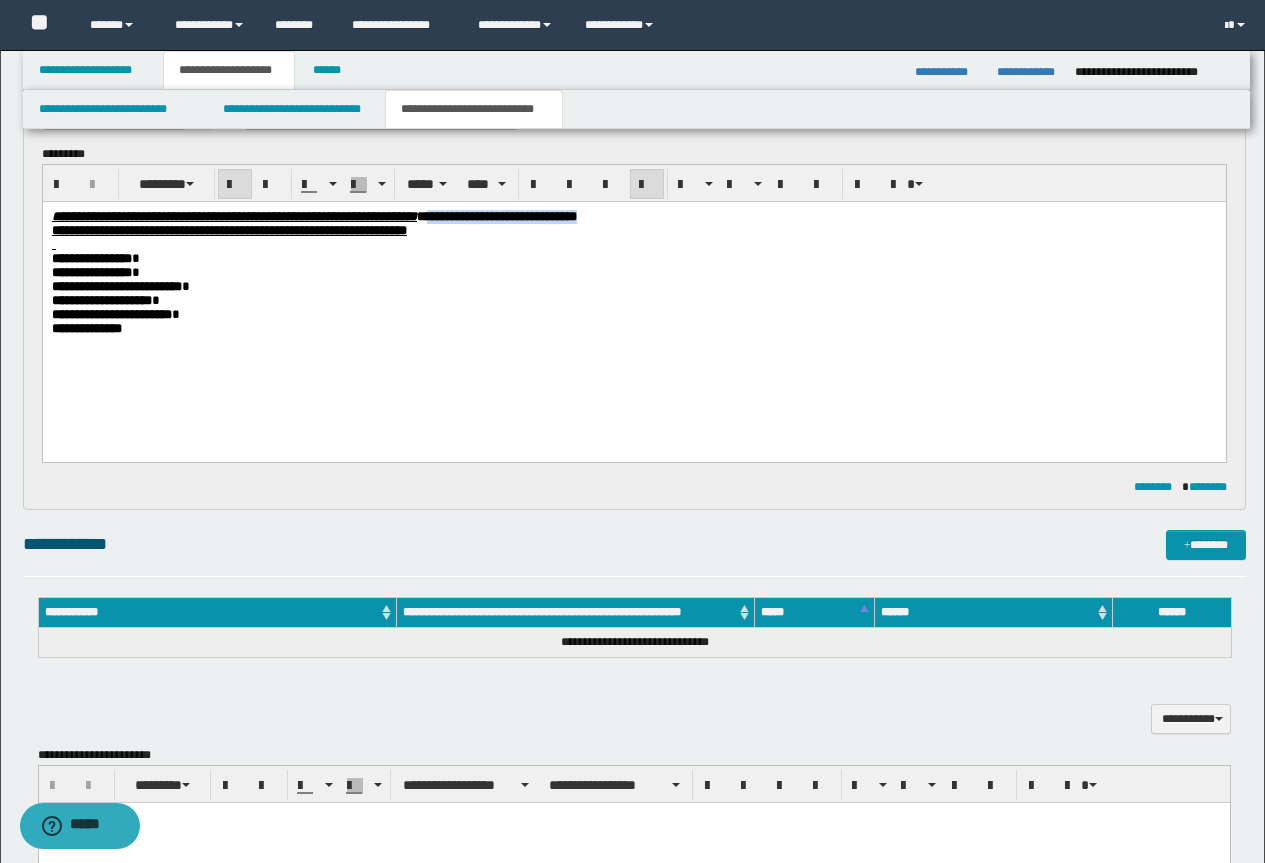 drag, startPoint x: 829, startPoint y: 213, endPoint x: 628, endPoint y: 215, distance: 201.00995 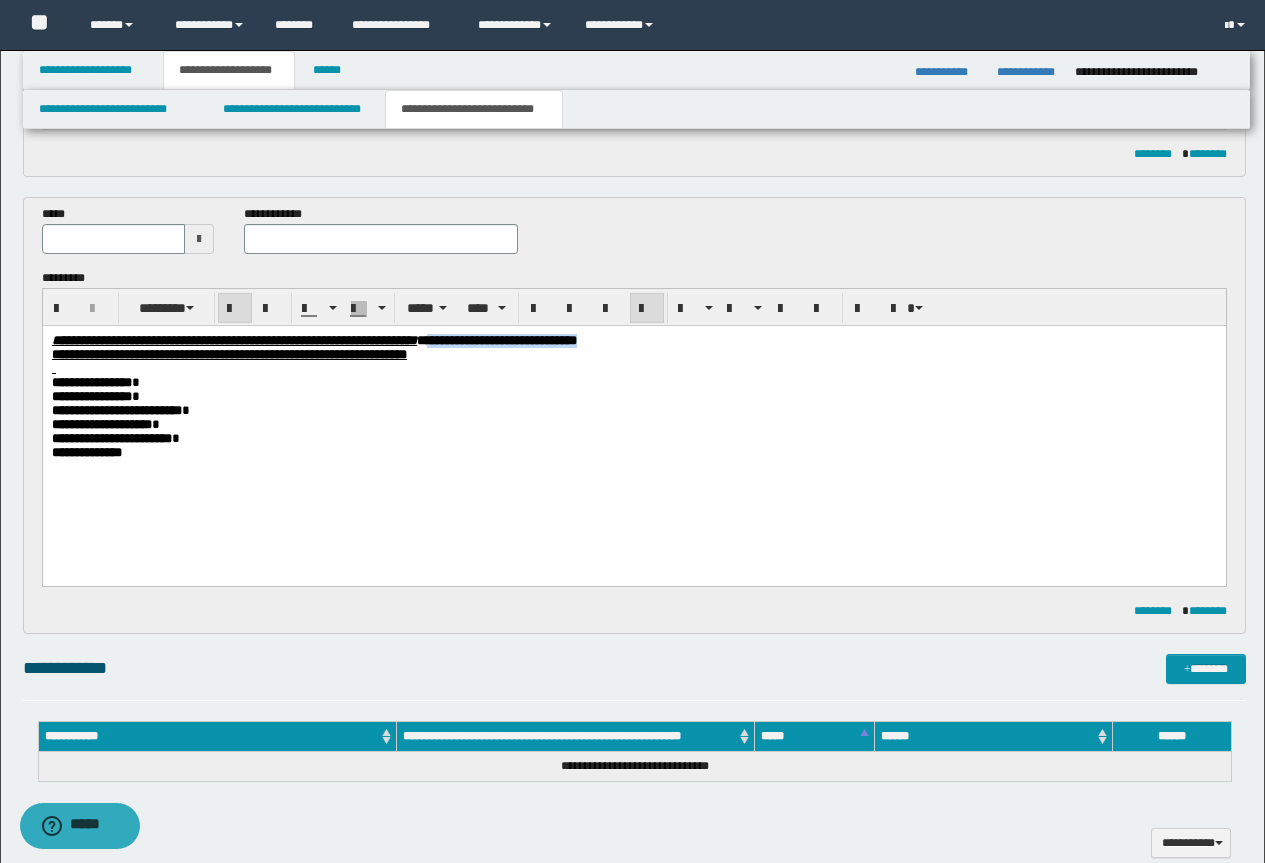 scroll, scrollTop: 426, scrollLeft: 0, axis: vertical 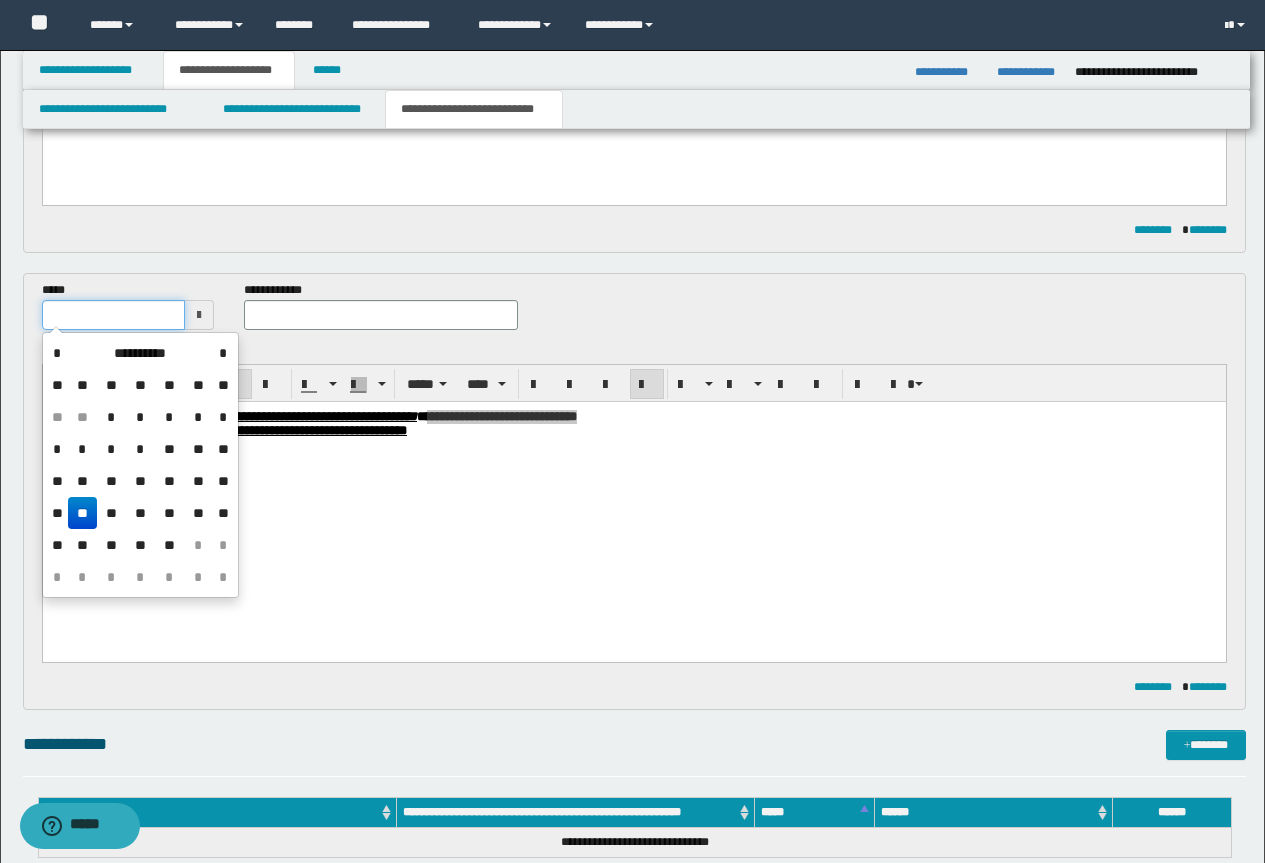 click at bounding box center (114, 315) 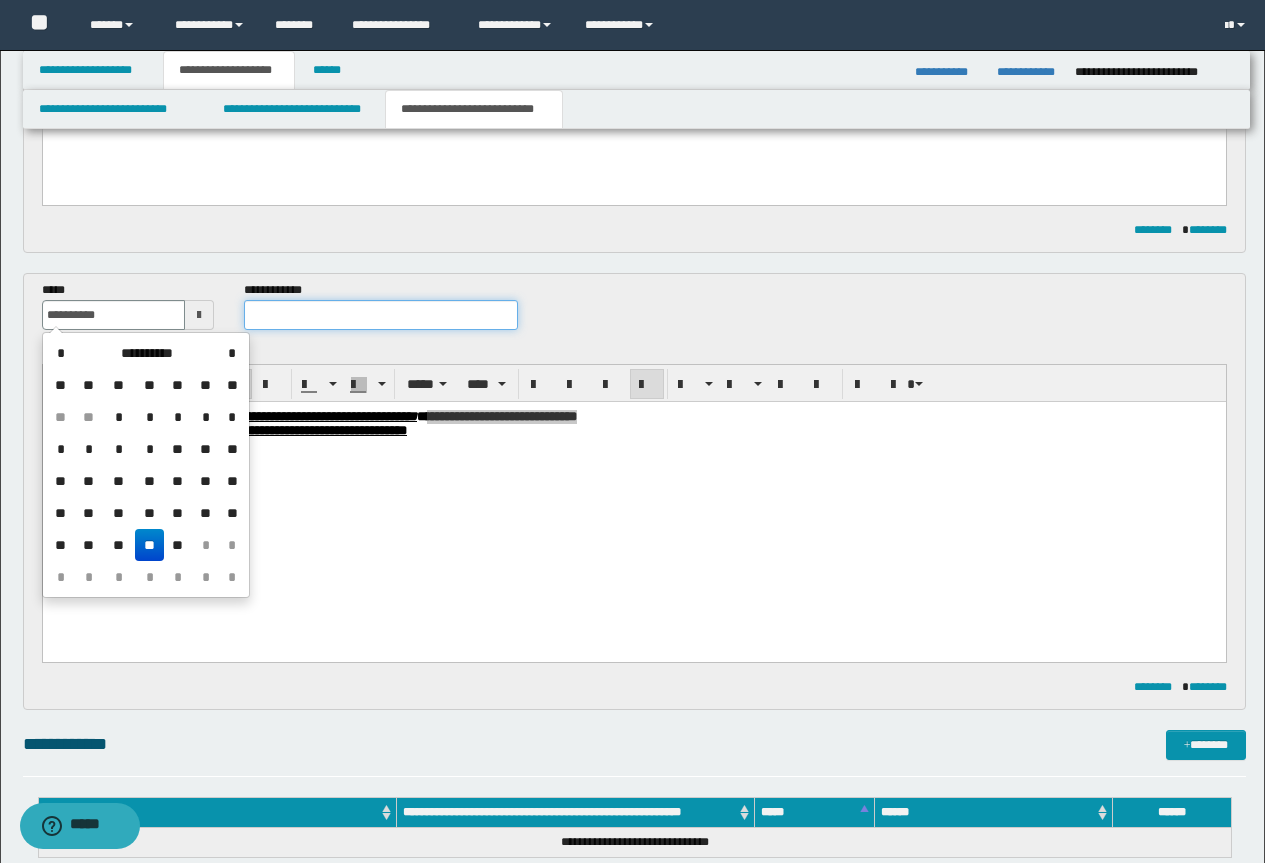 type on "**********" 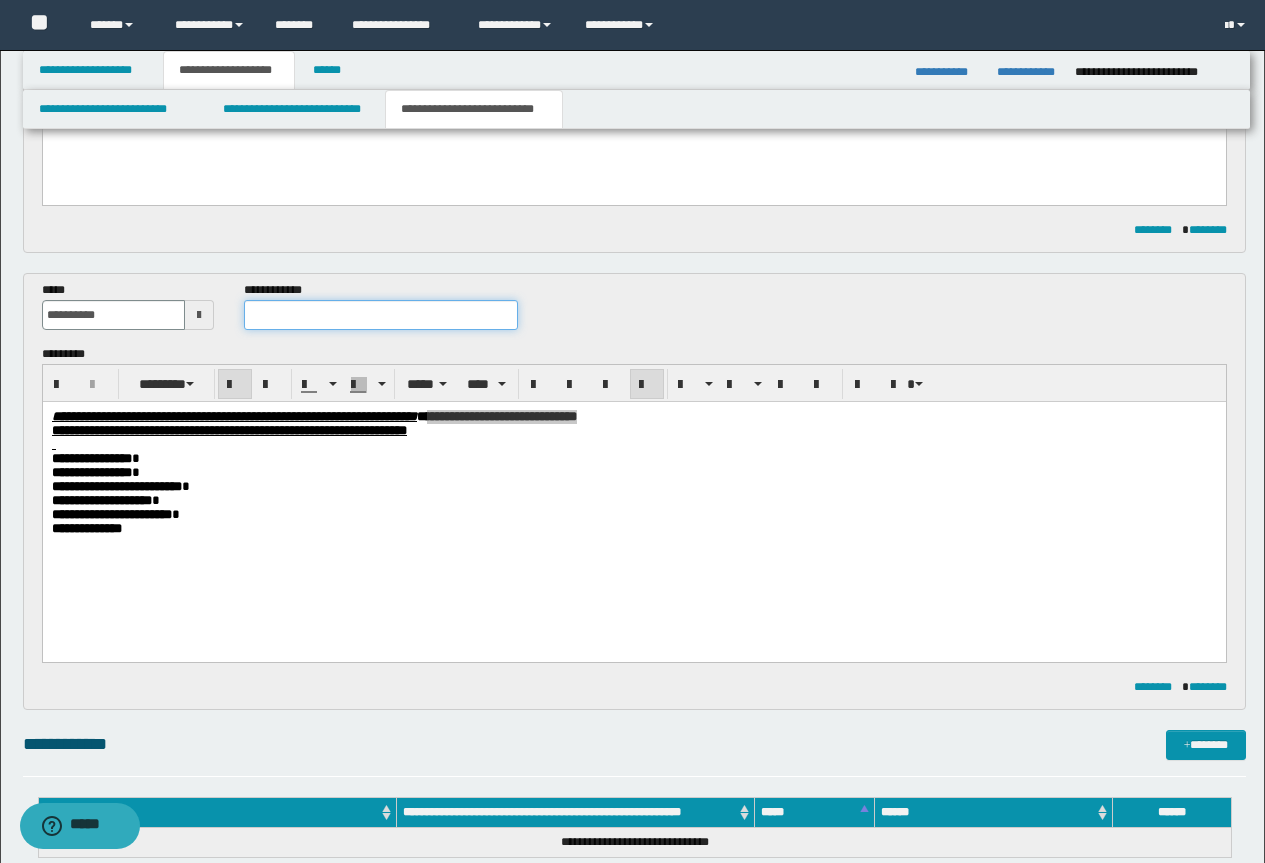 paste on "**********" 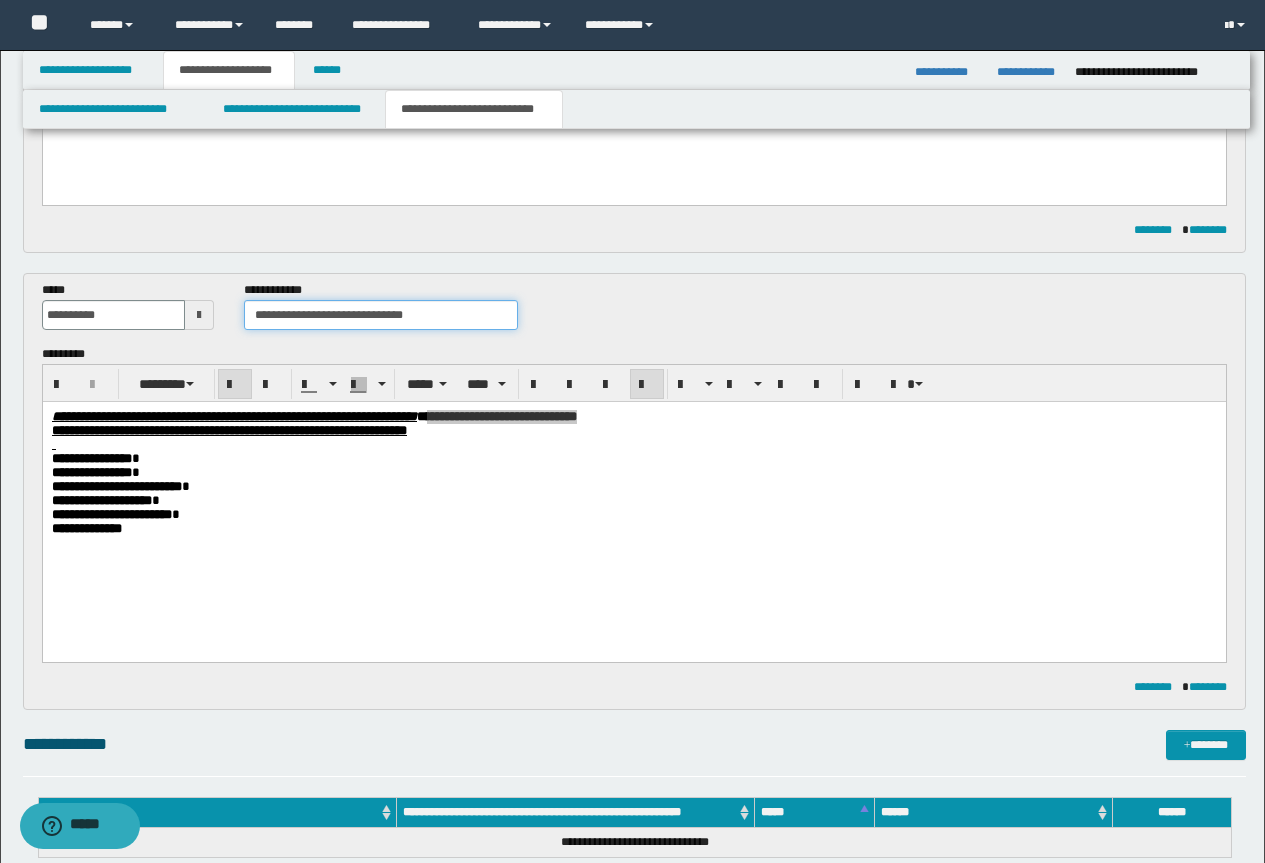 drag, startPoint x: 446, startPoint y: 311, endPoint x: 347, endPoint y: 322, distance: 99.60924 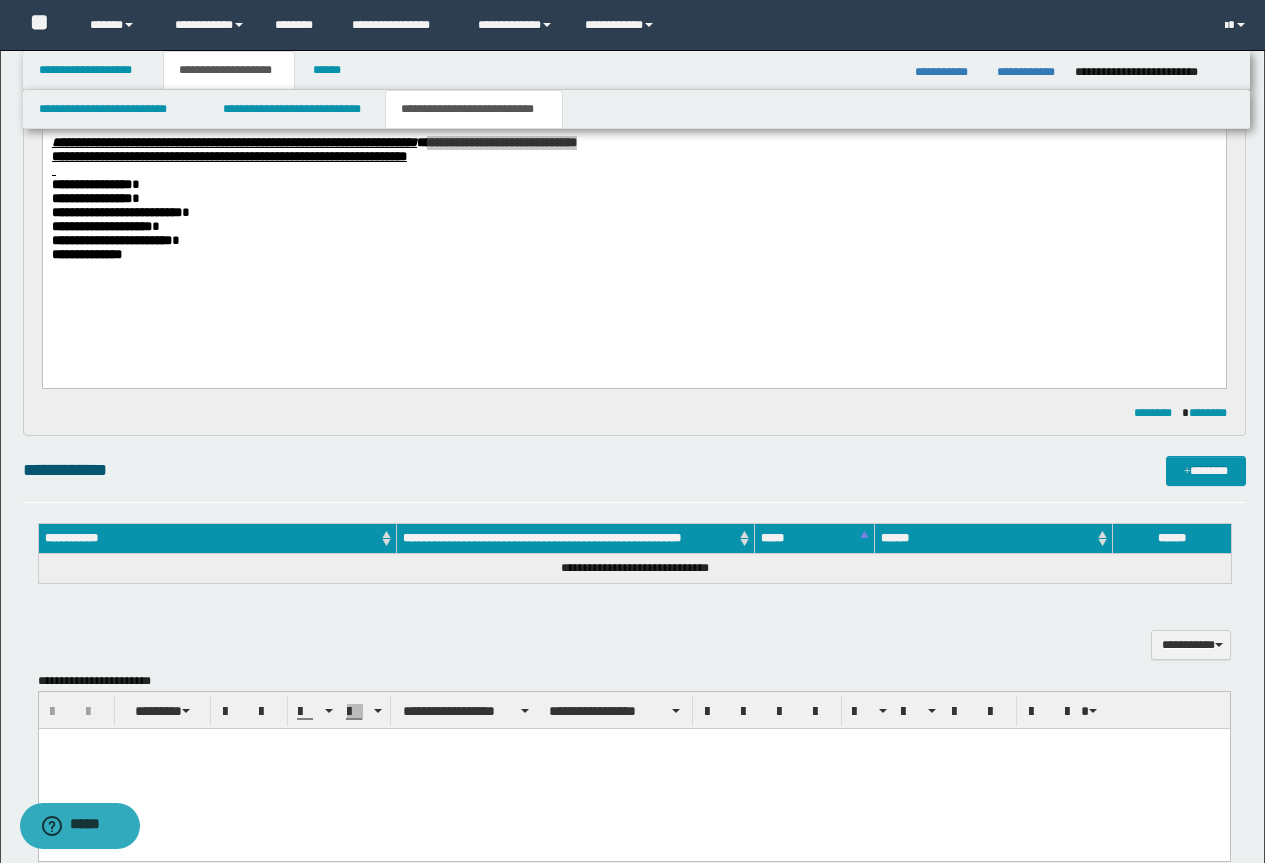 scroll, scrollTop: 726, scrollLeft: 0, axis: vertical 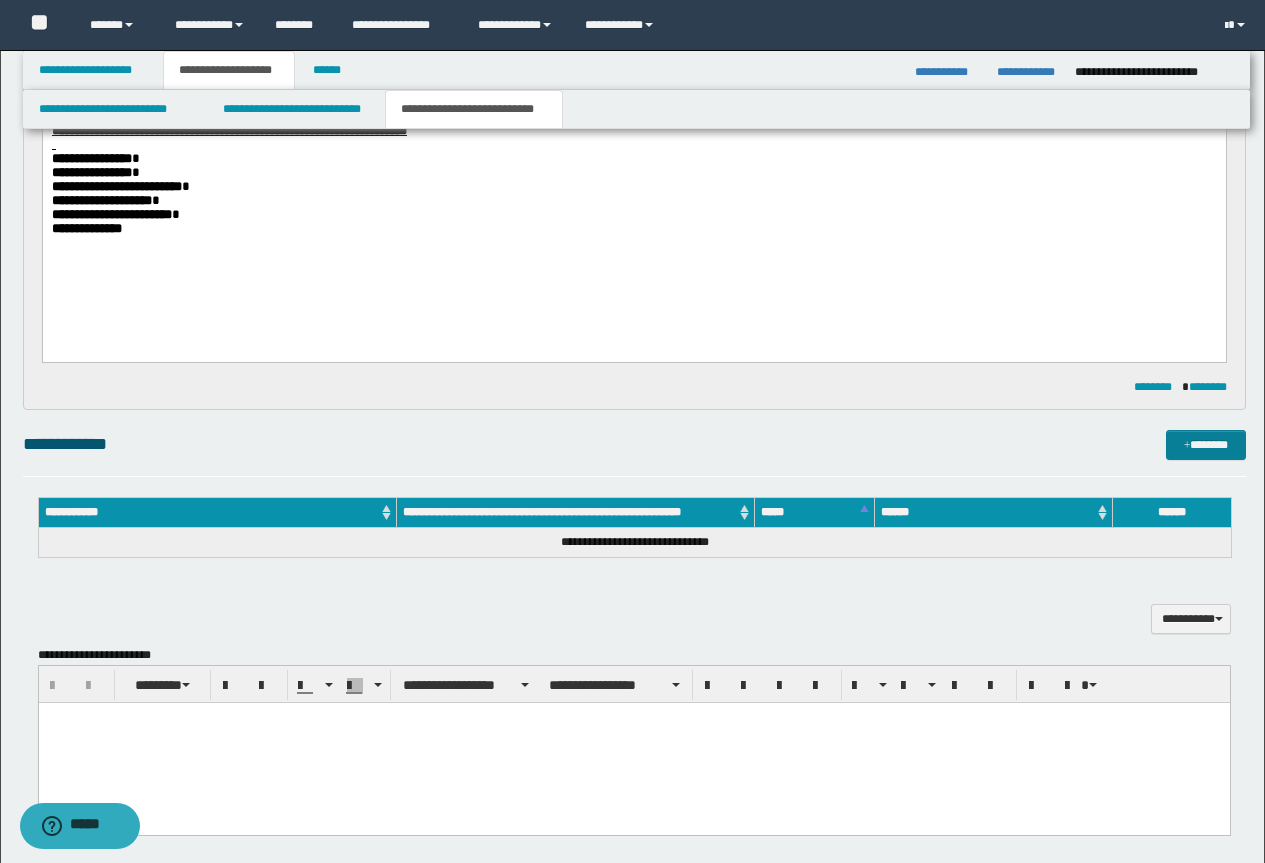 type on "**********" 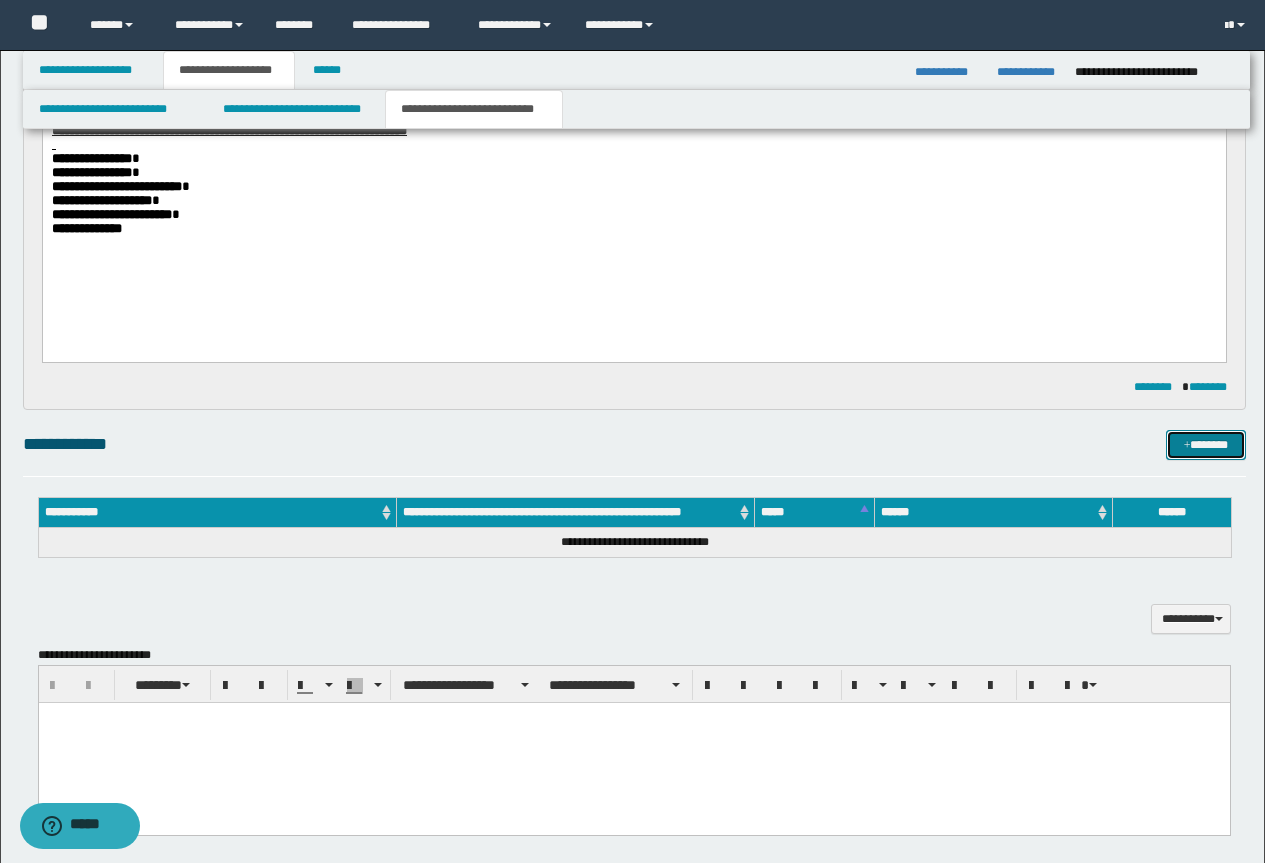 click on "*******" at bounding box center (1206, 445) 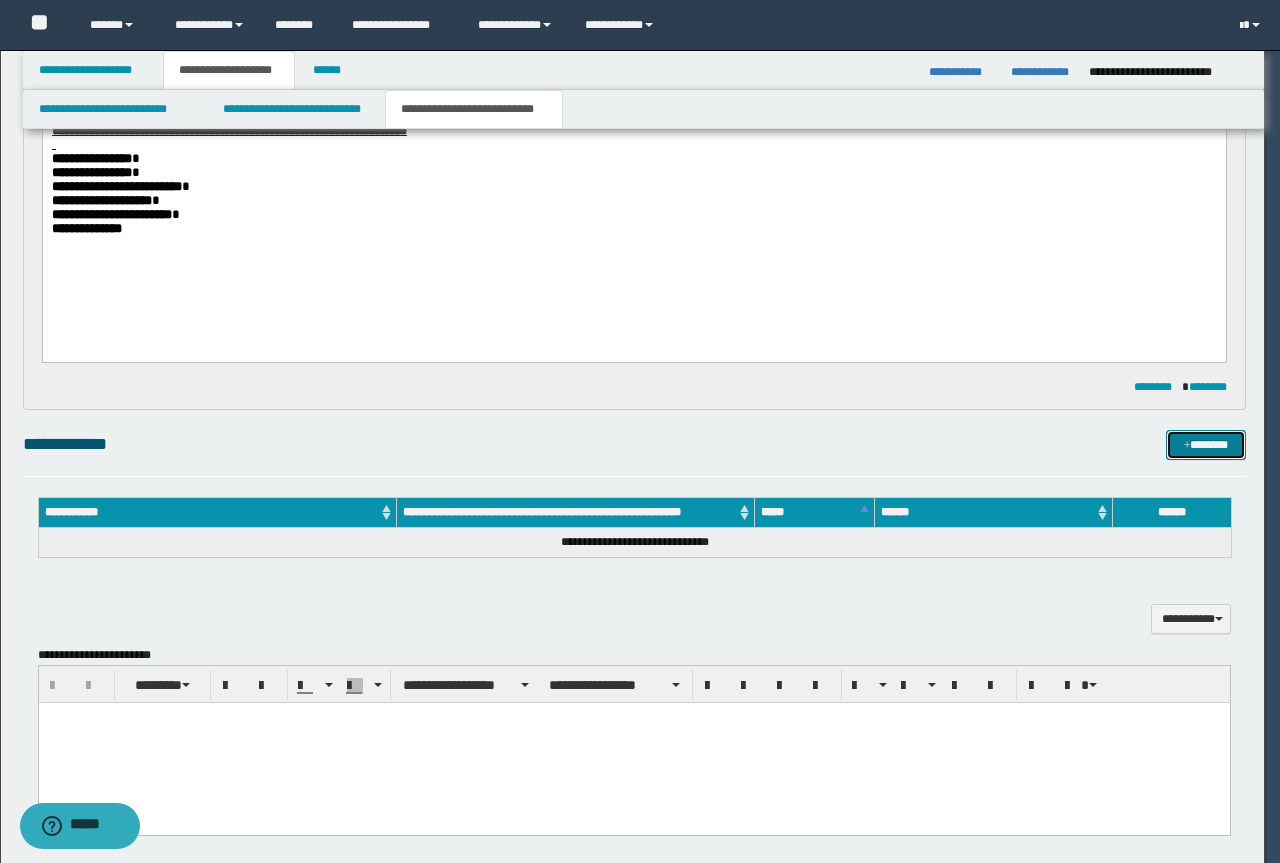 type 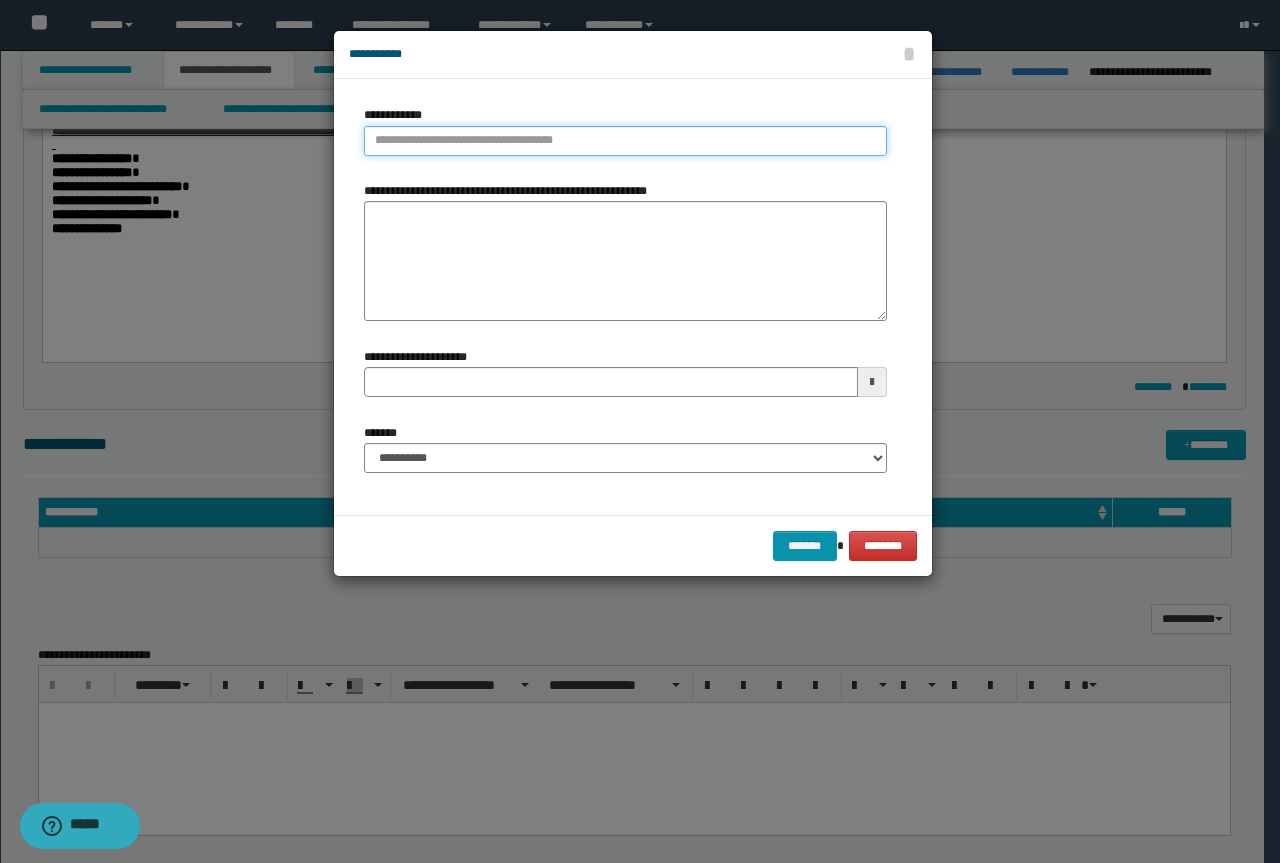 click on "**********" at bounding box center (625, 141) 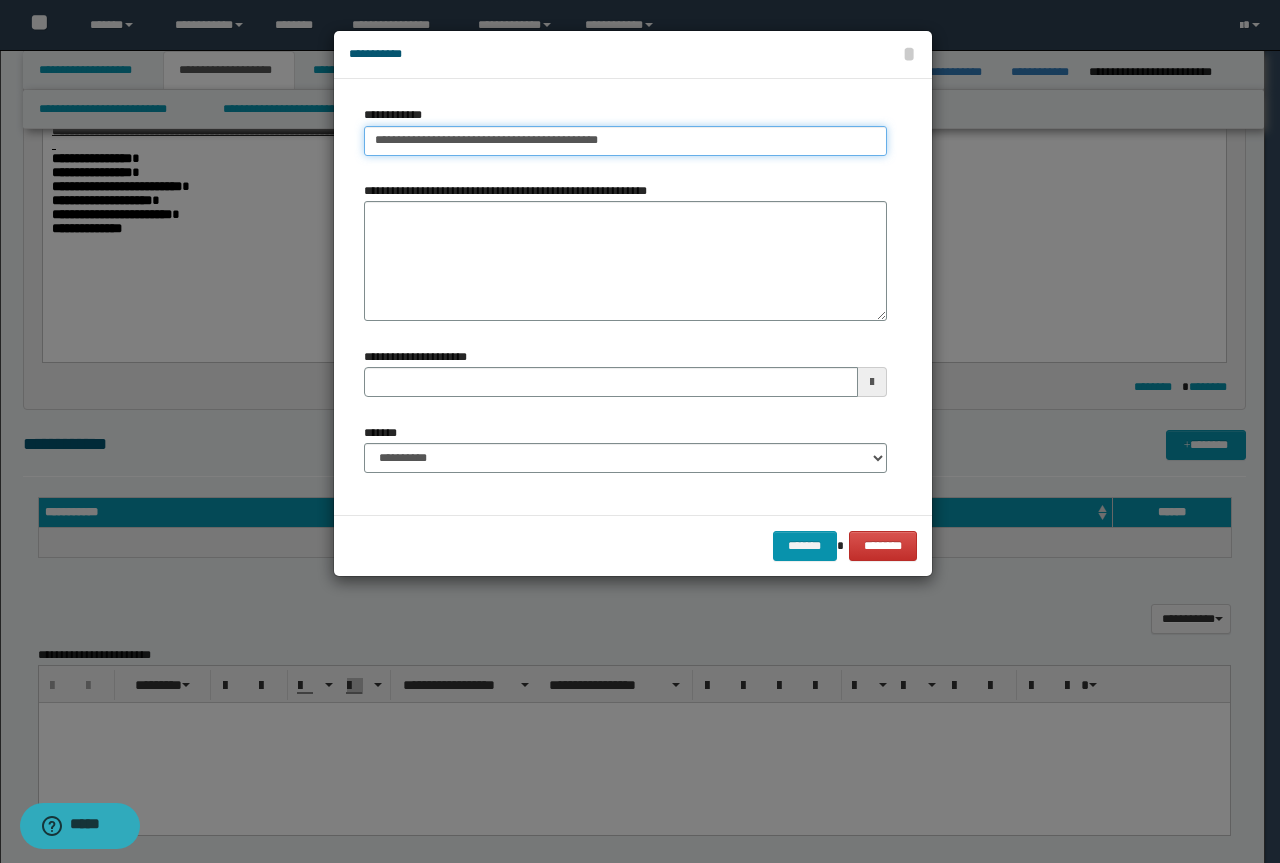 drag, startPoint x: 652, startPoint y: 154, endPoint x: 546, endPoint y: 142, distance: 106.677086 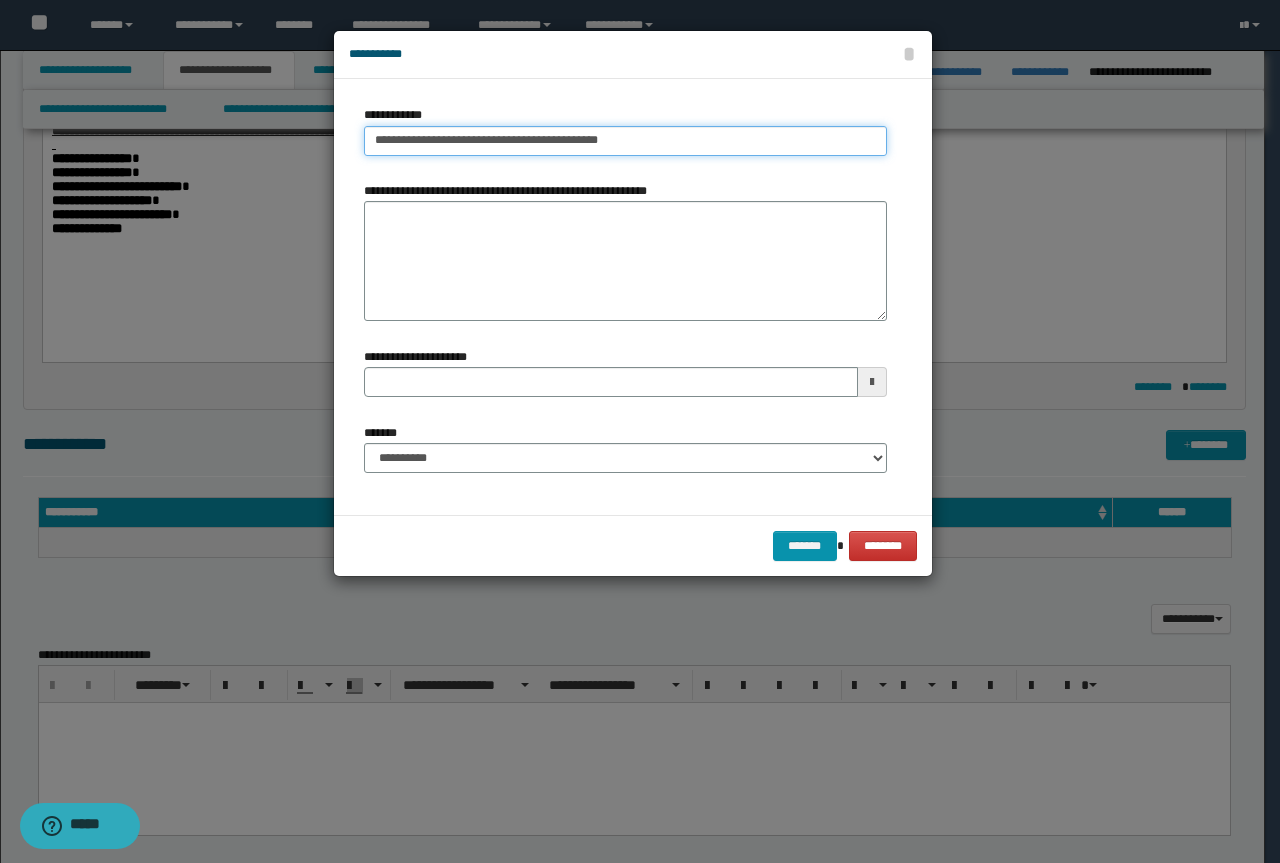 type on "**********" 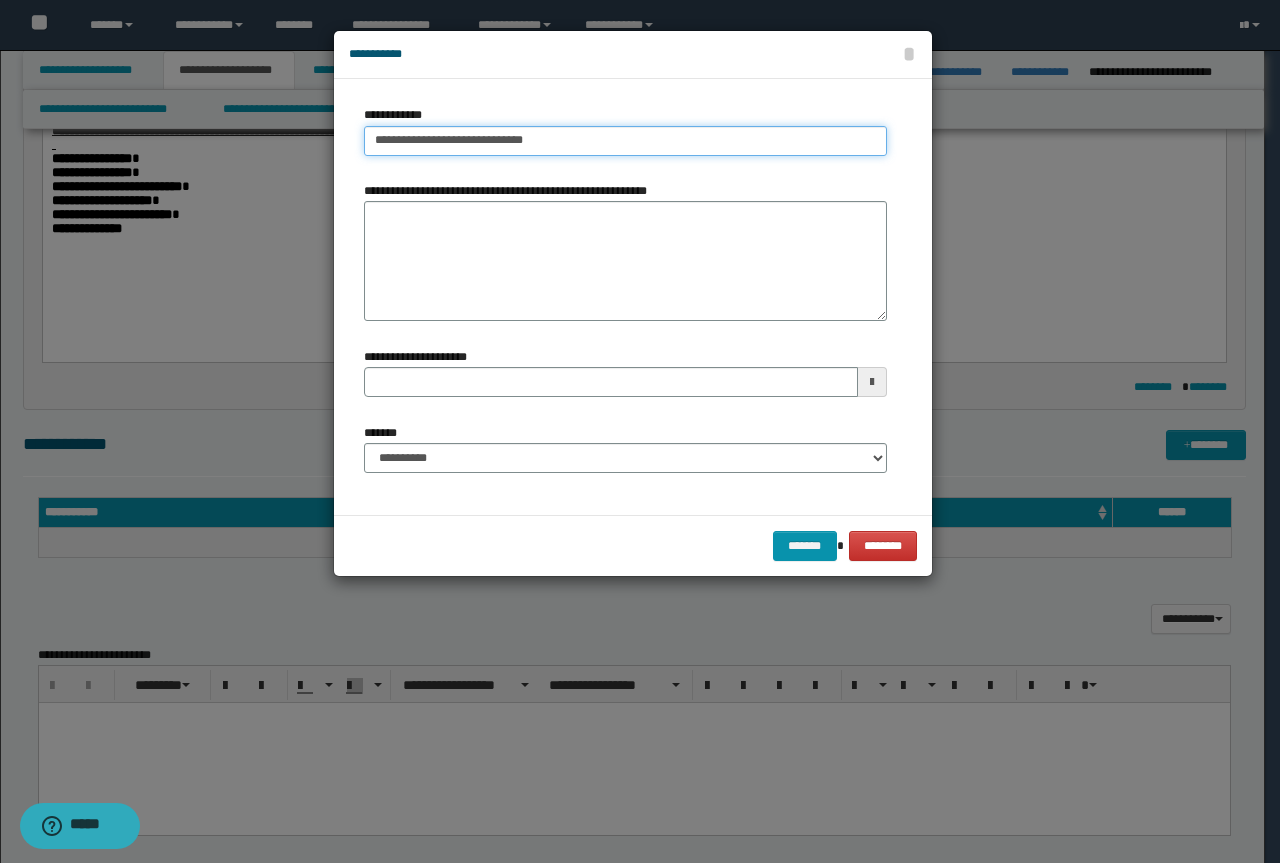type on "**********" 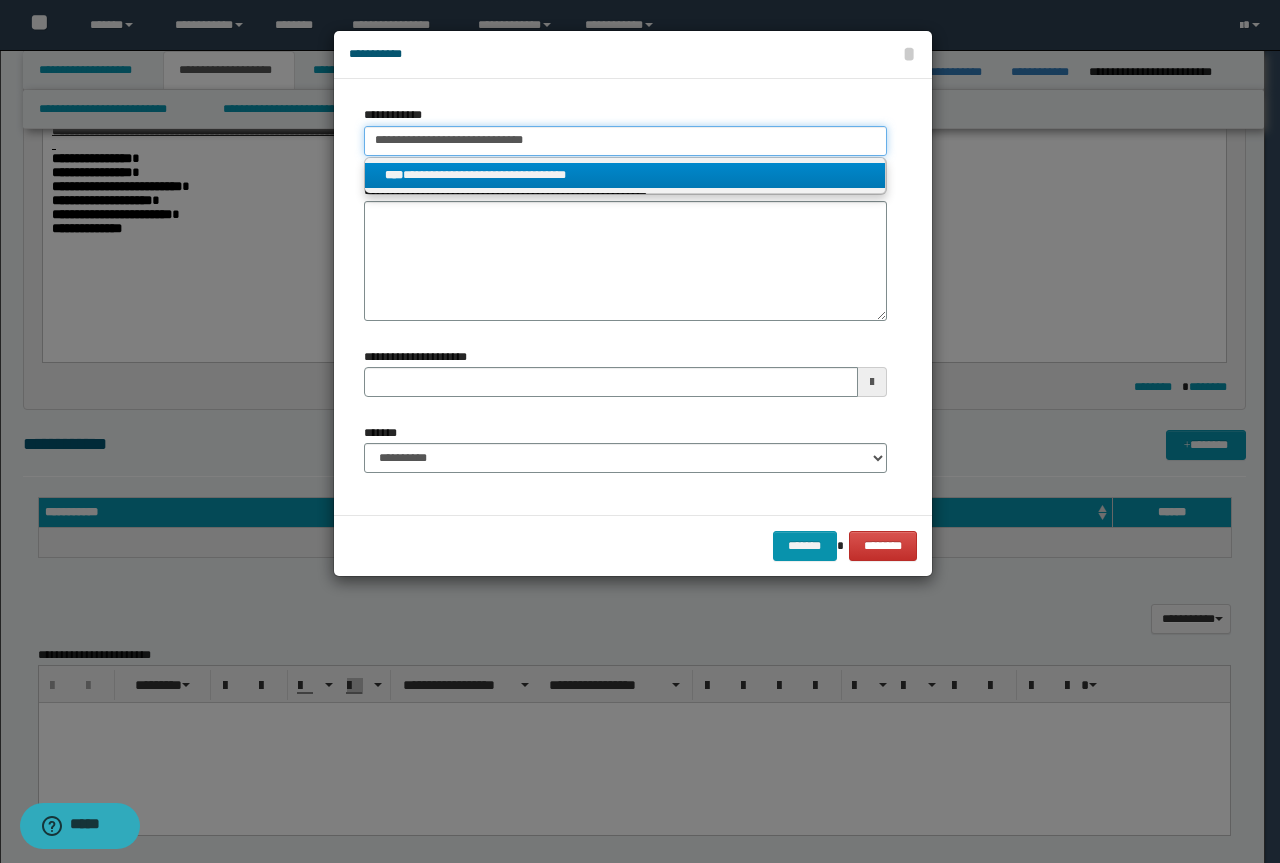 type on "**********" 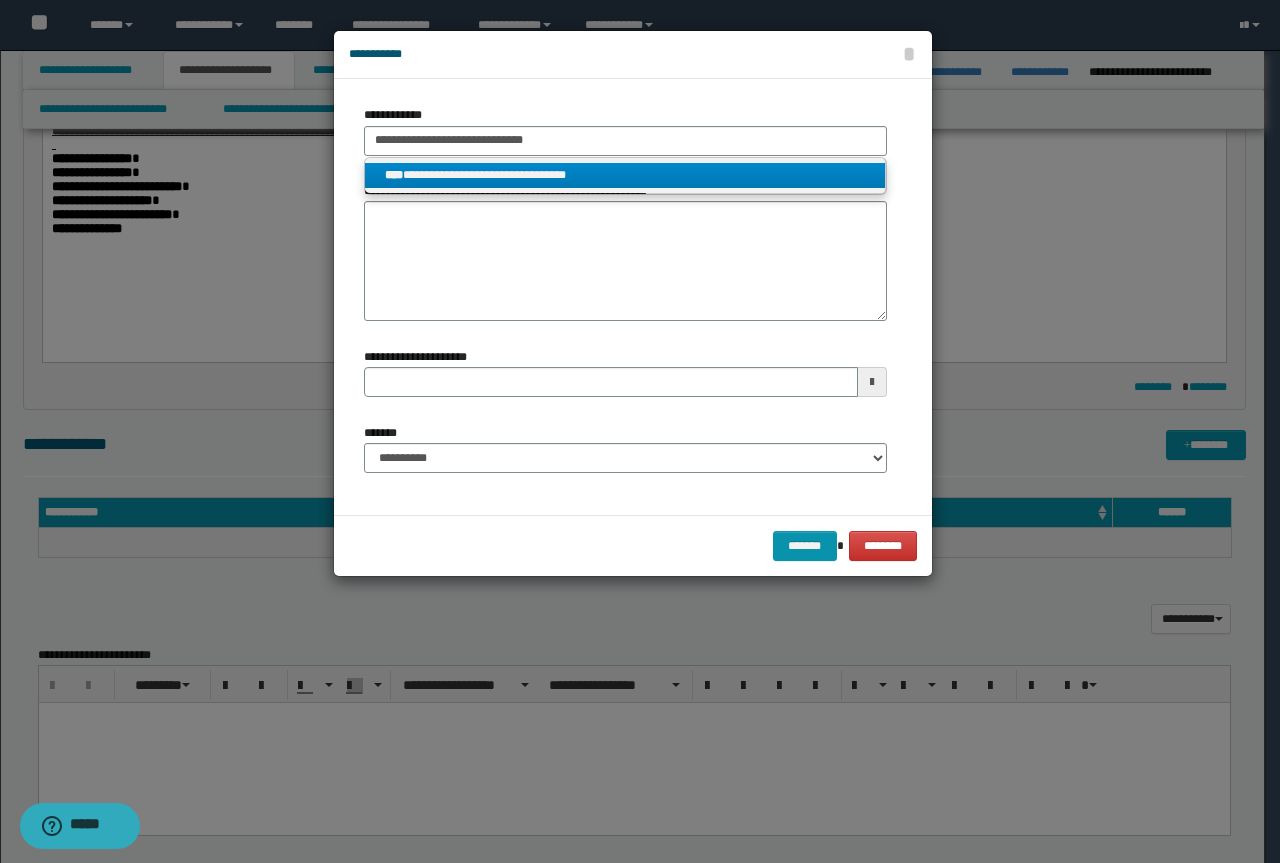 click on "**********" at bounding box center (625, 175) 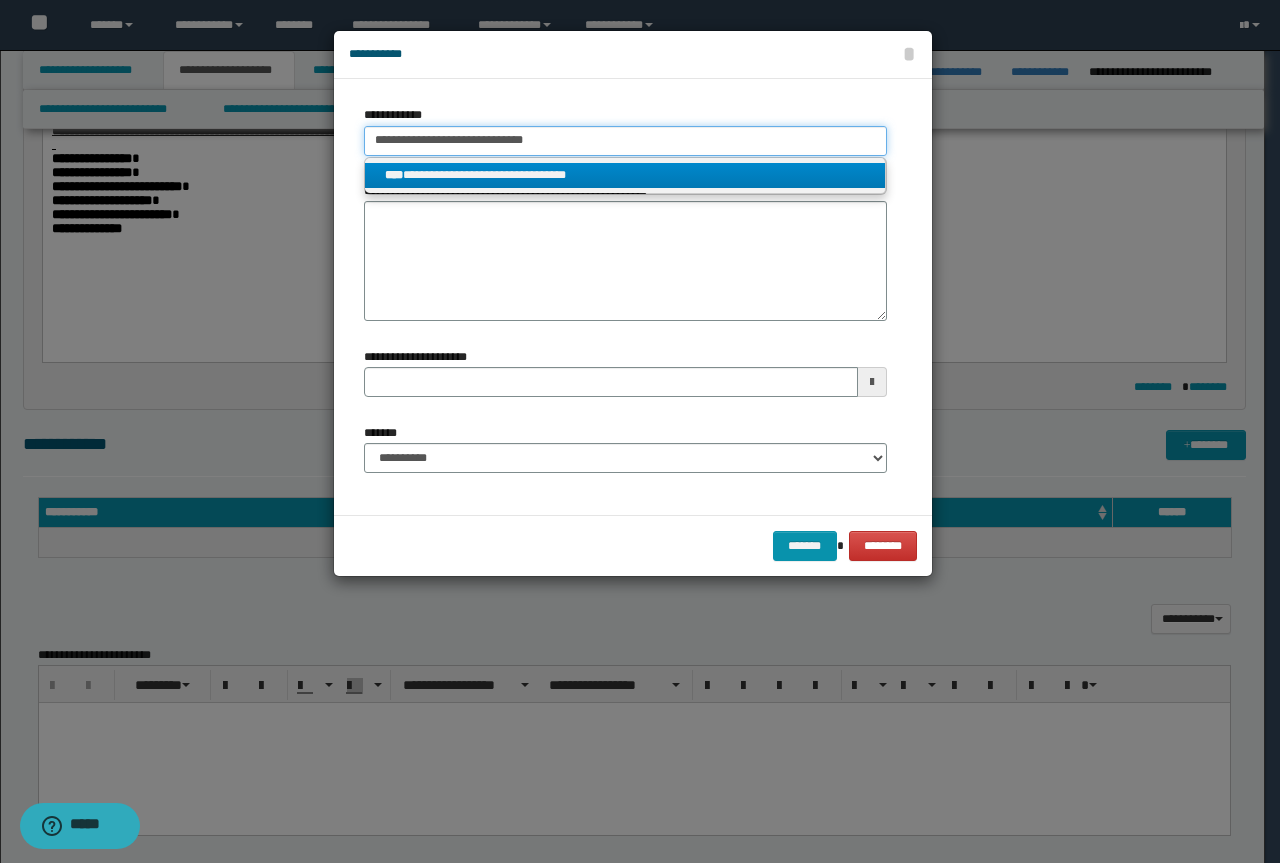 type 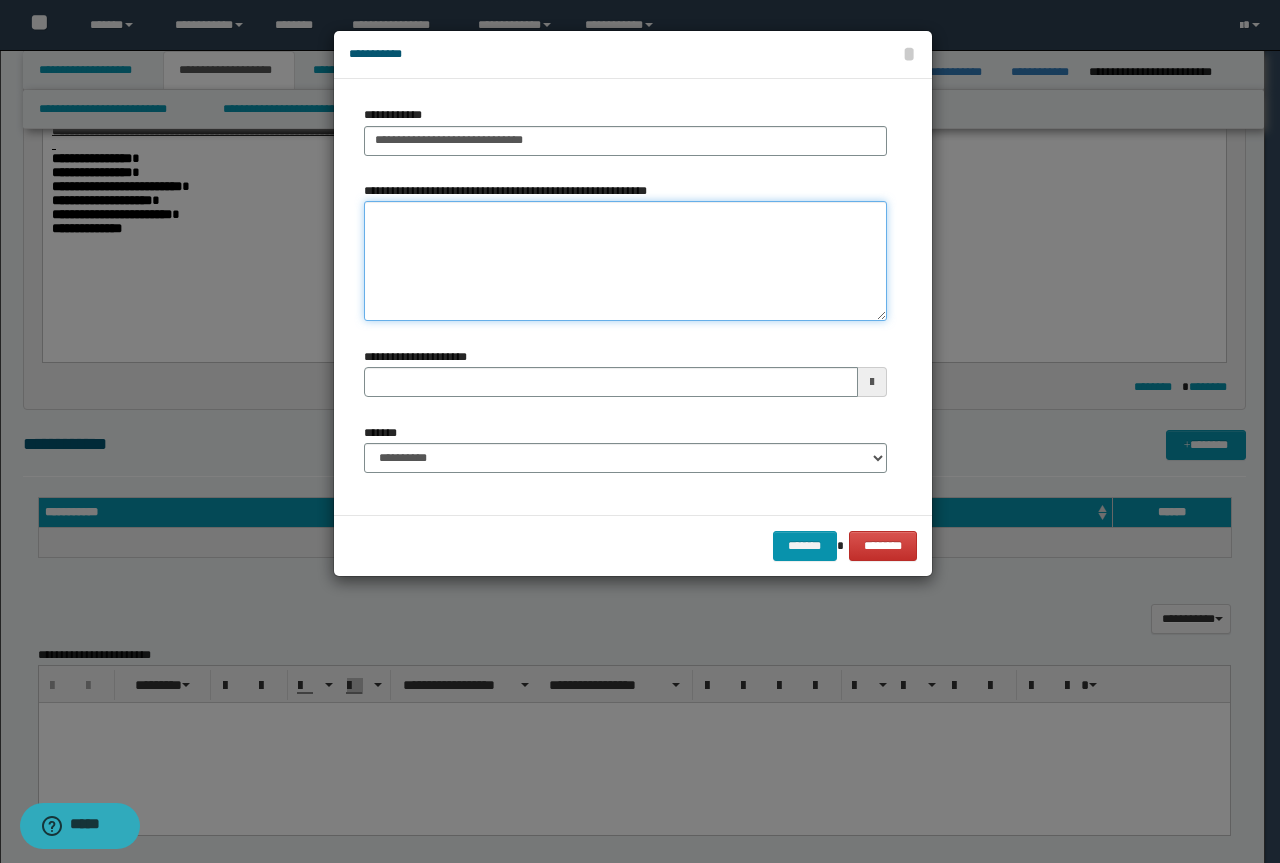 click on "**********" at bounding box center [625, 261] 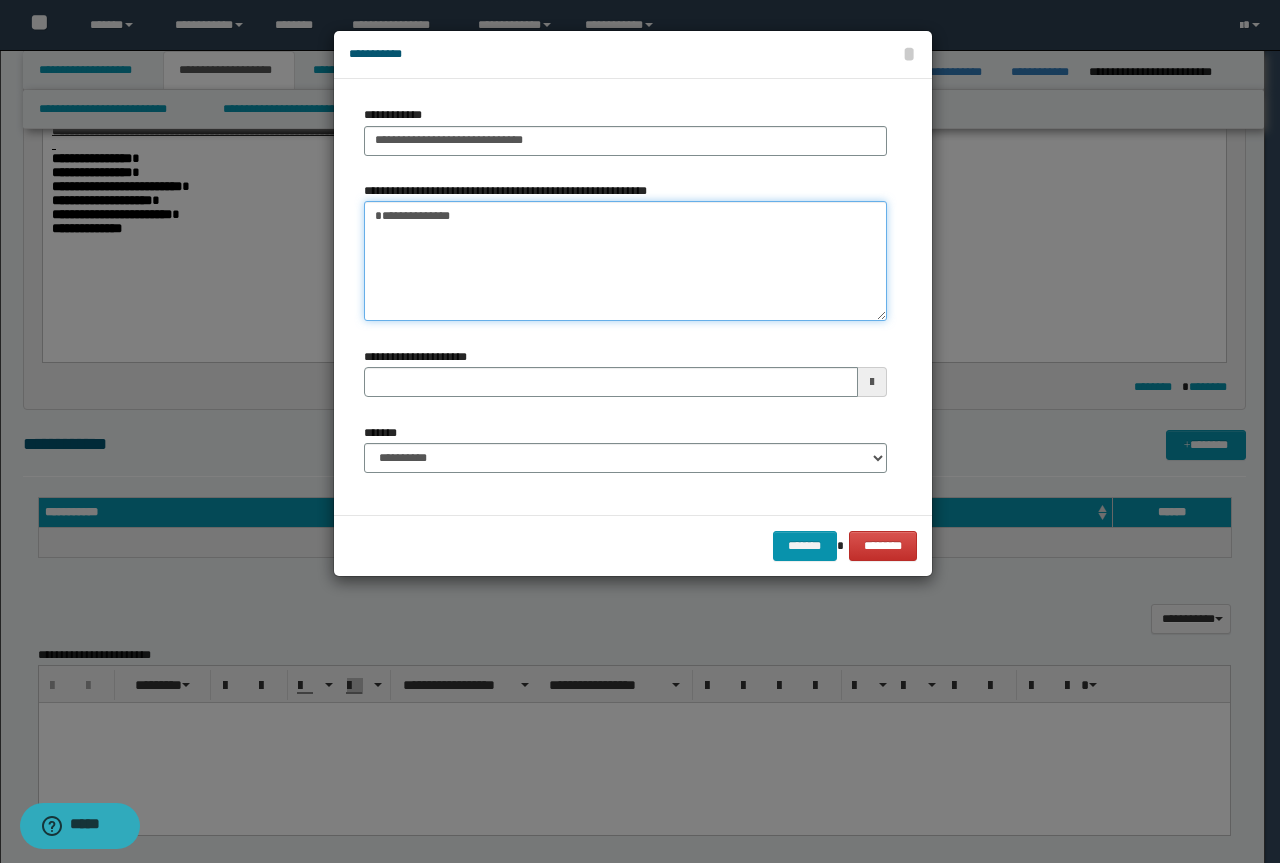 type 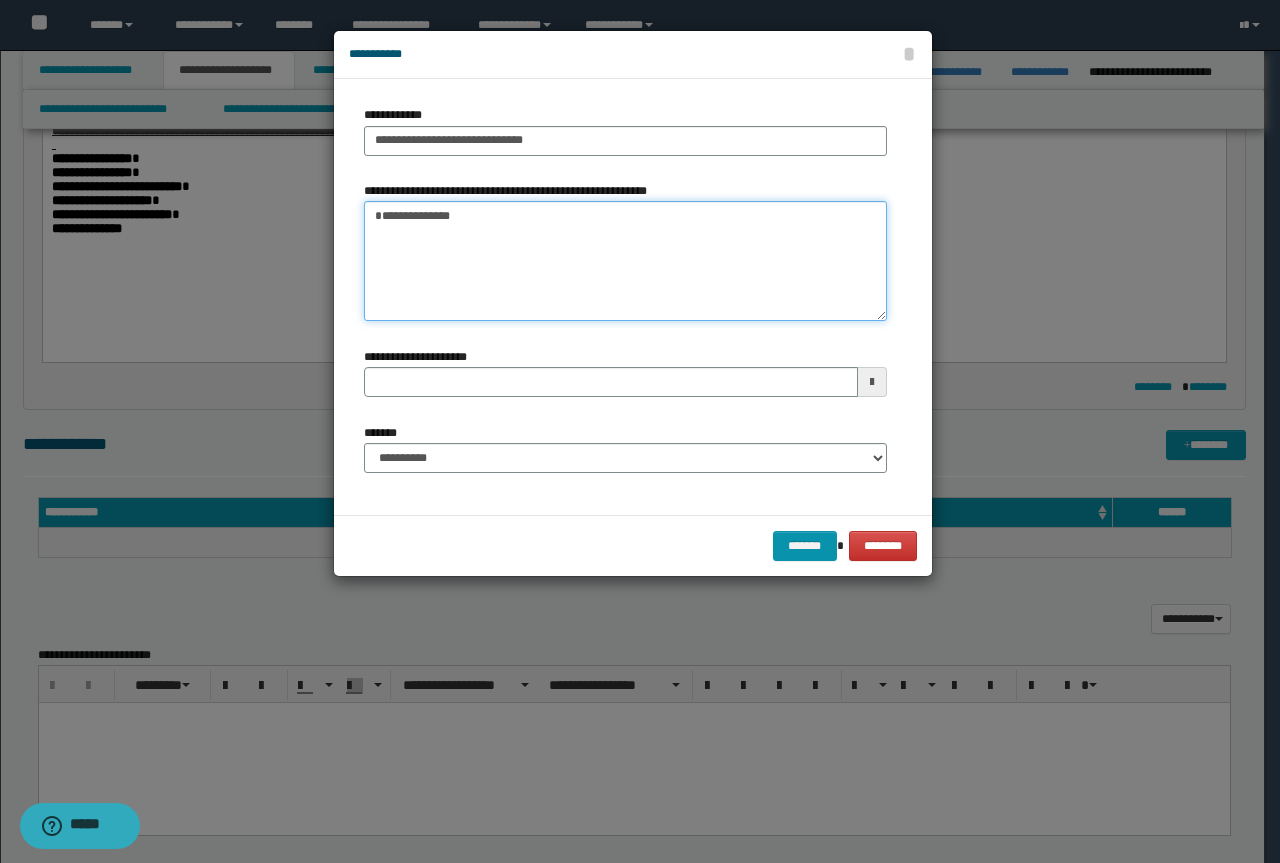 type on "**********" 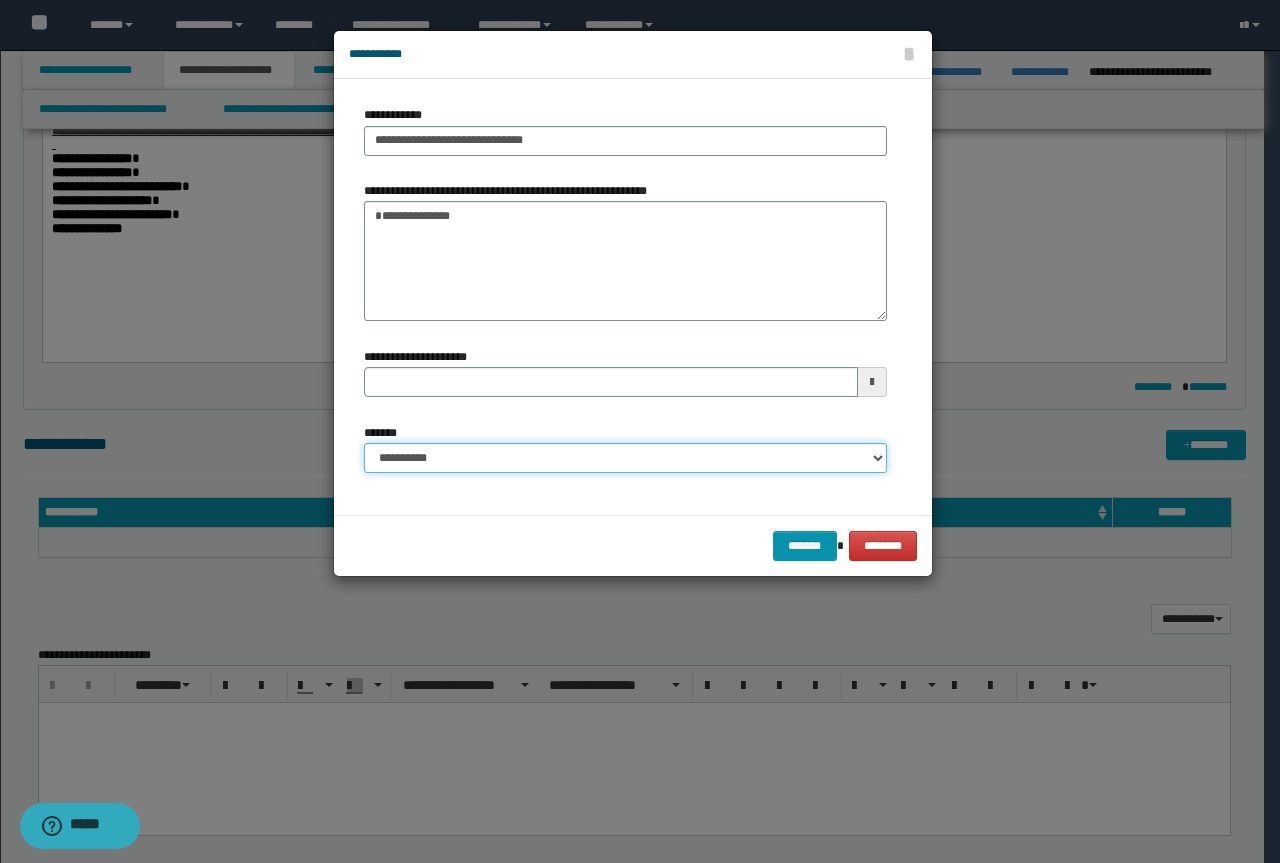 click on "**********" at bounding box center (625, 458) 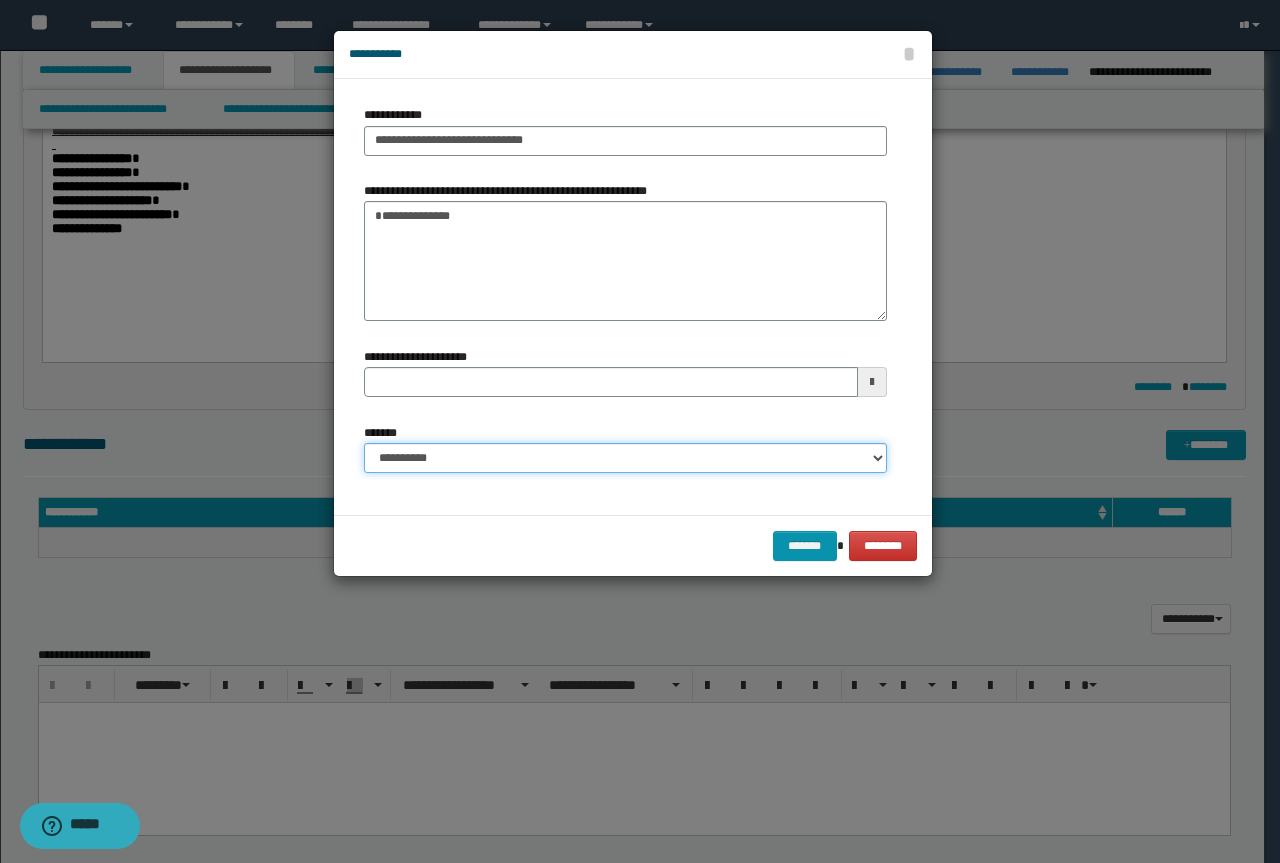 click on "**********" at bounding box center (625, 458) 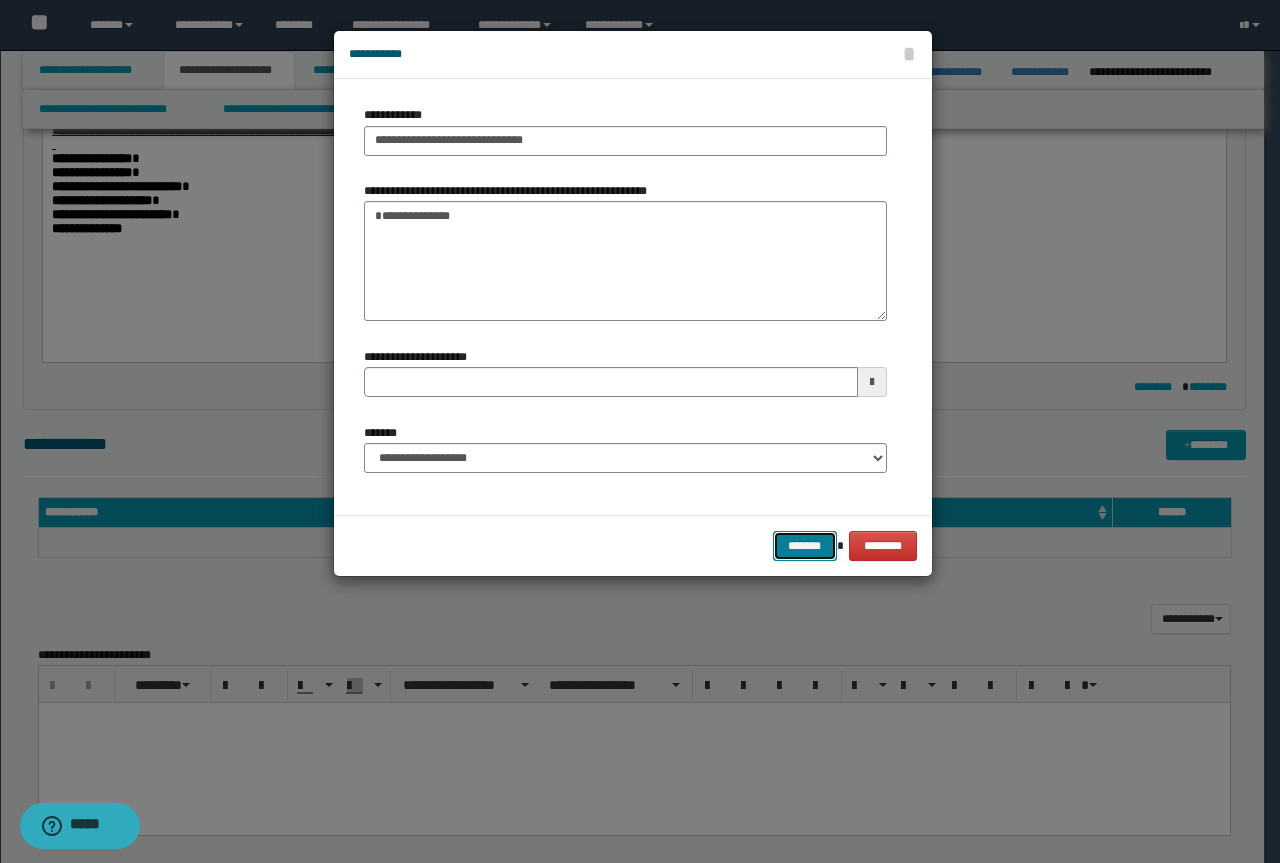 click on "*******" at bounding box center (805, 546) 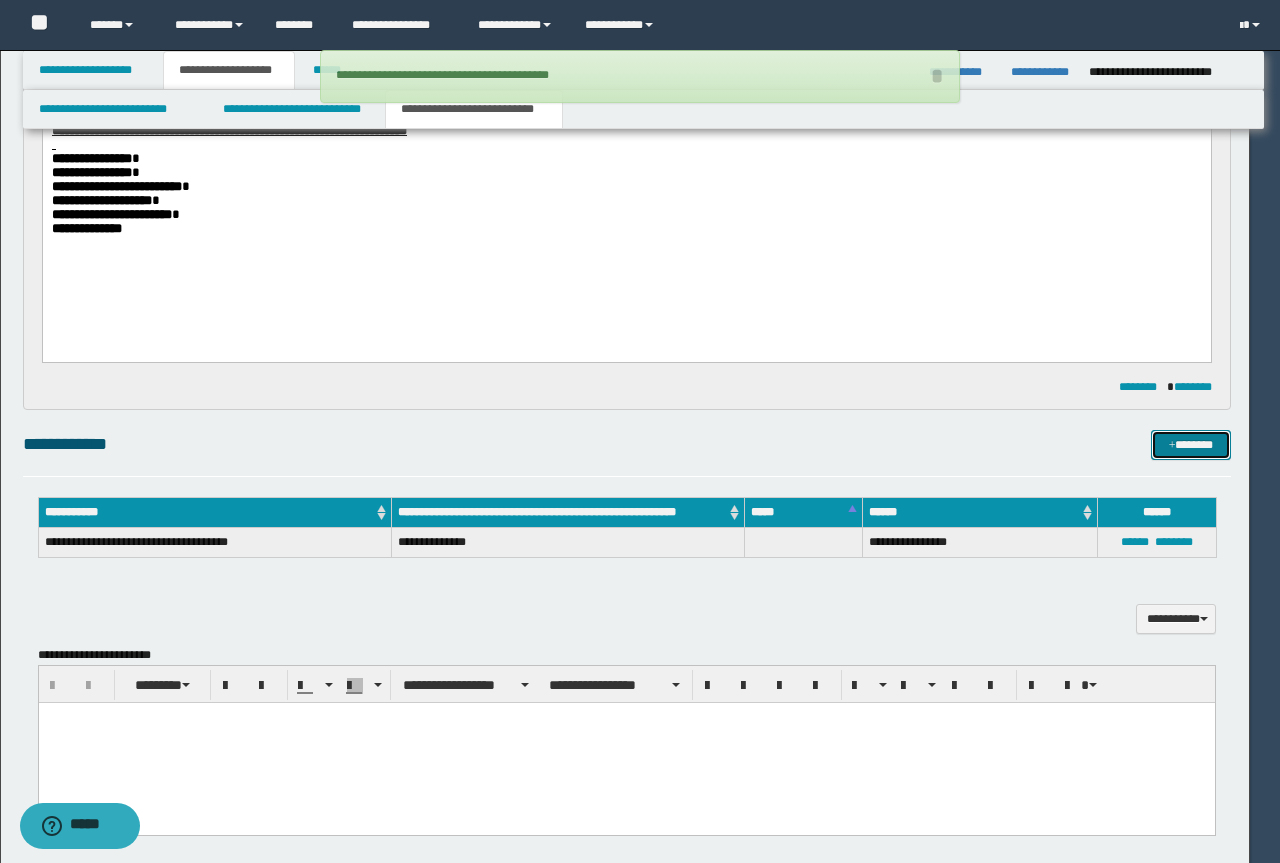type 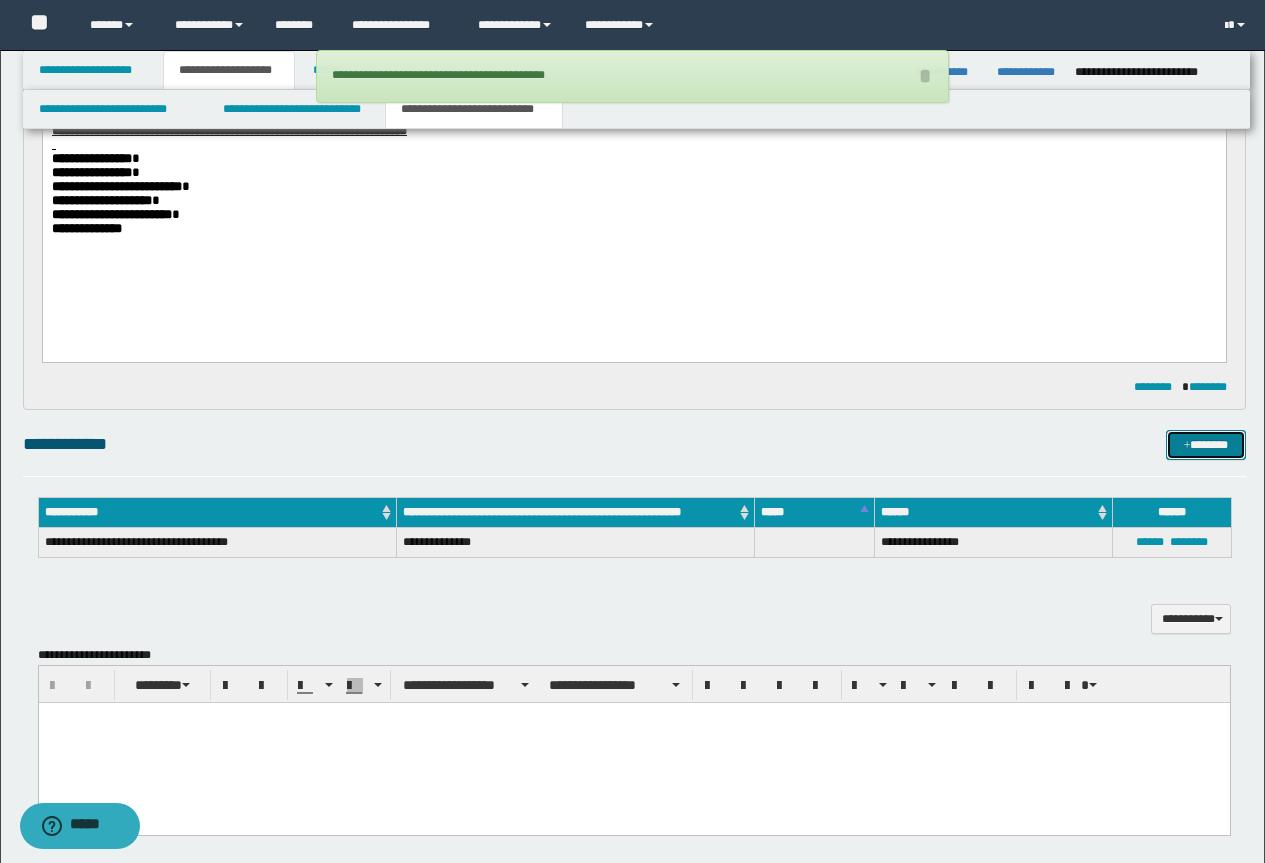 click on "*******" at bounding box center [1206, 445] 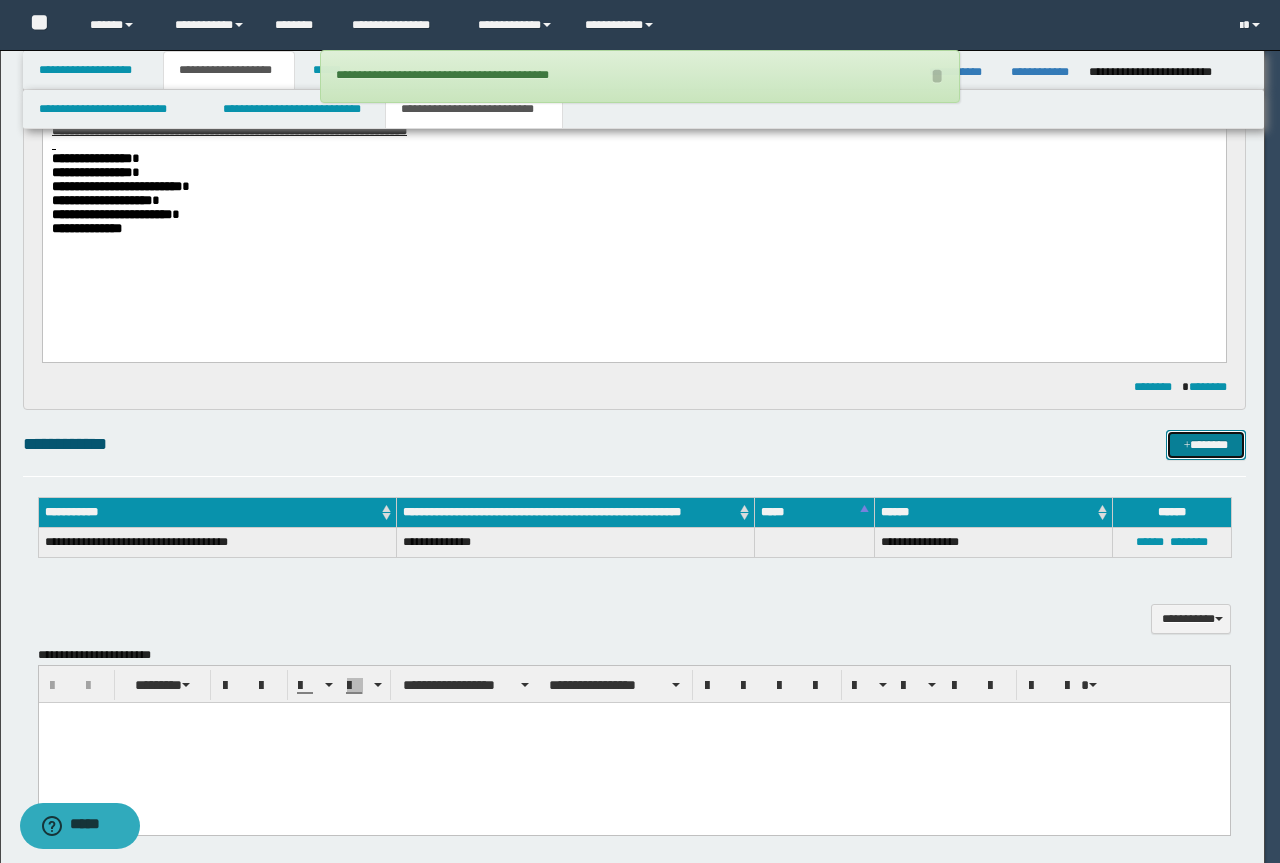 type 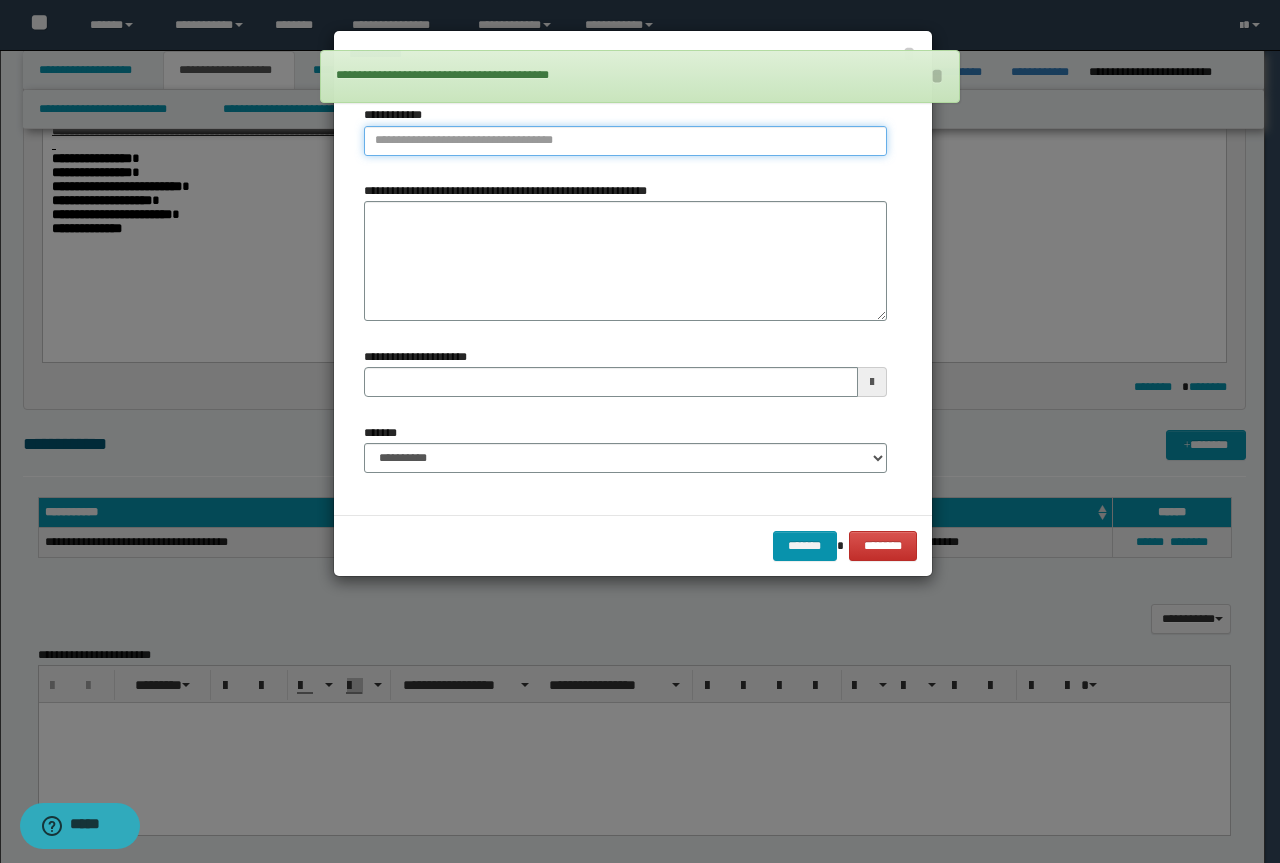 type on "**********" 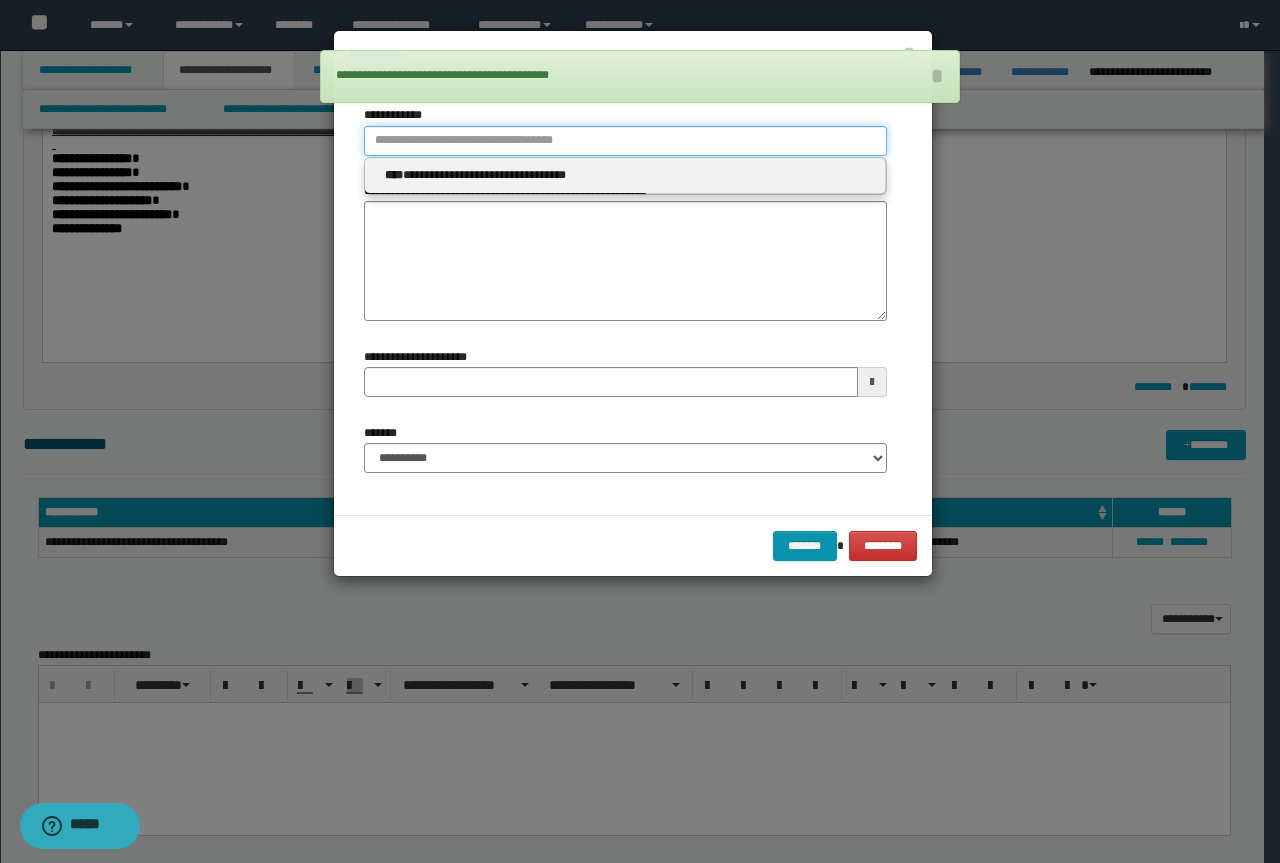 click on "**********" at bounding box center (625, 141) 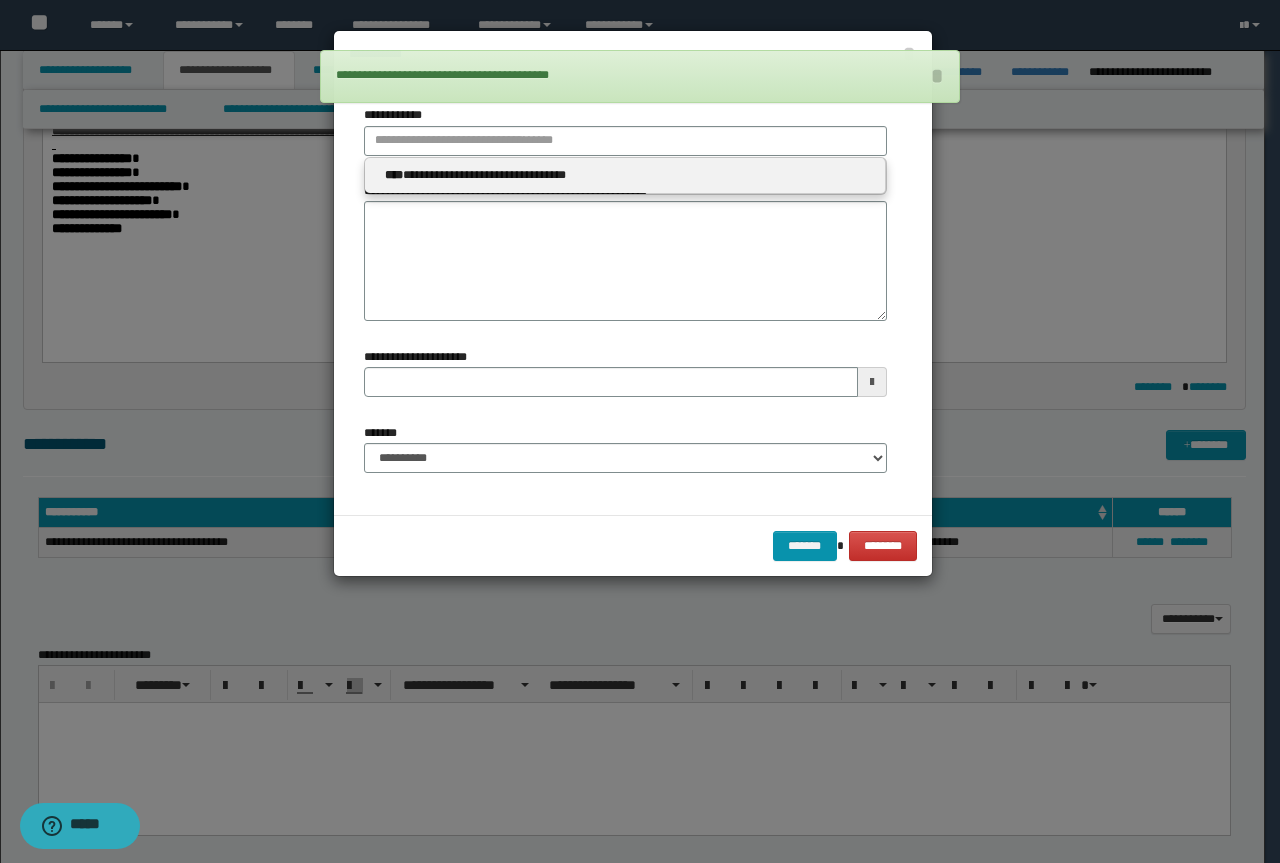 type 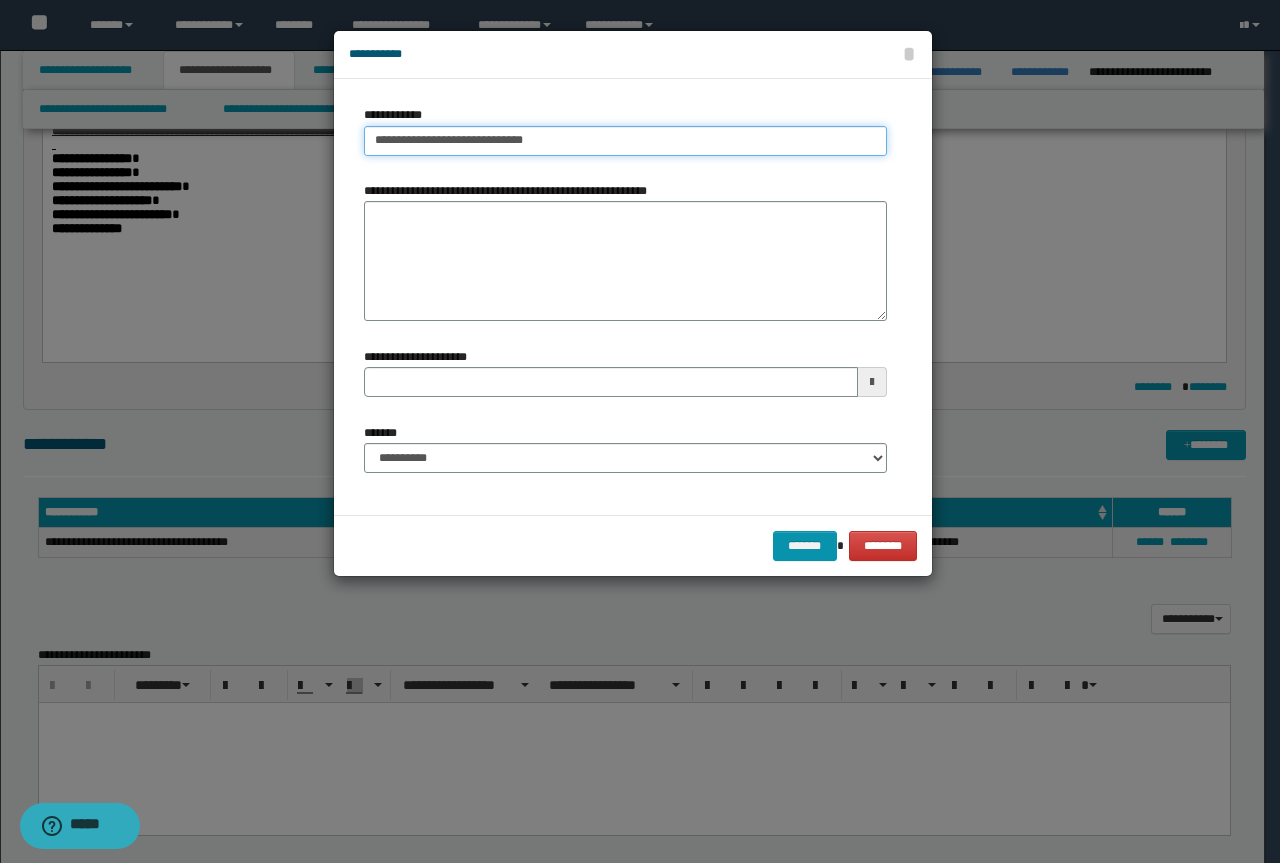 type on "**********" 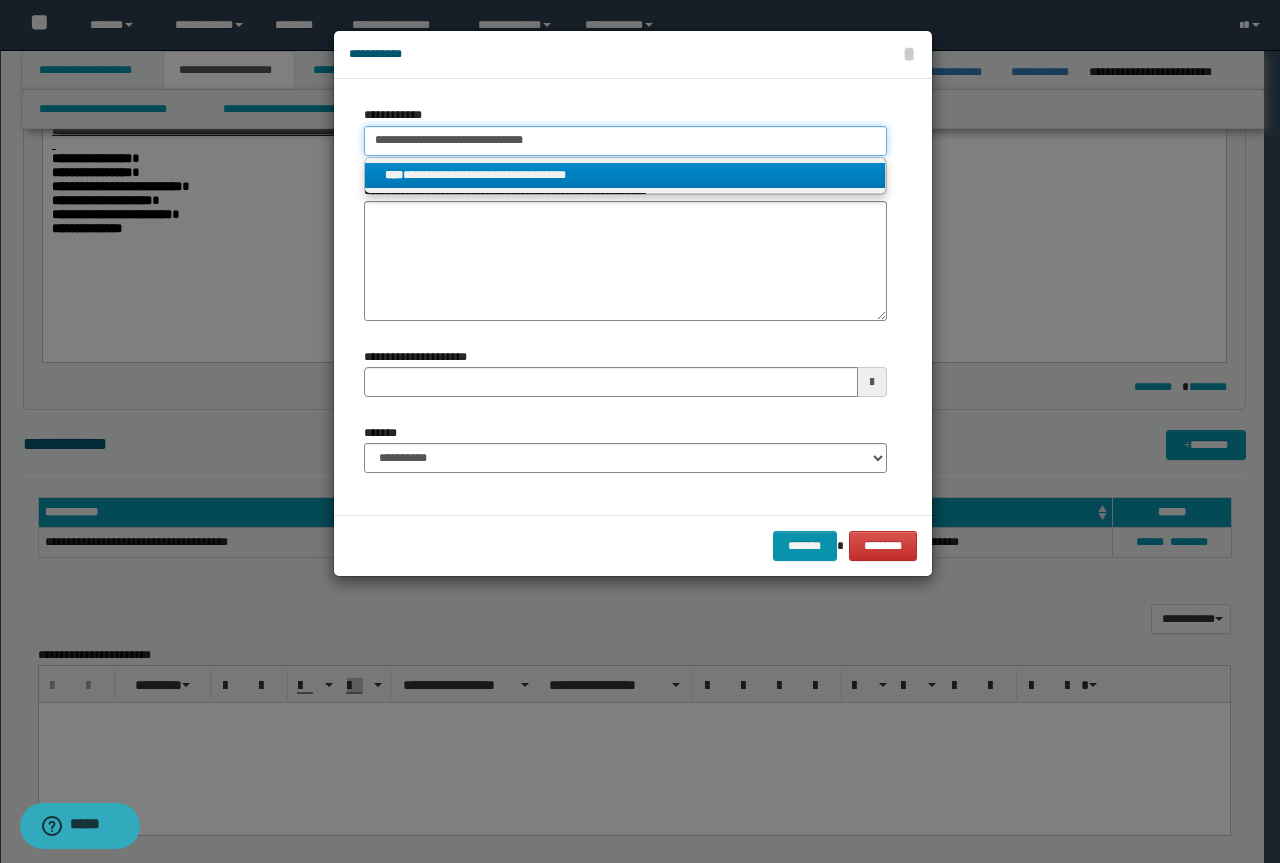click on "**********" at bounding box center [625, 141] 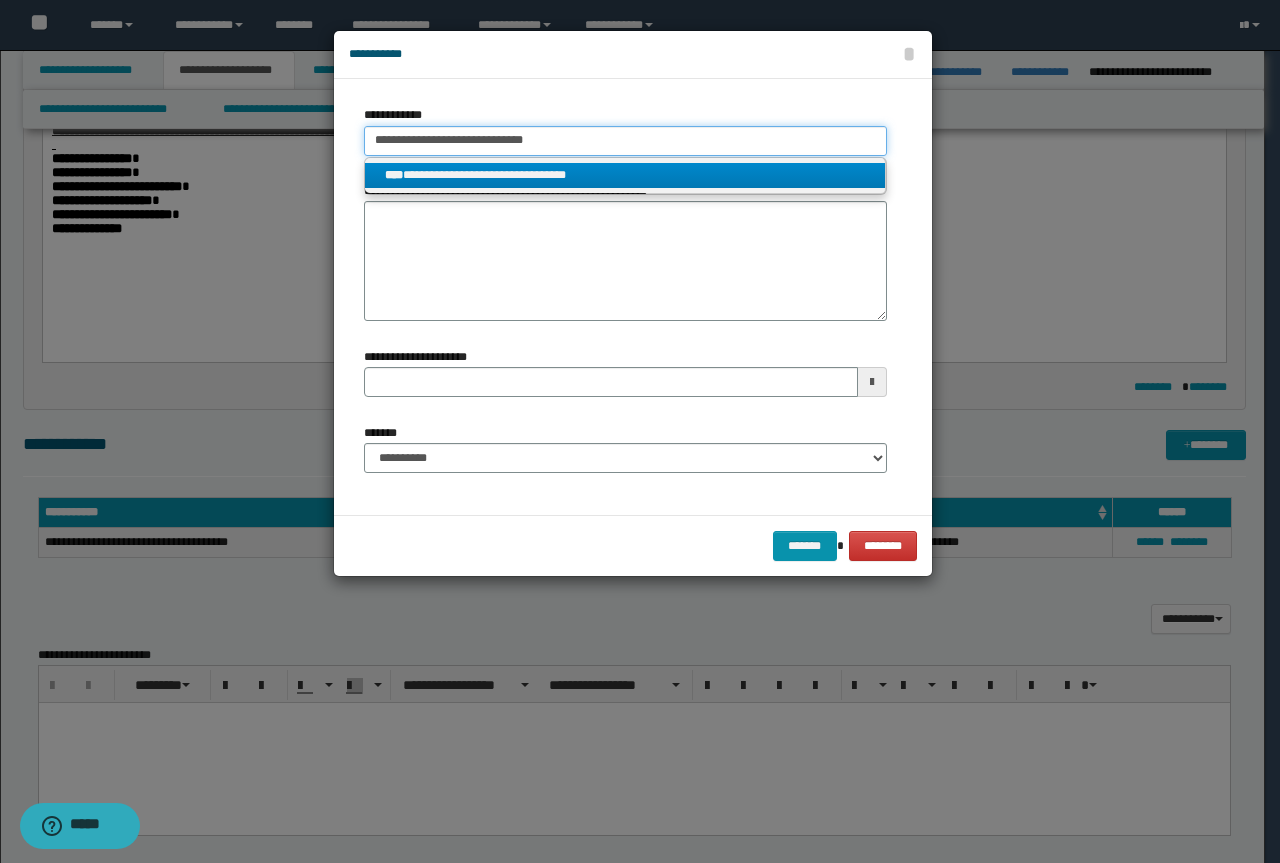 drag, startPoint x: 558, startPoint y: 144, endPoint x: 0, endPoint y: 127, distance: 558.2589 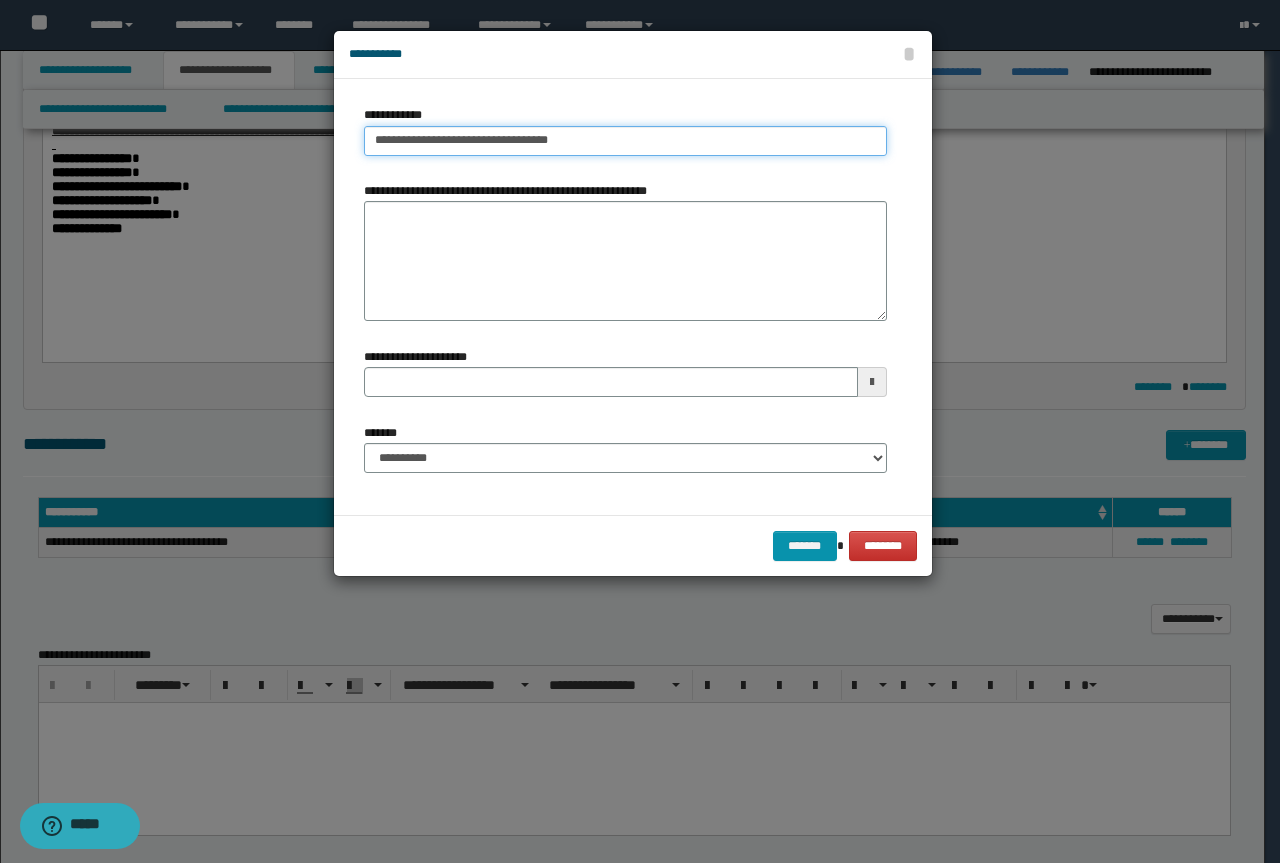drag, startPoint x: 566, startPoint y: 138, endPoint x: 476, endPoint y: 154, distance: 91.411156 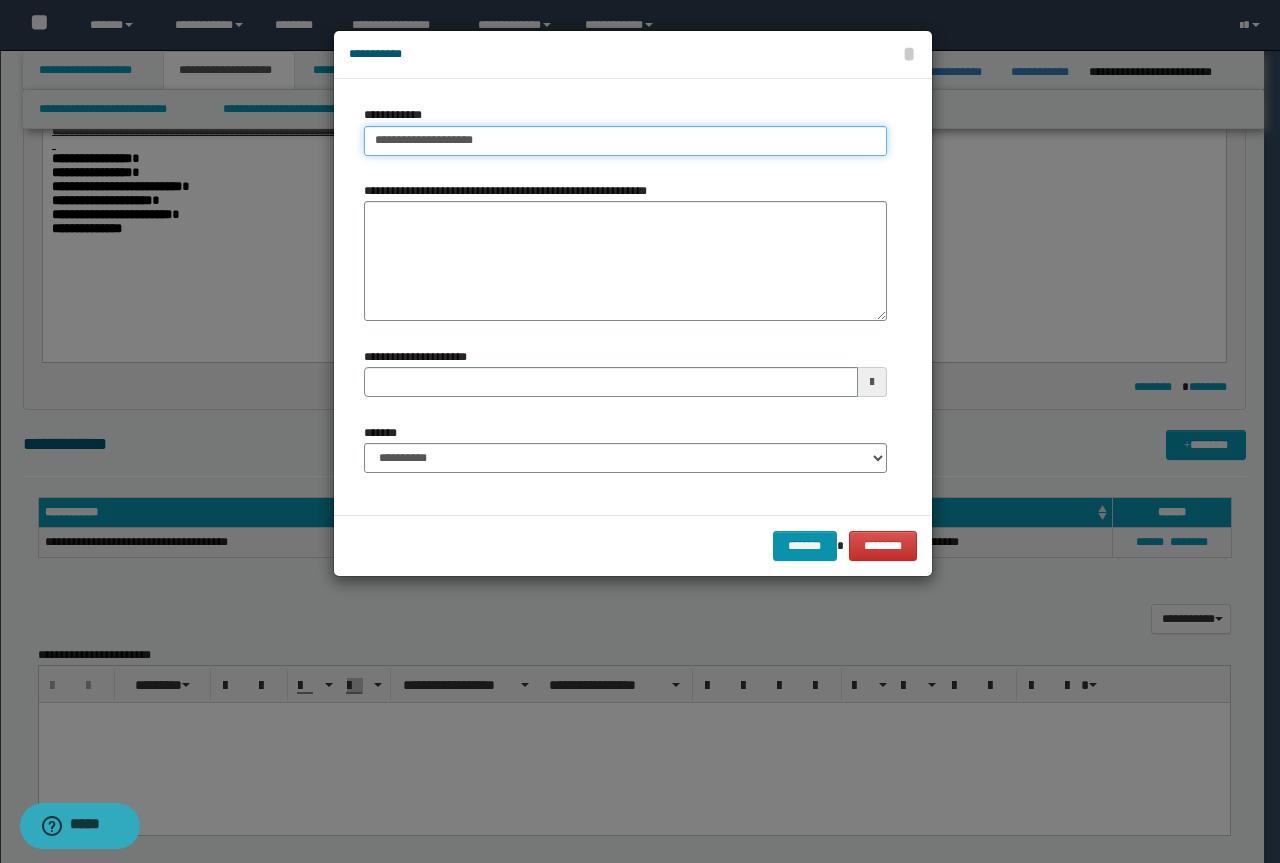 type on "**********" 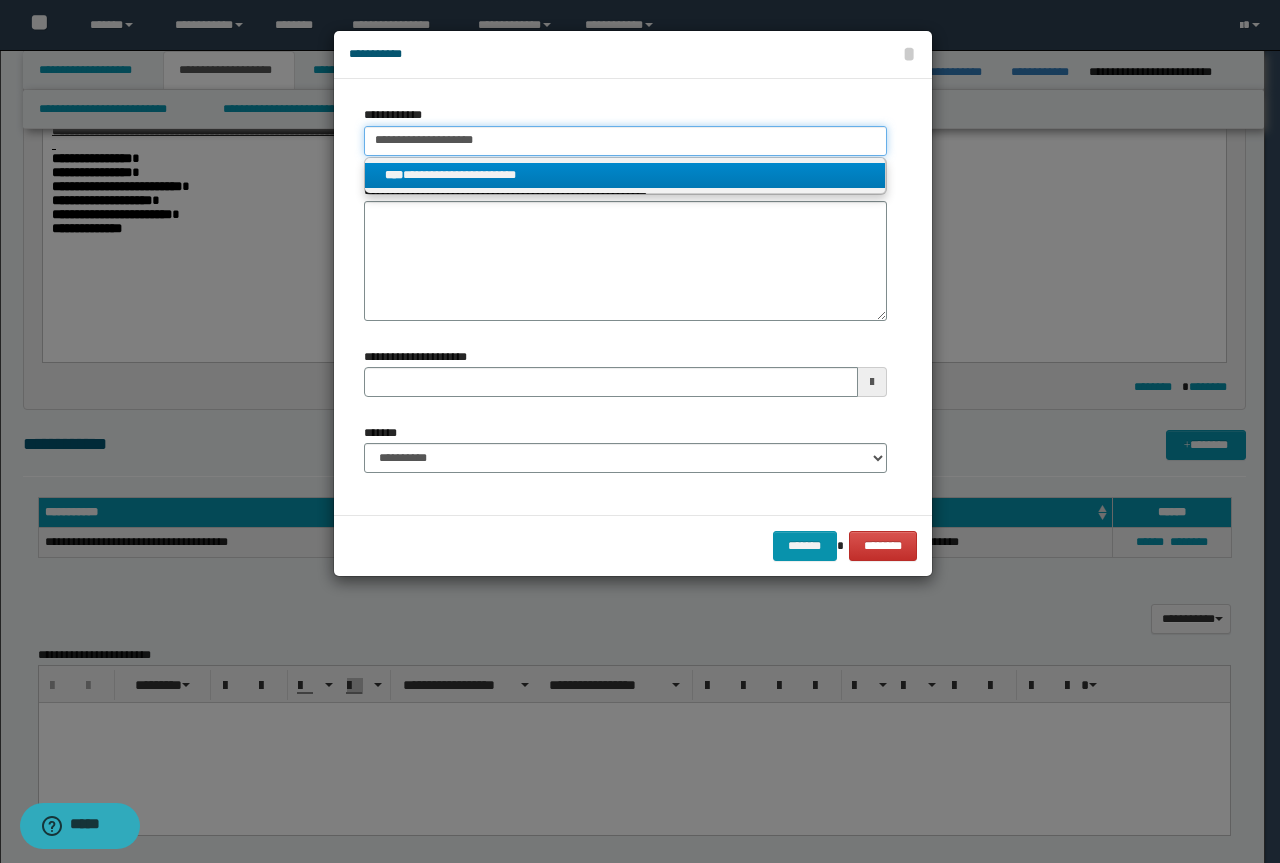 type on "**********" 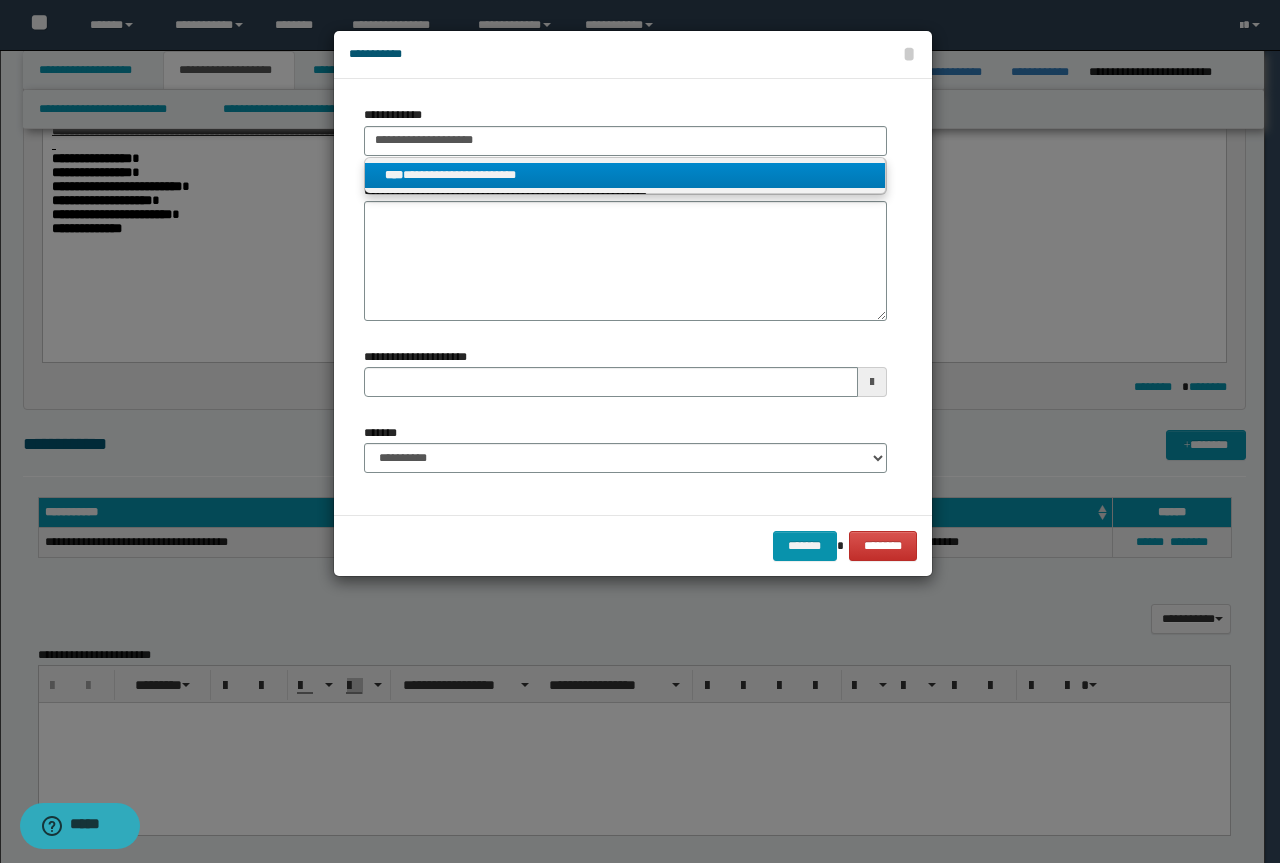 click on "**********" at bounding box center (625, 175) 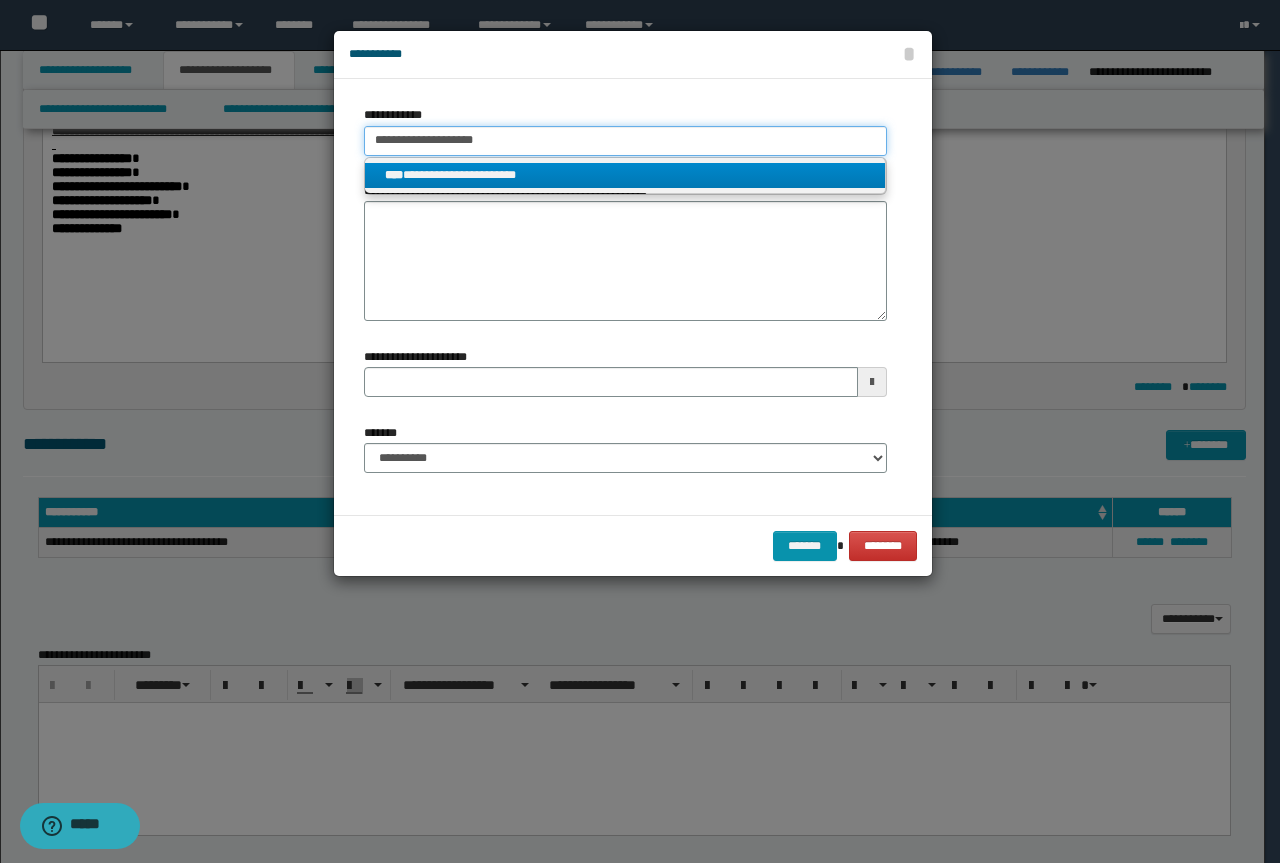 type 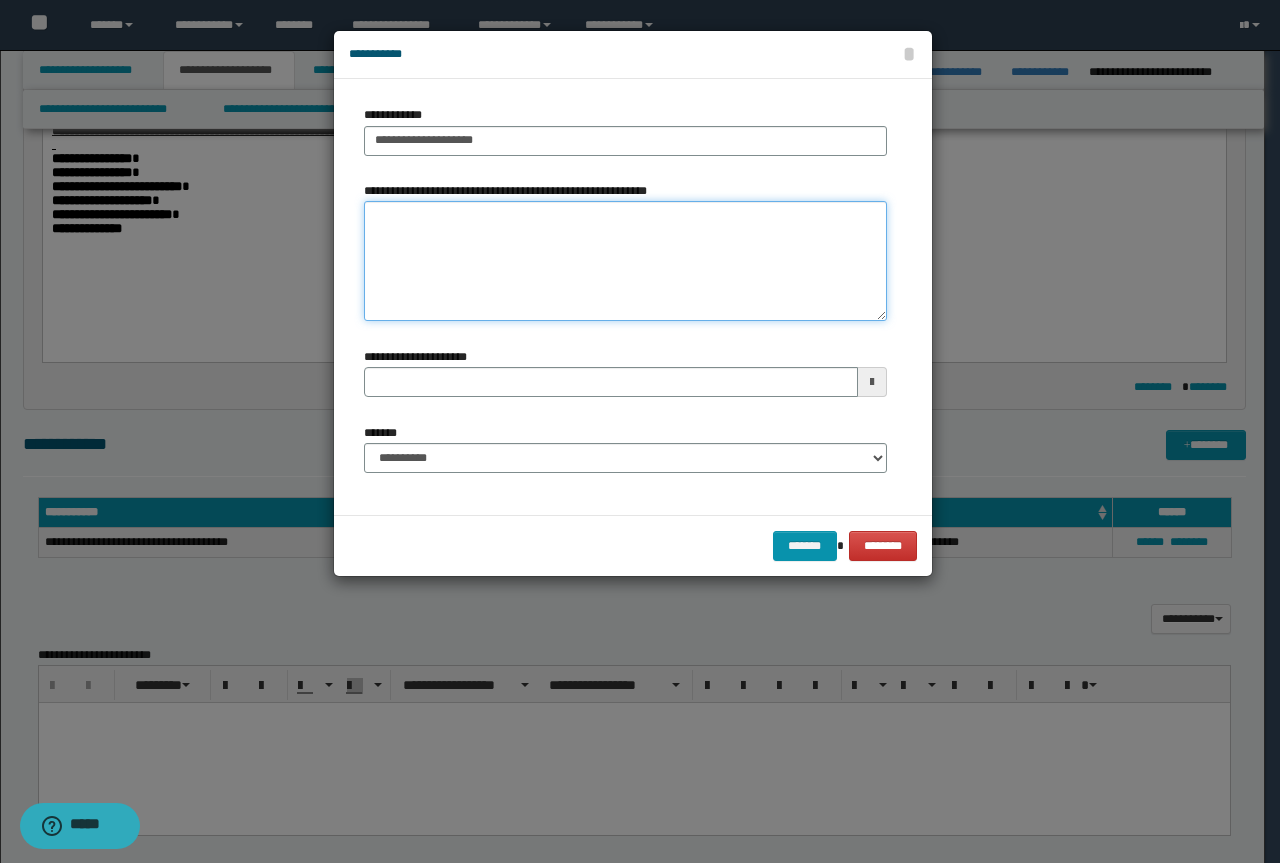 click on "**********" at bounding box center (625, 261) 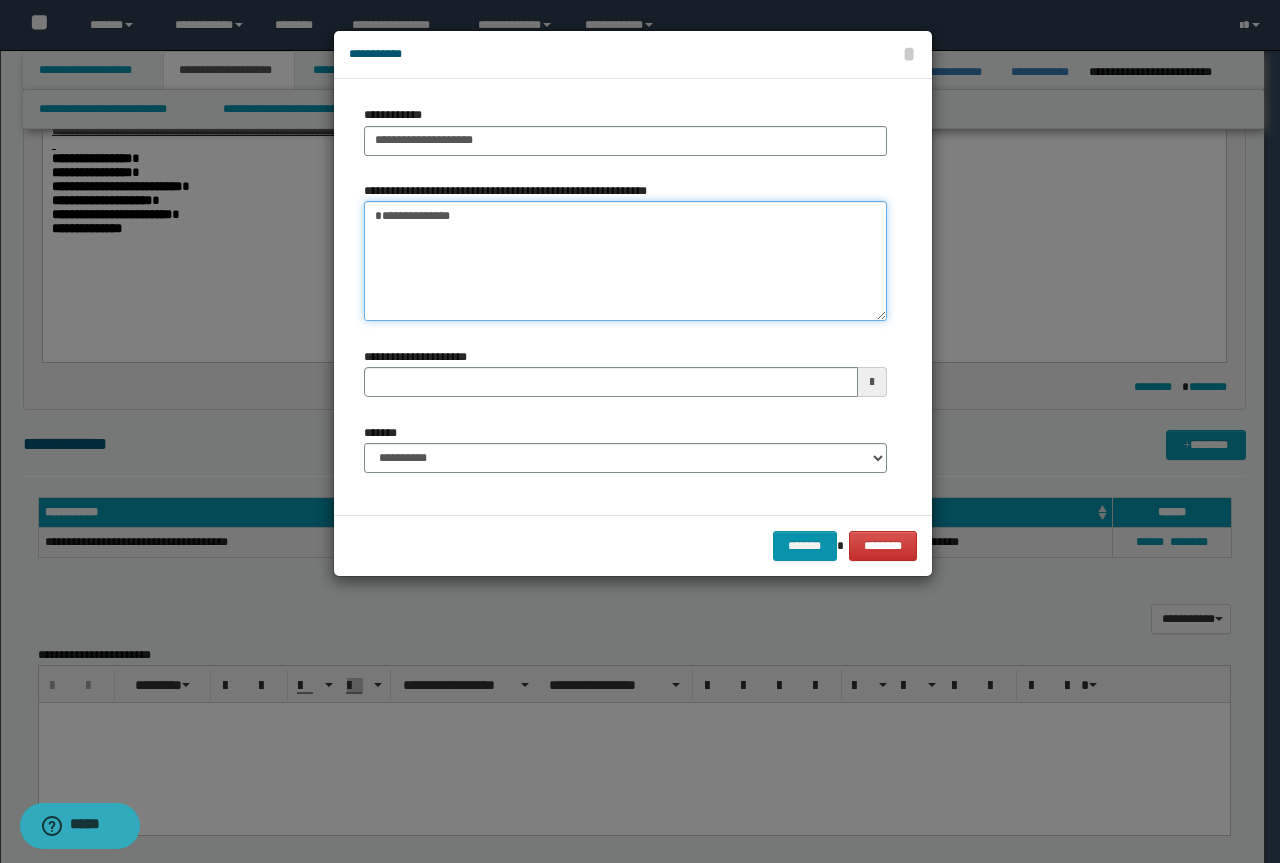 type 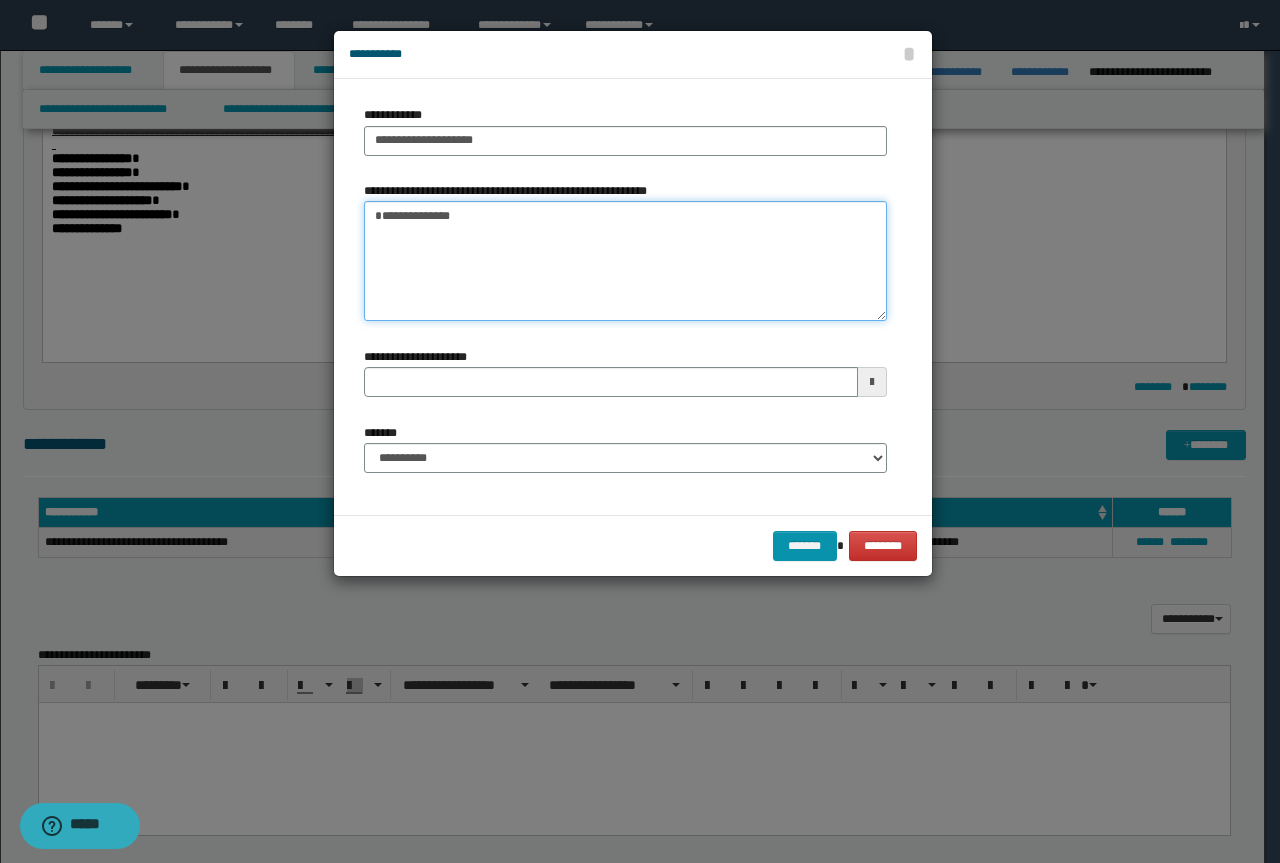 type on "**********" 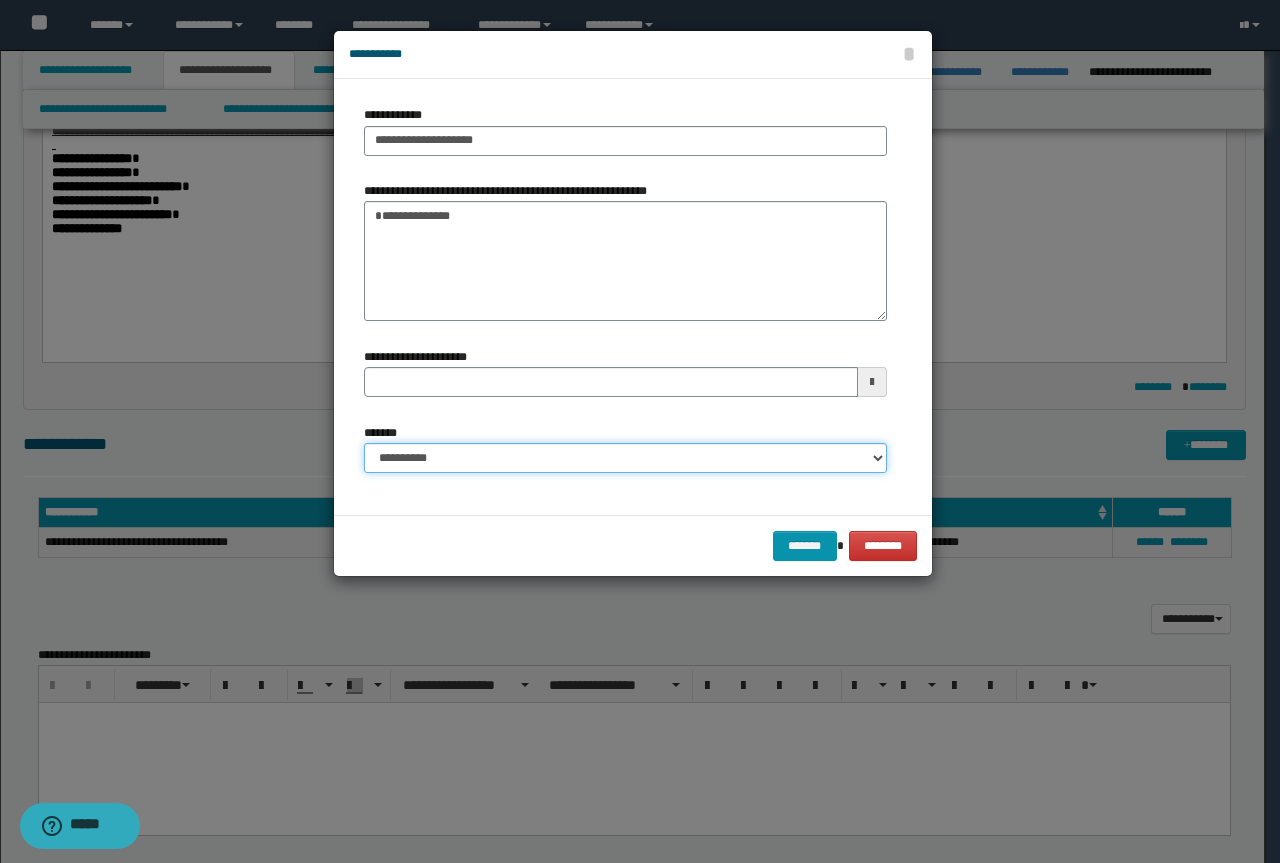 click on "**********" at bounding box center (625, 458) 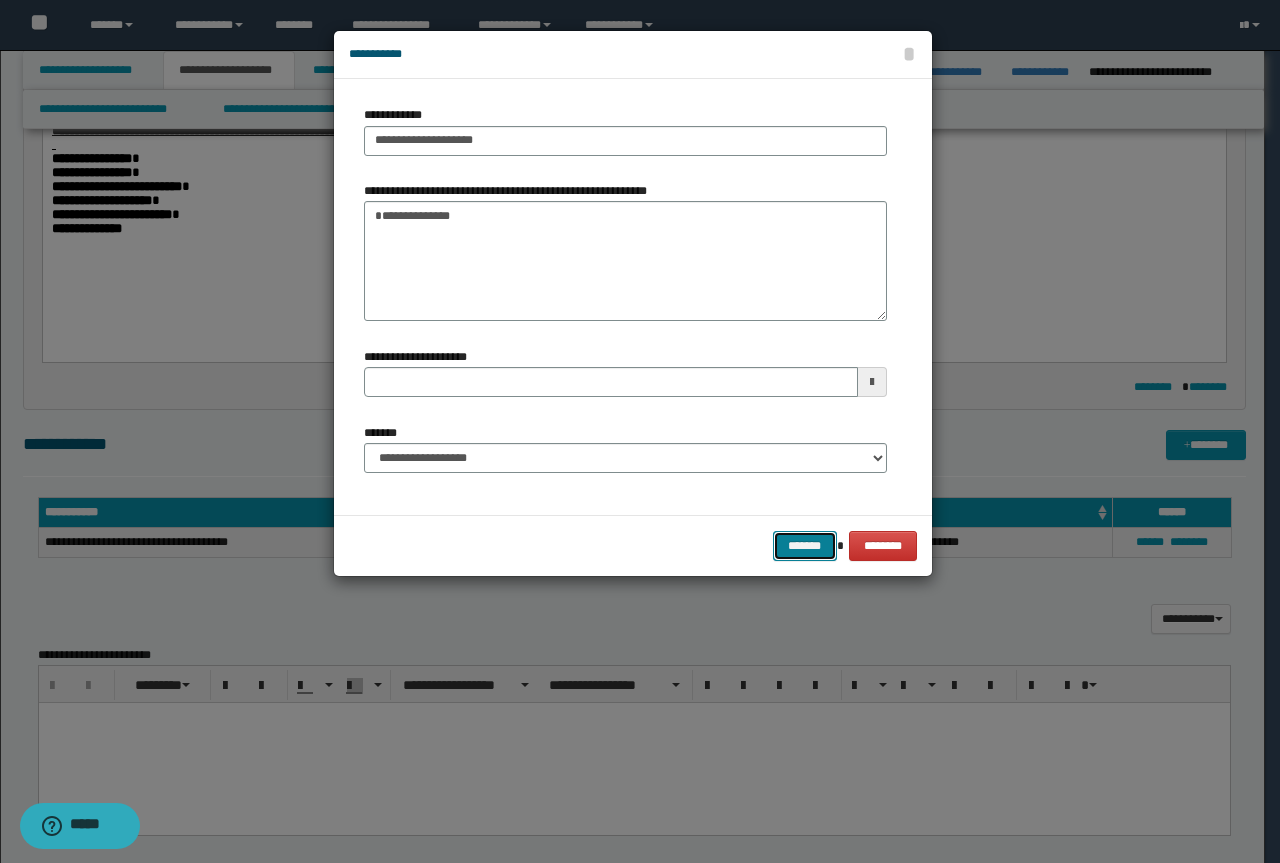 click on "*******" at bounding box center (805, 546) 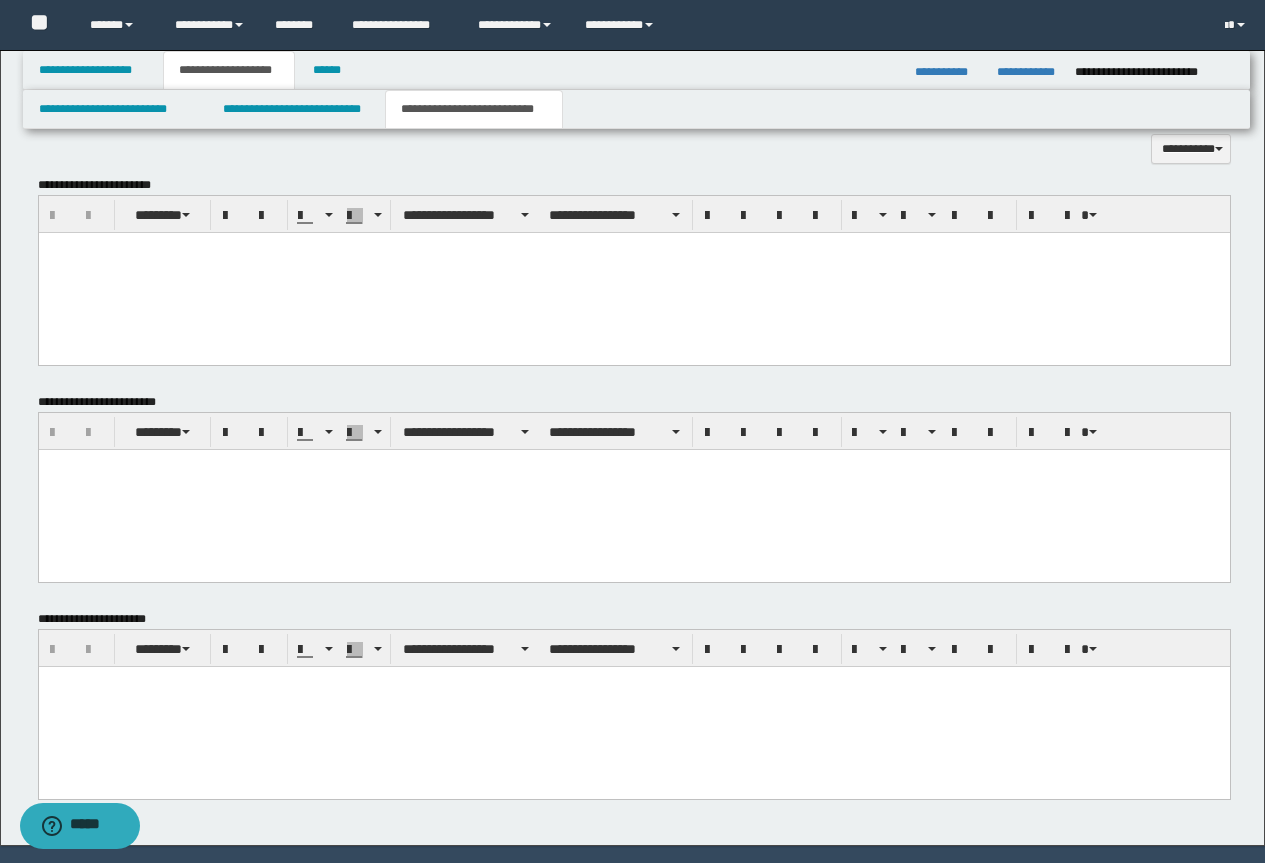 scroll, scrollTop: 1286, scrollLeft: 0, axis: vertical 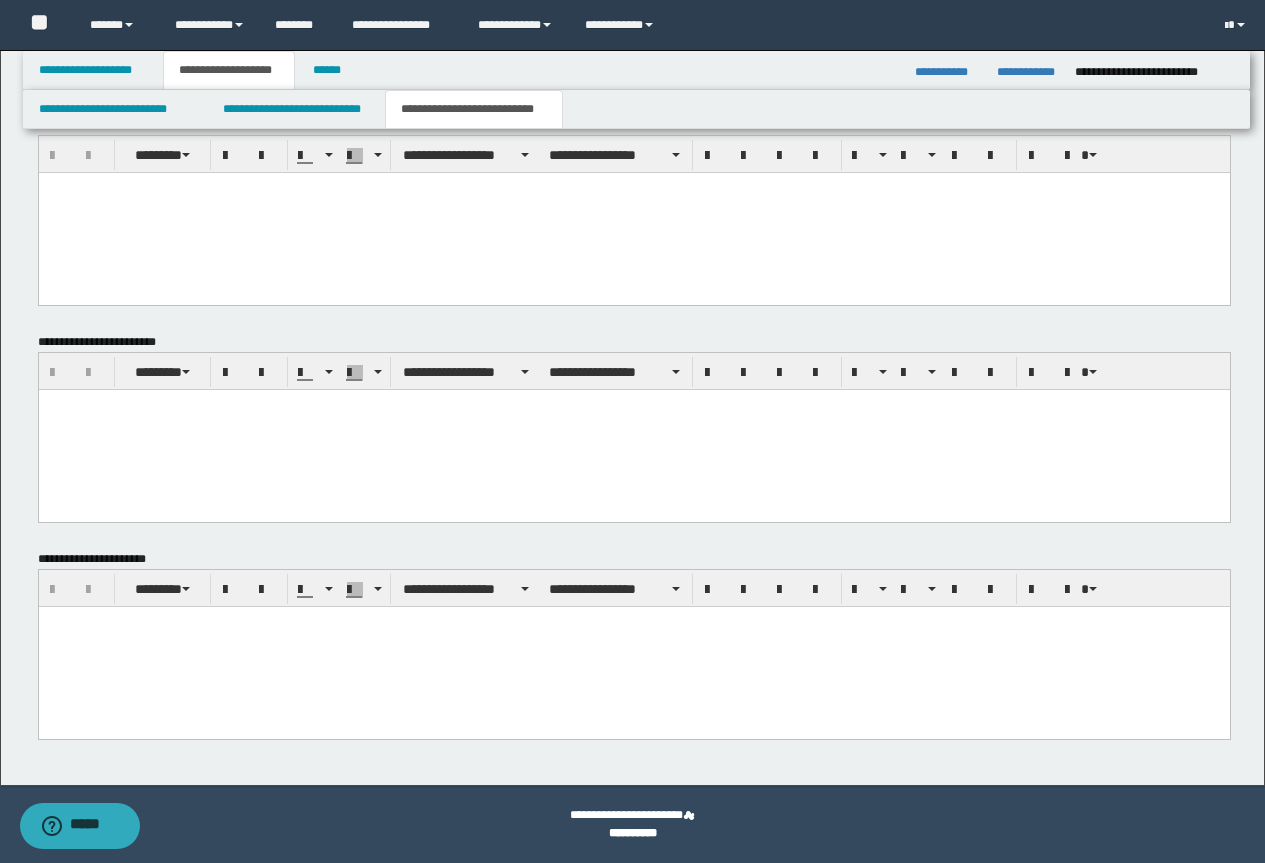 click at bounding box center (633, 621) 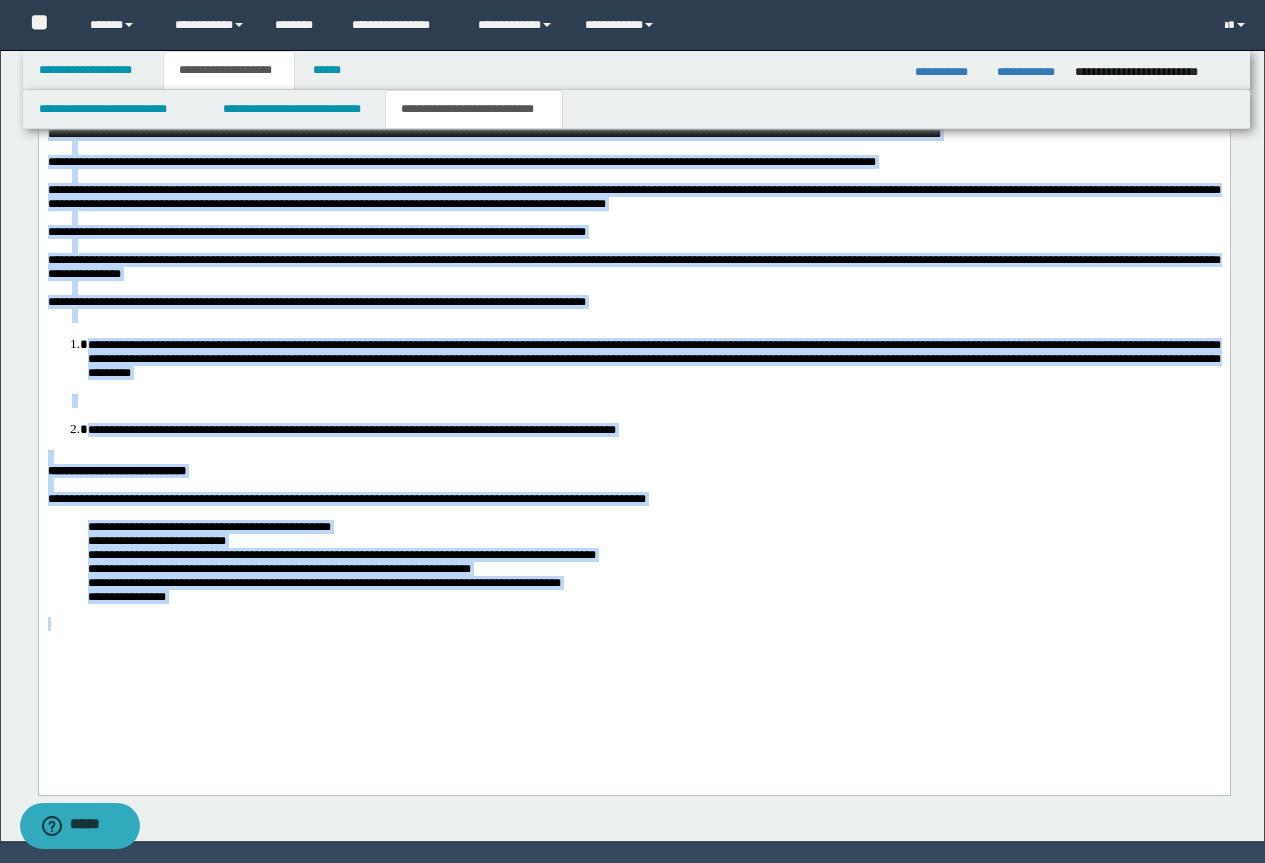 drag, startPoint x: 48, startPoint y: 18, endPoint x: 705, endPoint y: 696, distance: 944.1043 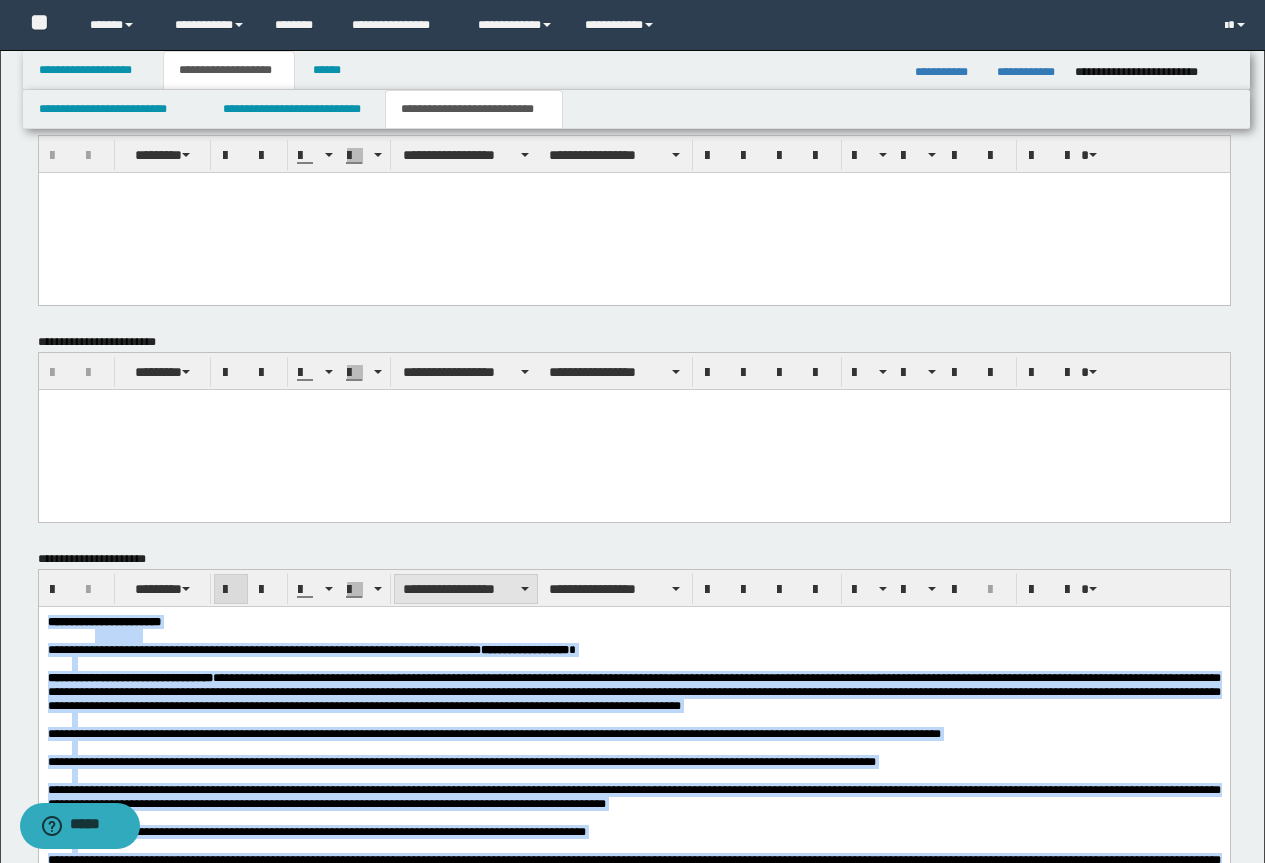 click on "**********" at bounding box center [466, 589] 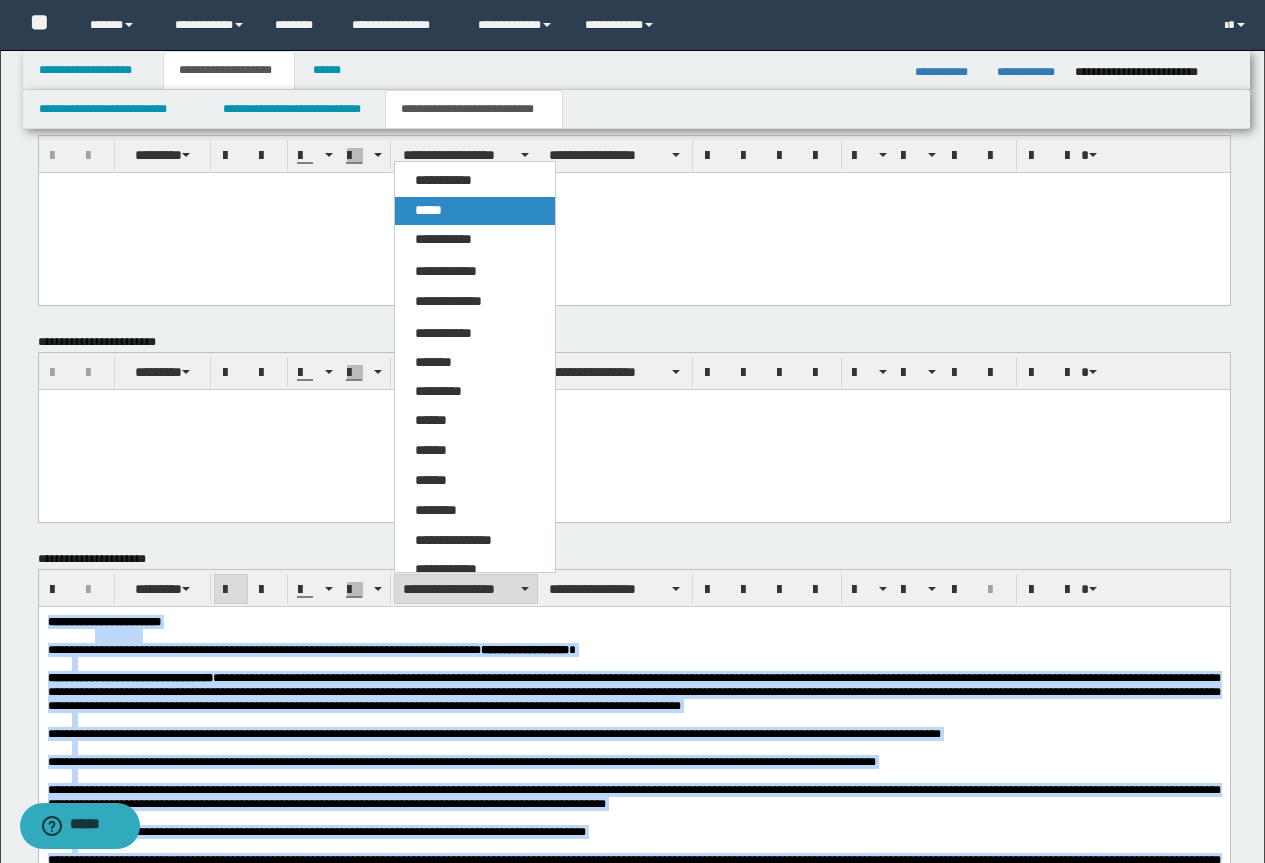 drag, startPoint x: 449, startPoint y: 211, endPoint x: 408, endPoint y: 40, distance: 175.84653 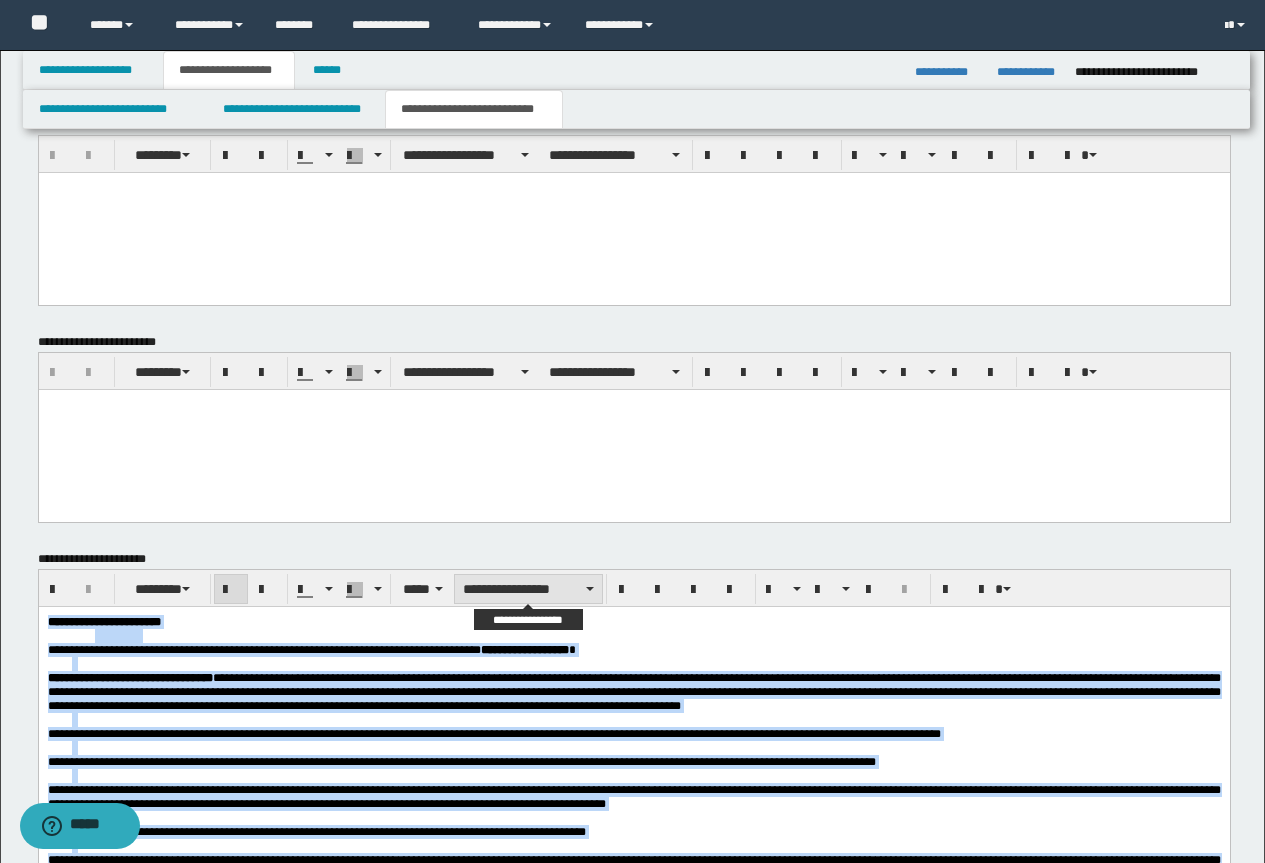 click on "**********" at bounding box center [528, 589] 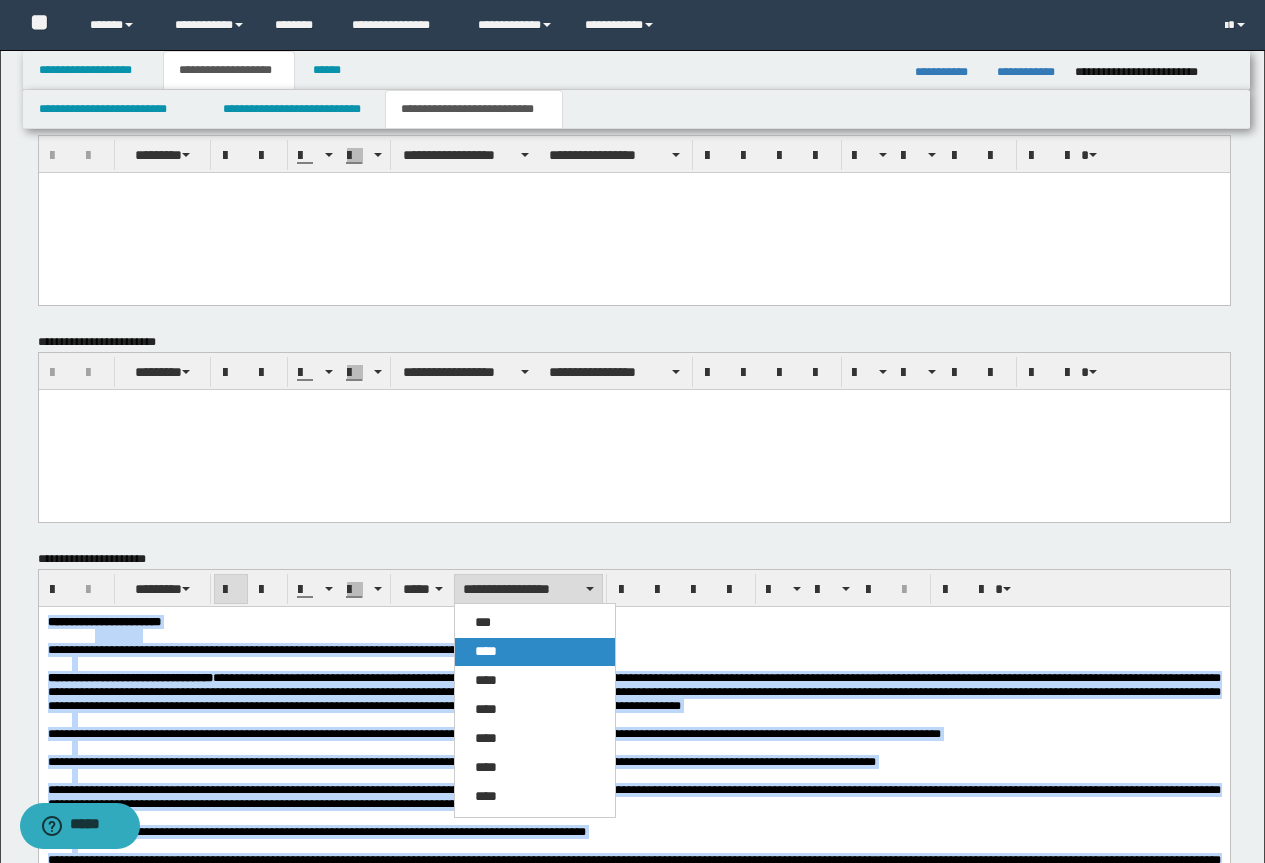 click on "****" at bounding box center (486, 651) 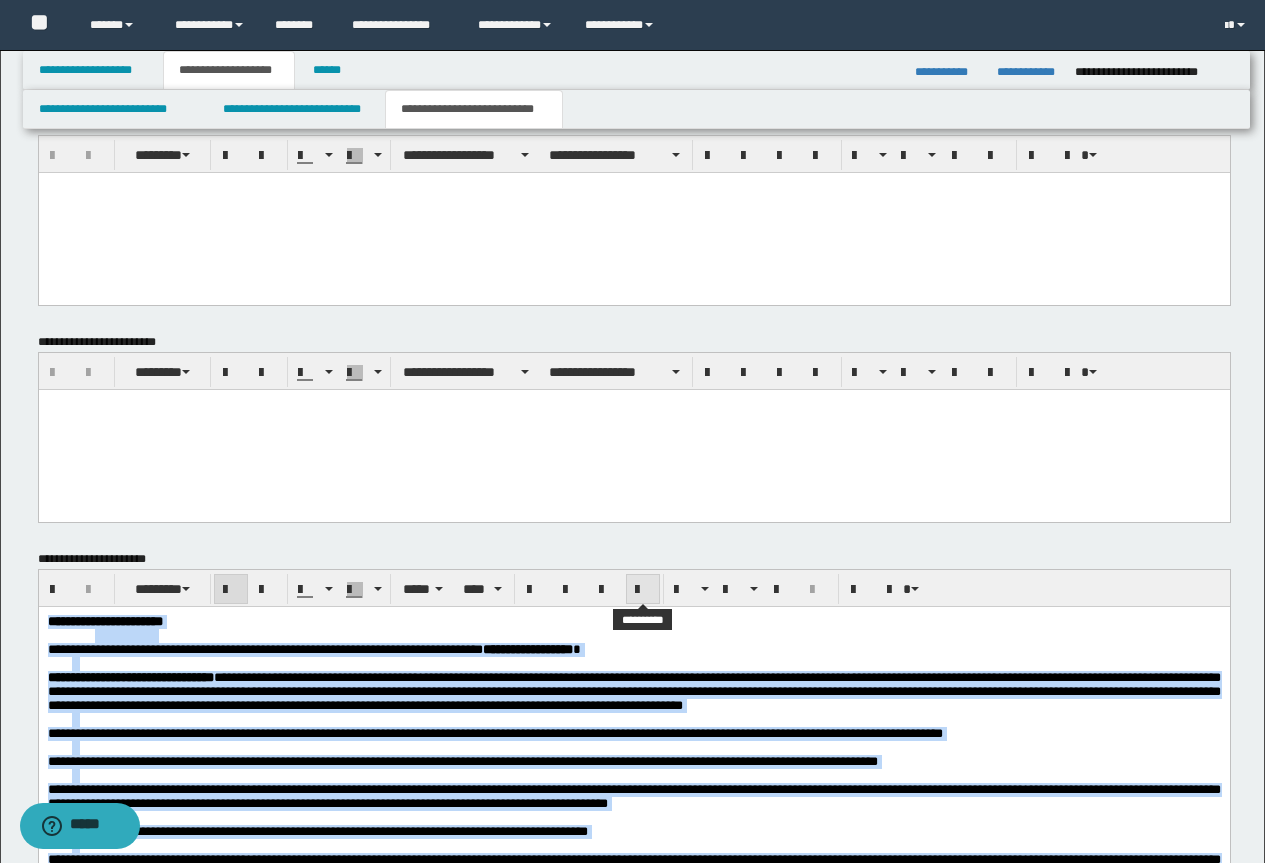 click at bounding box center [643, 590] 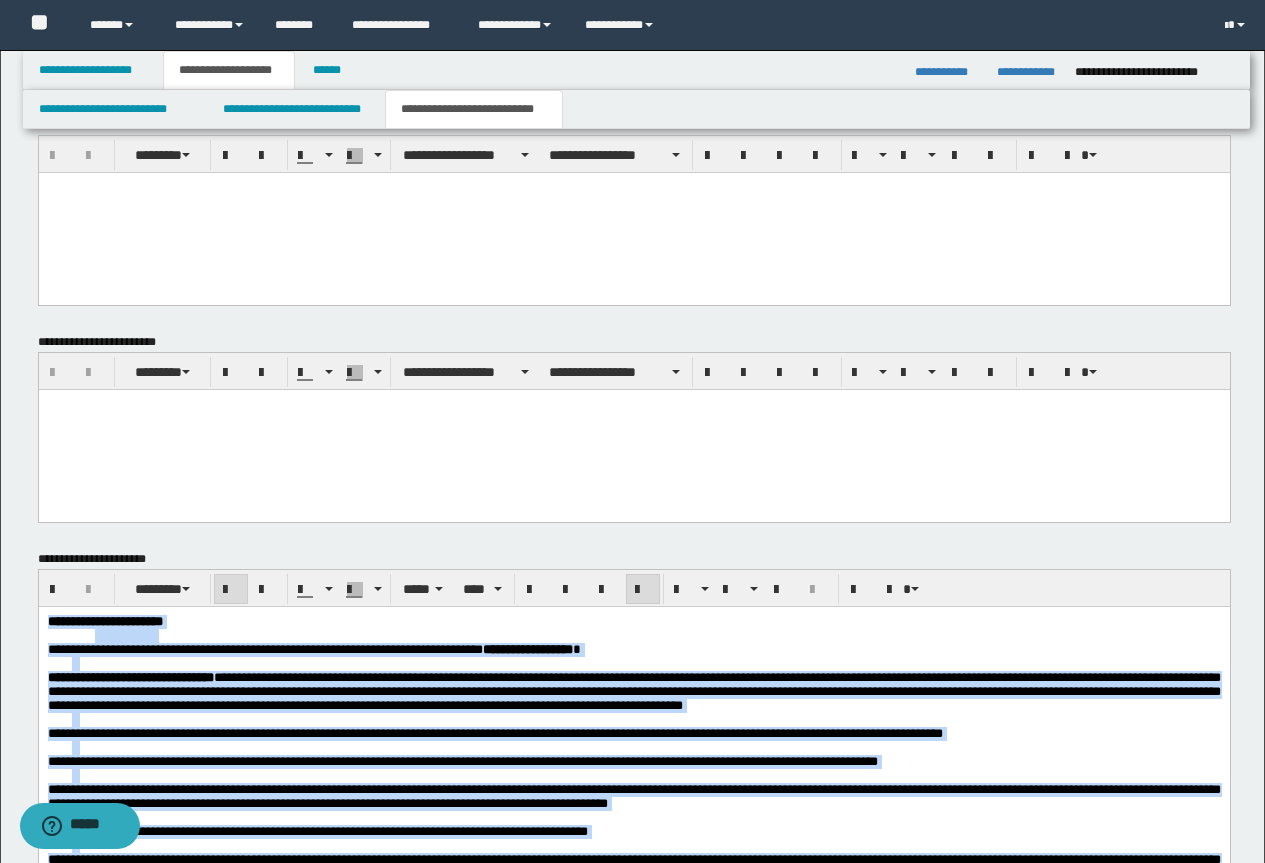 click at bounding box center [643, 590] 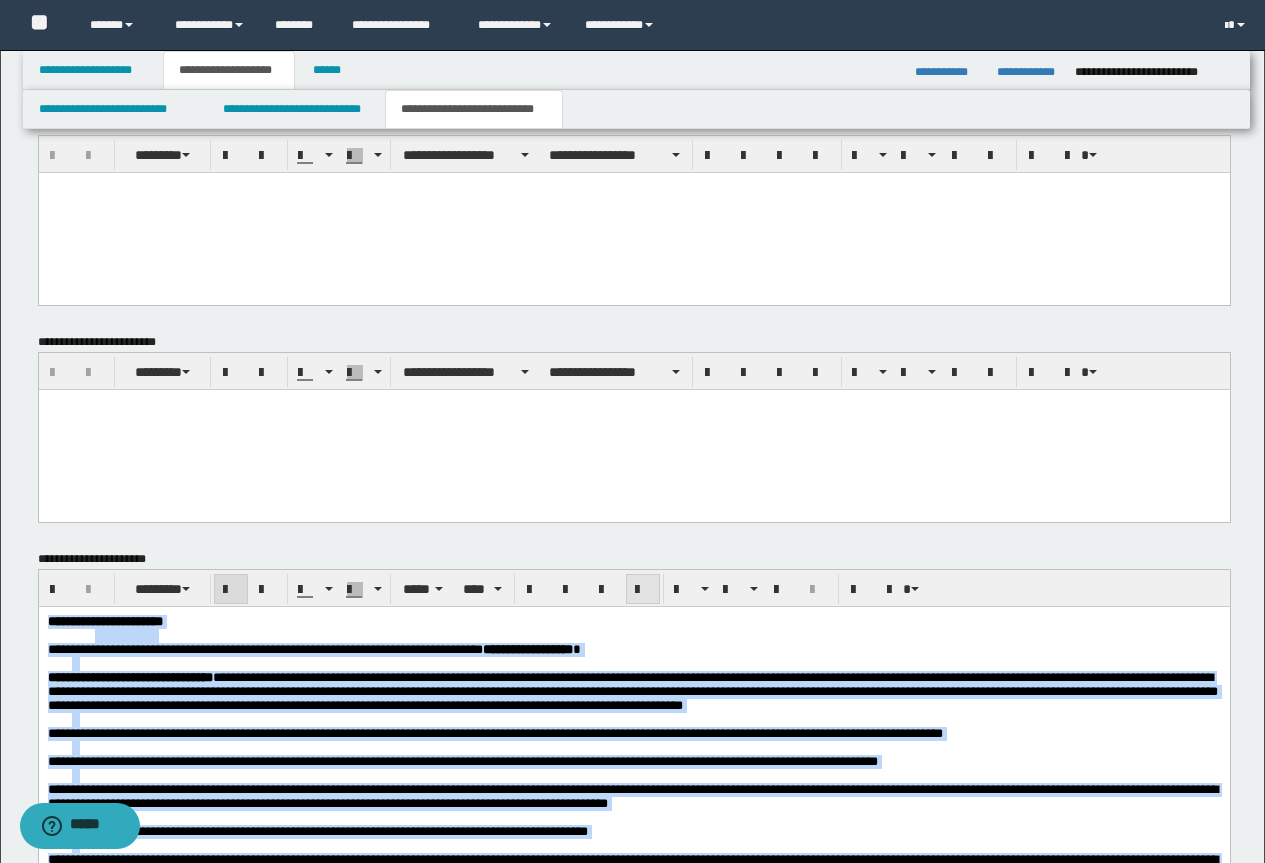 click at bounding box center [643, 590] 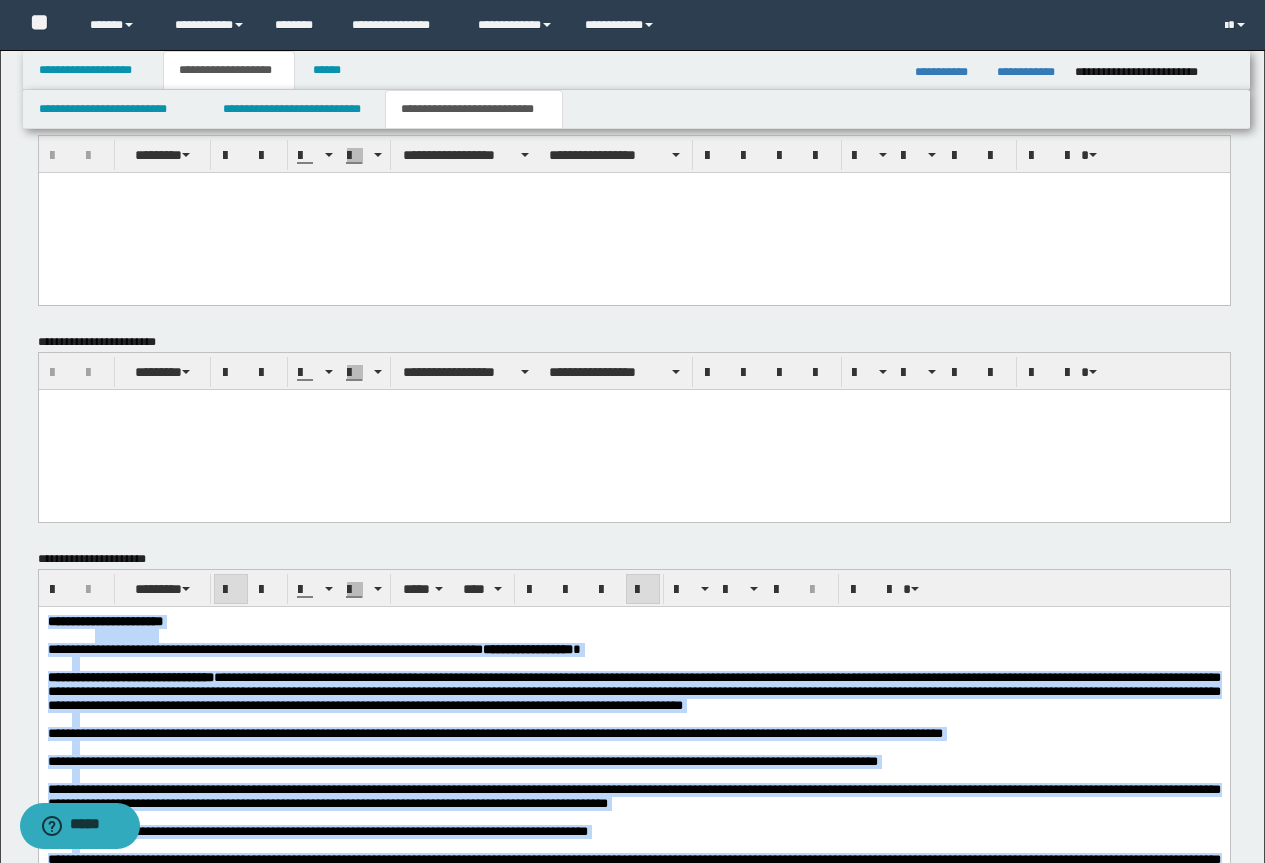 scroll, scrollTop: 1786, scrollLeft: 0, axis: vertical 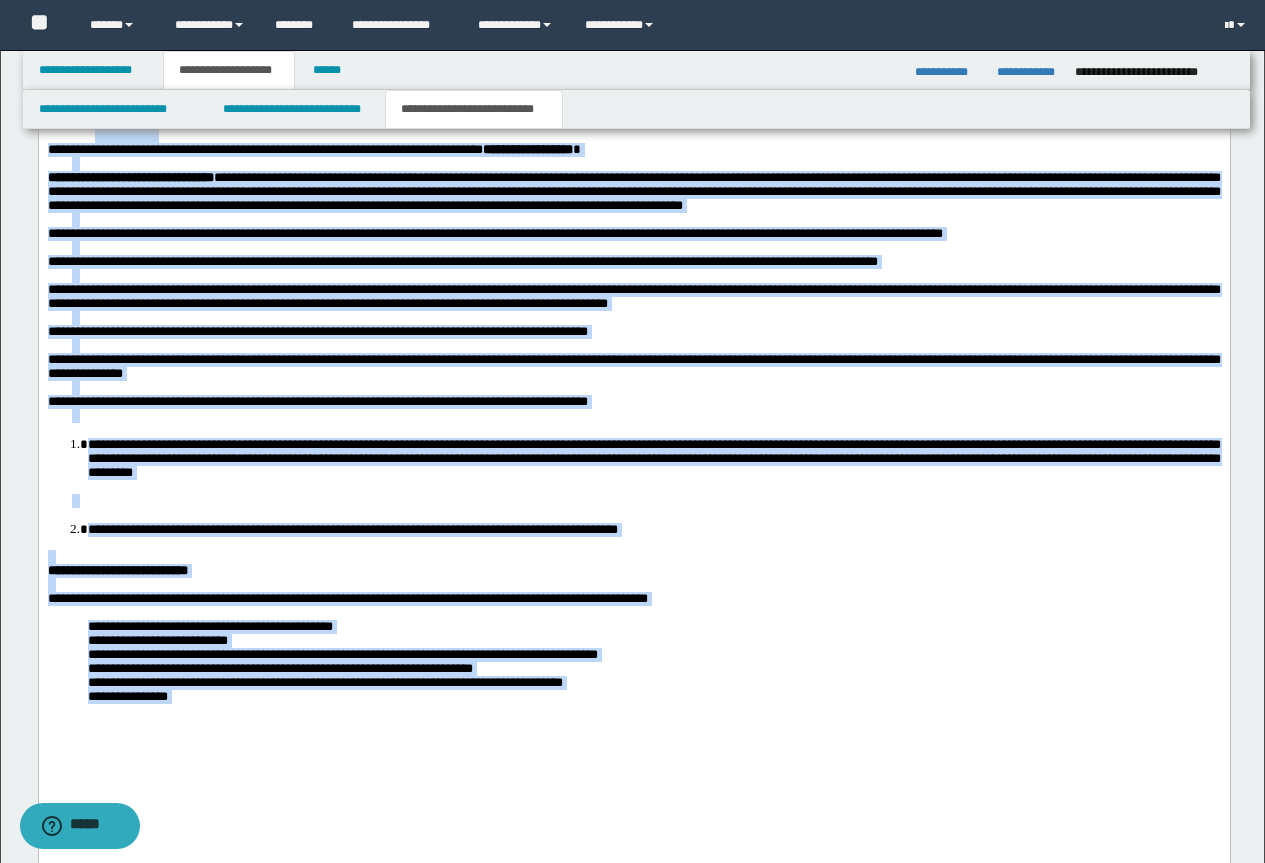 click on "**********" at bounding box center [665, 696] 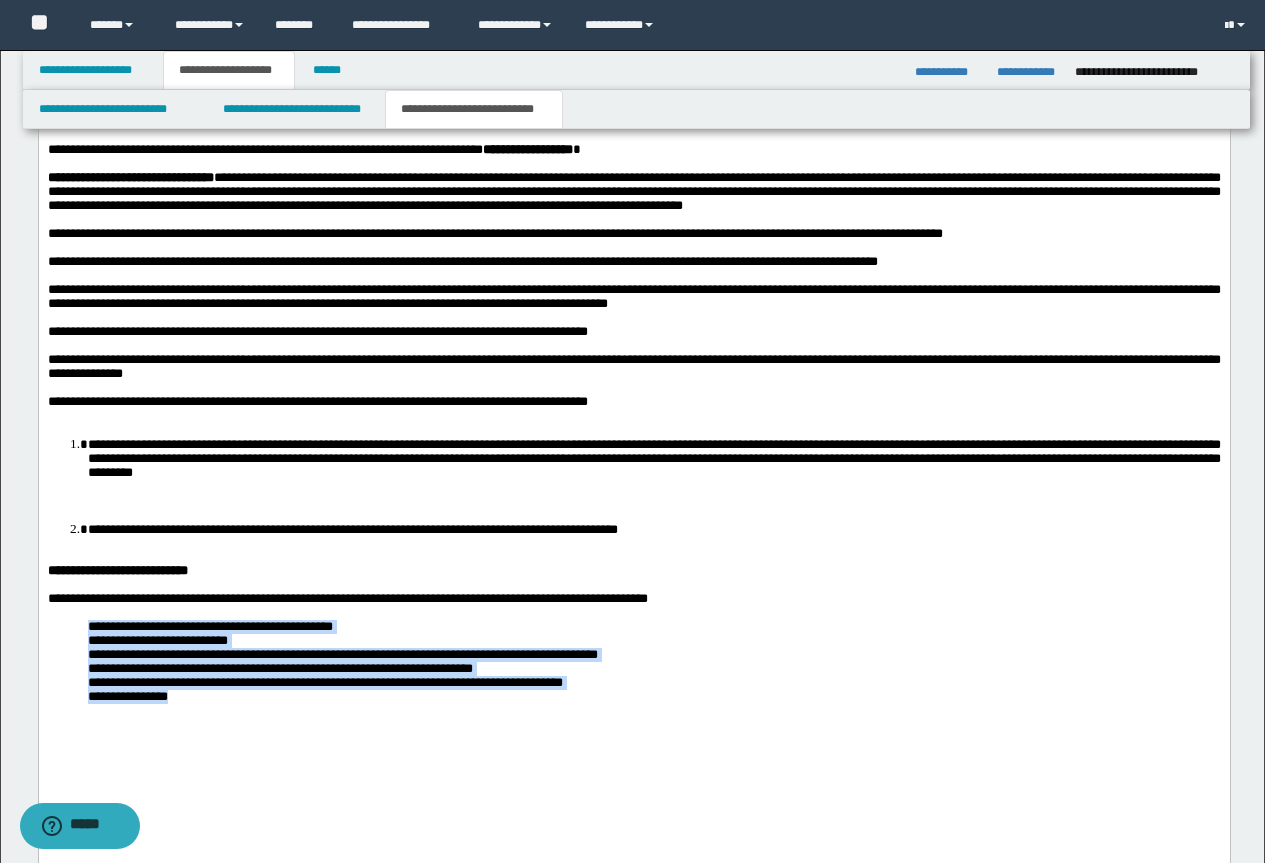 drag, startPoint x: 207, startPoint y: 783, endPoint x: 89, endPoint y: 706, distance: 140.90068 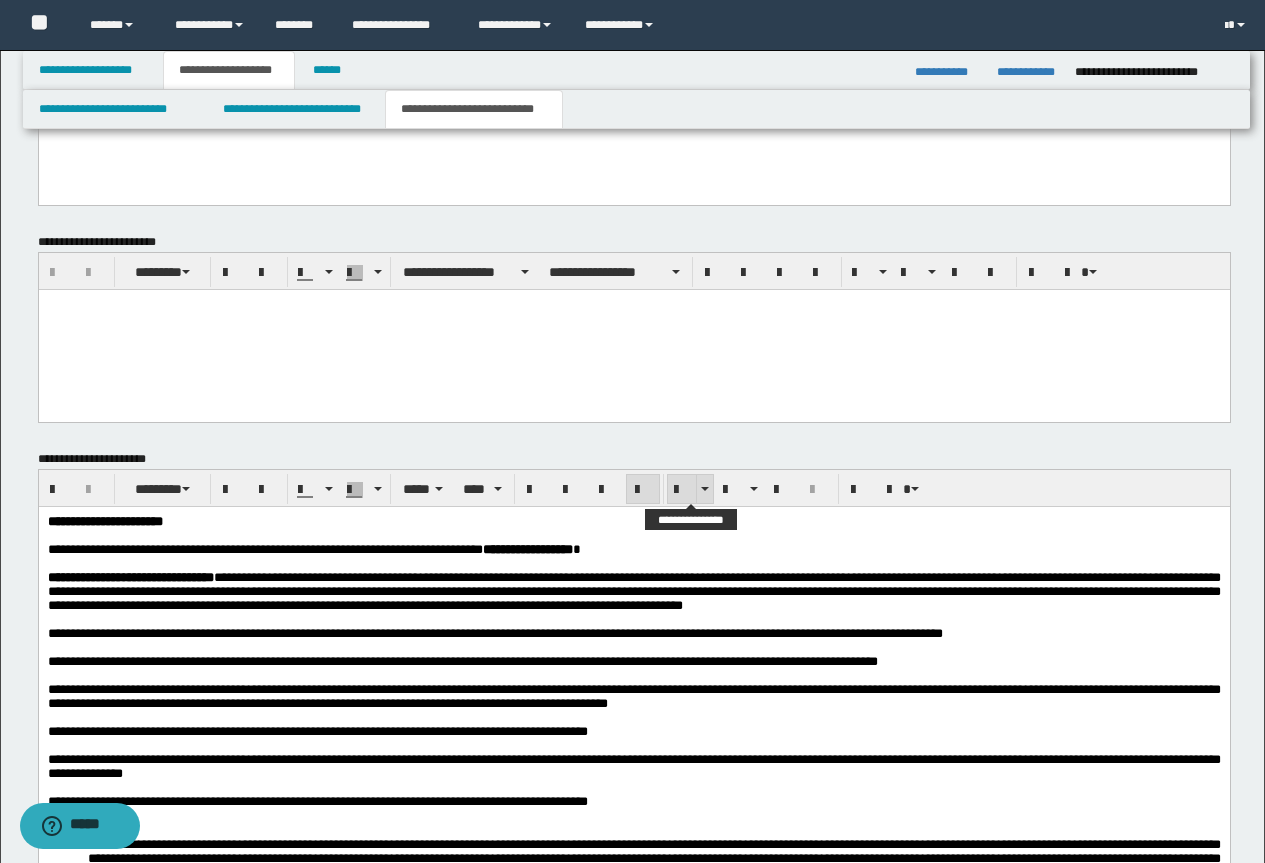 click at bounding box center (682, 490) 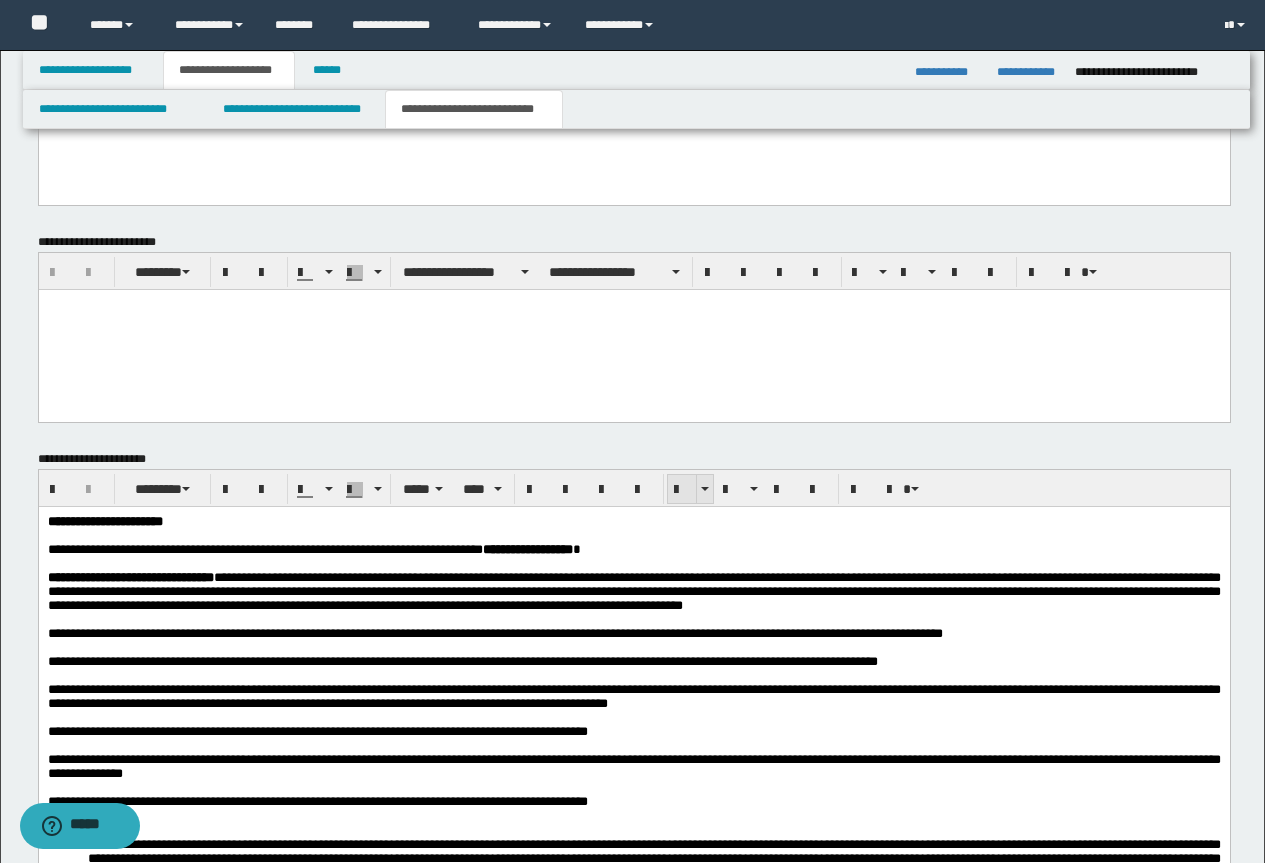 click at bounding box center [682, 490] 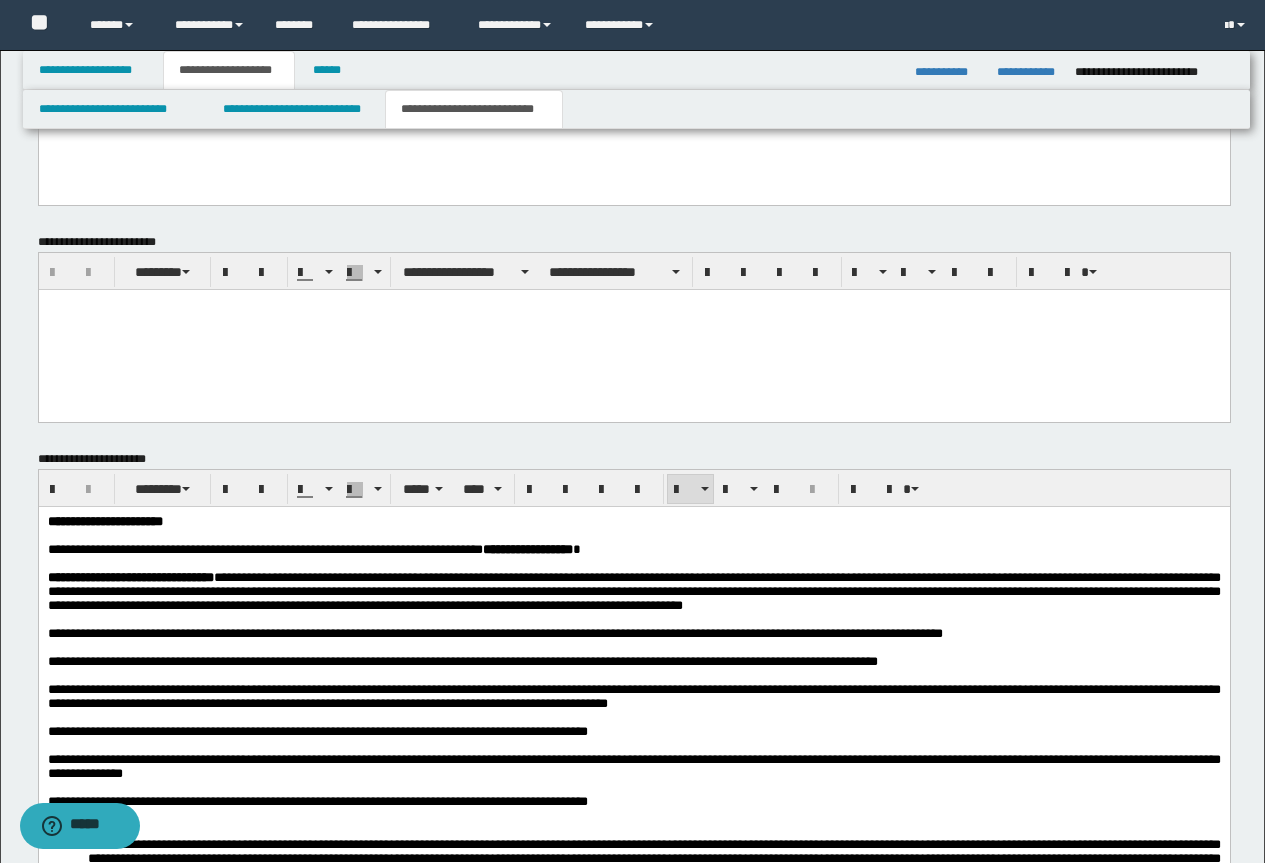 scroll, scrollTop: 1974, scrollLeft: 0, axis: vertical 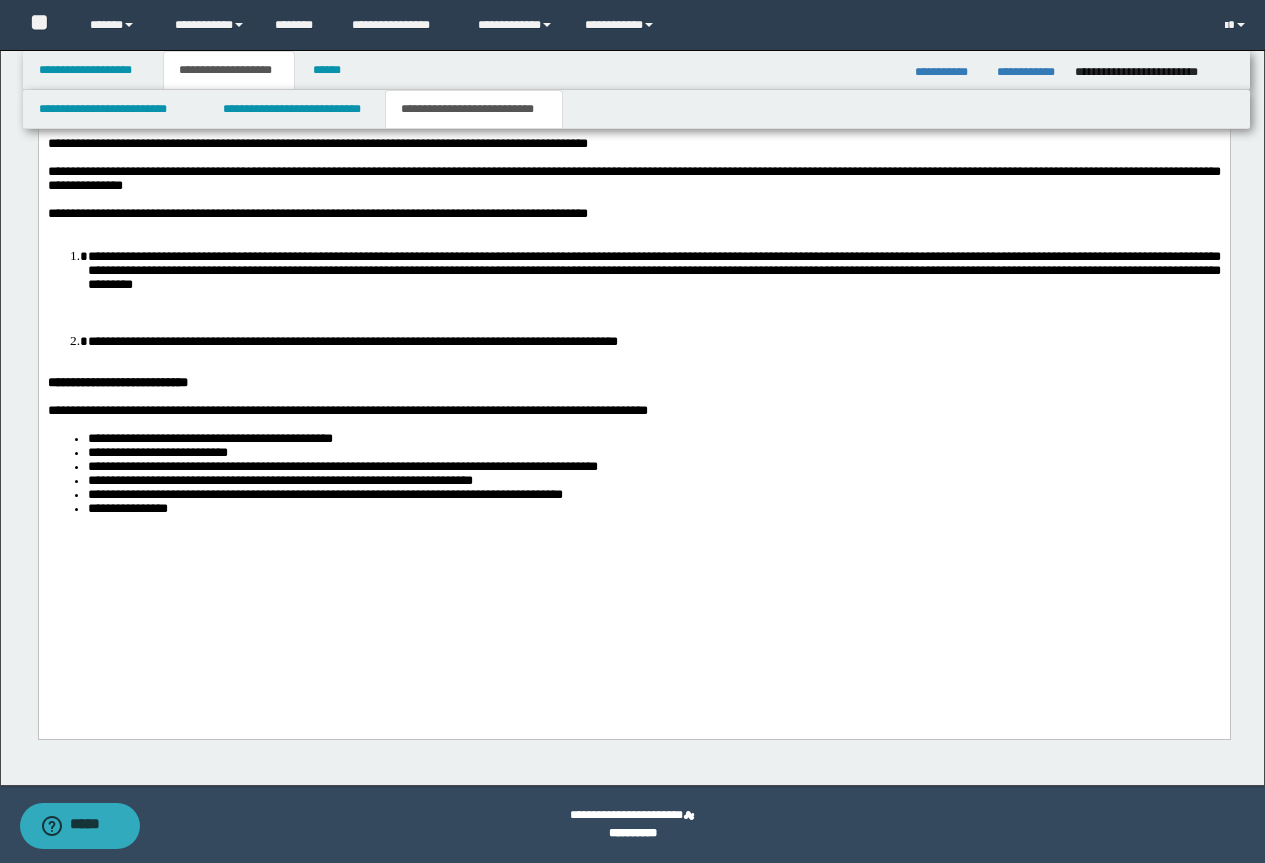 click on "**********" at bounding box center [633, 383] 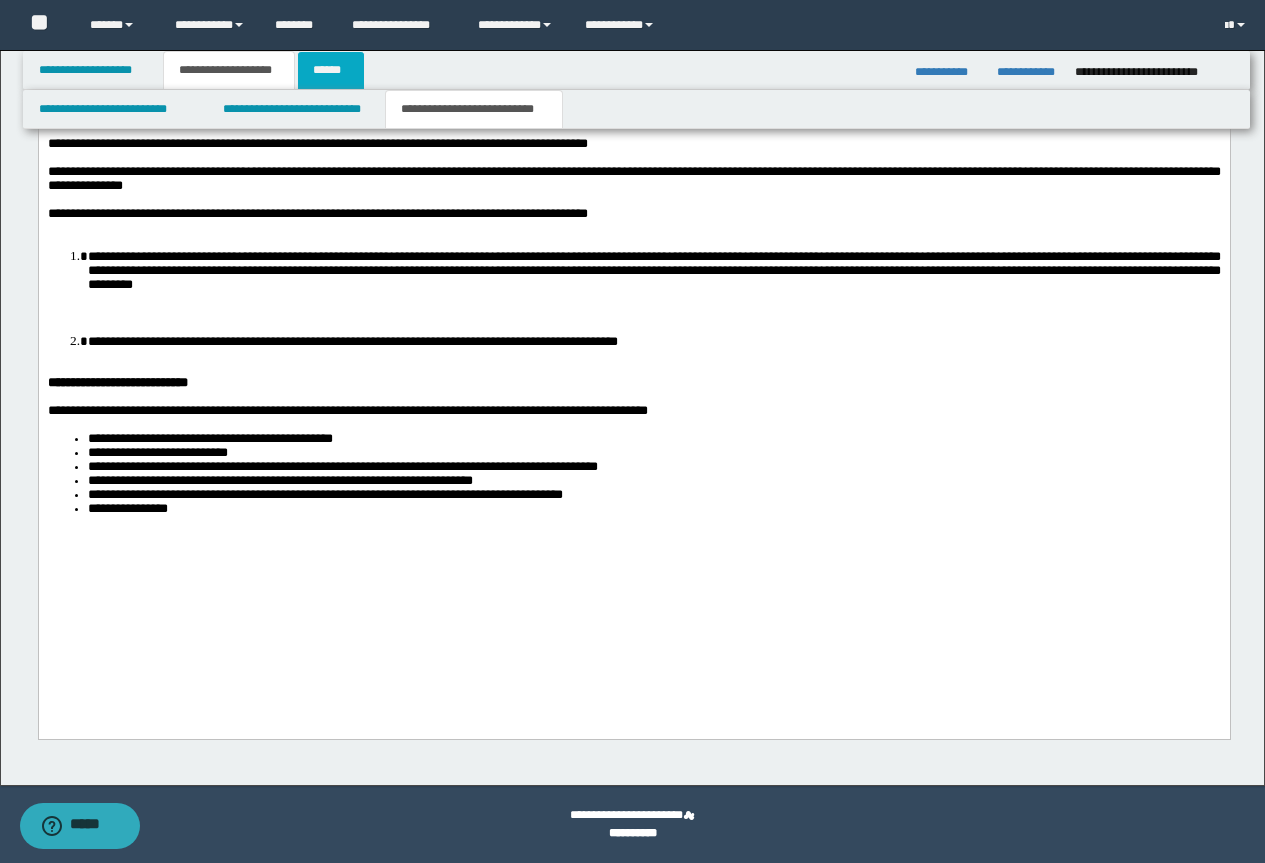 click on "******" at bounding box center (331, 70) 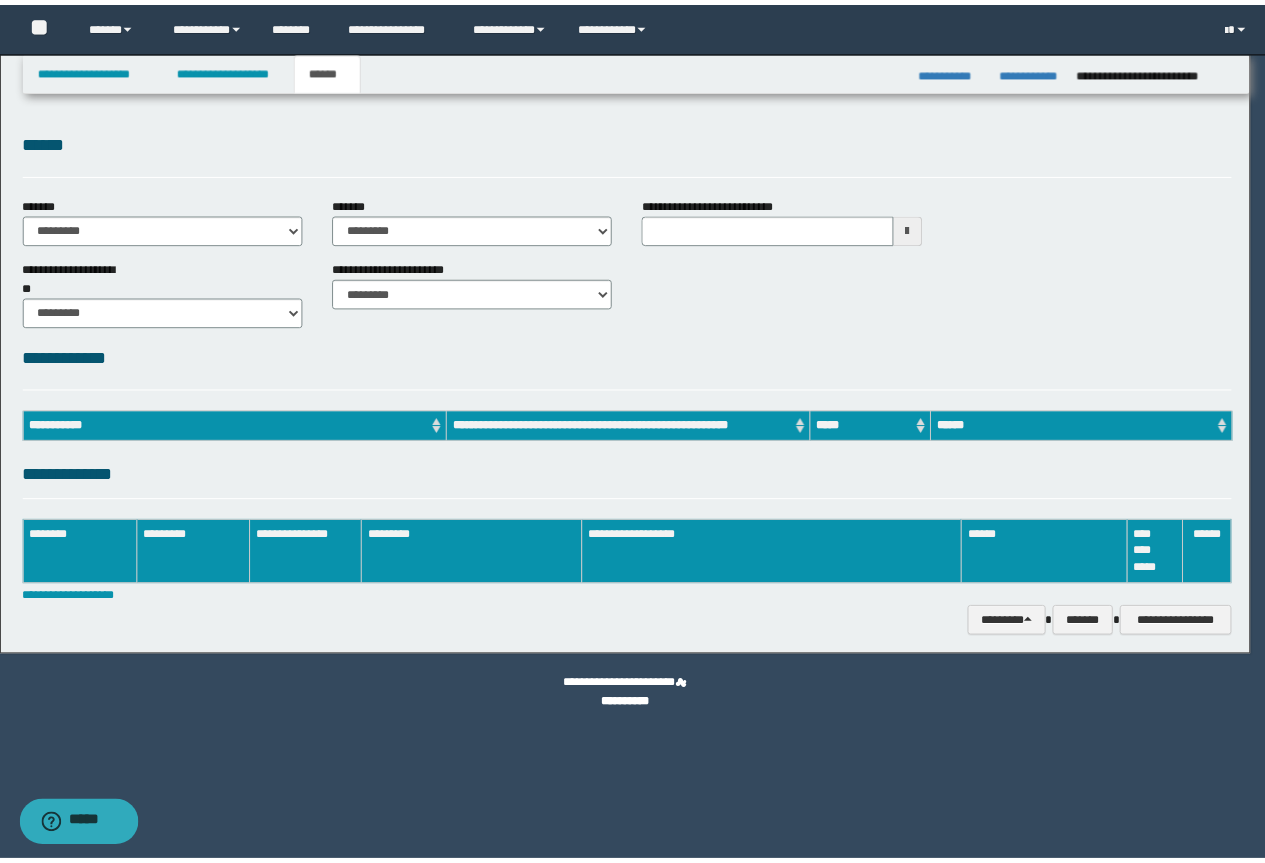 scroll, scrollTop: 0, scrollLeft: 0, axis: both 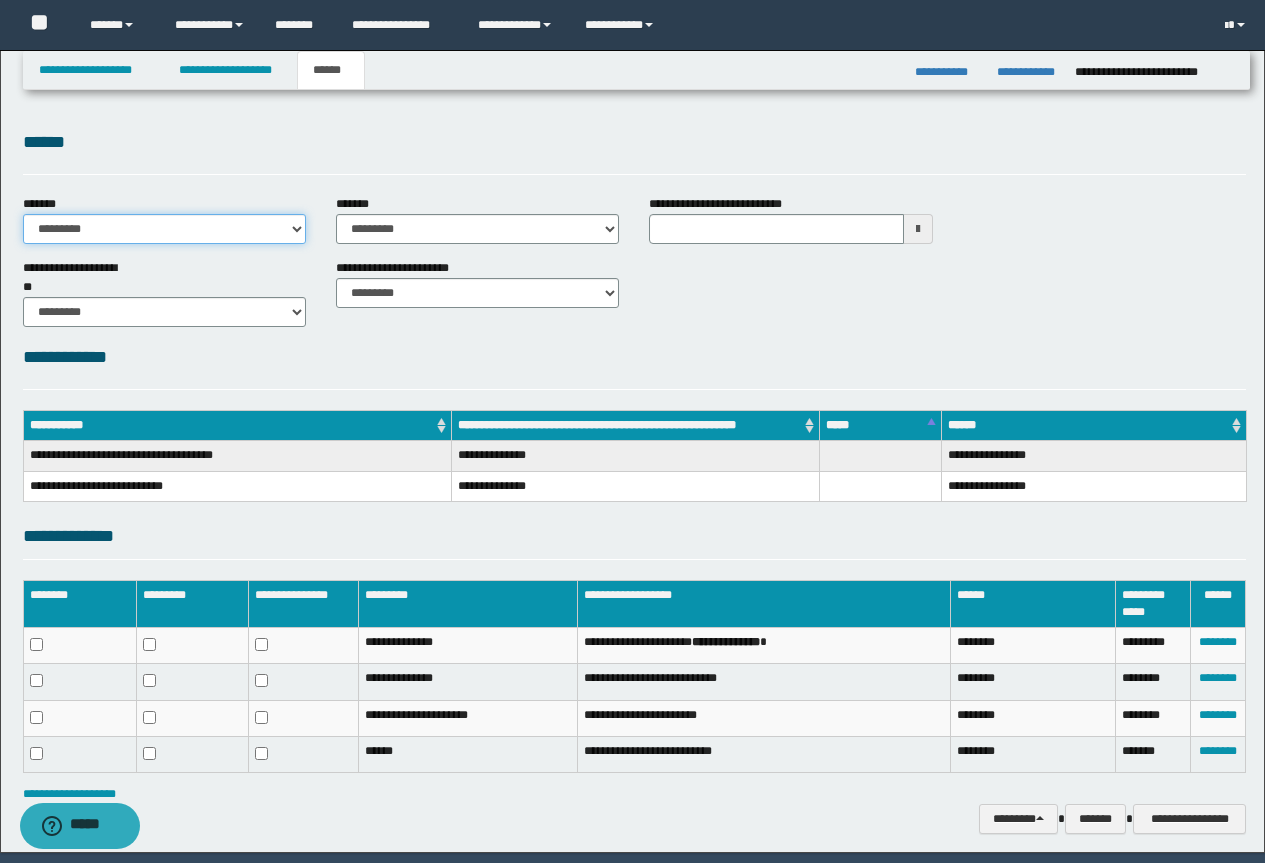 click on "**********" at bounding box center (164, 229) 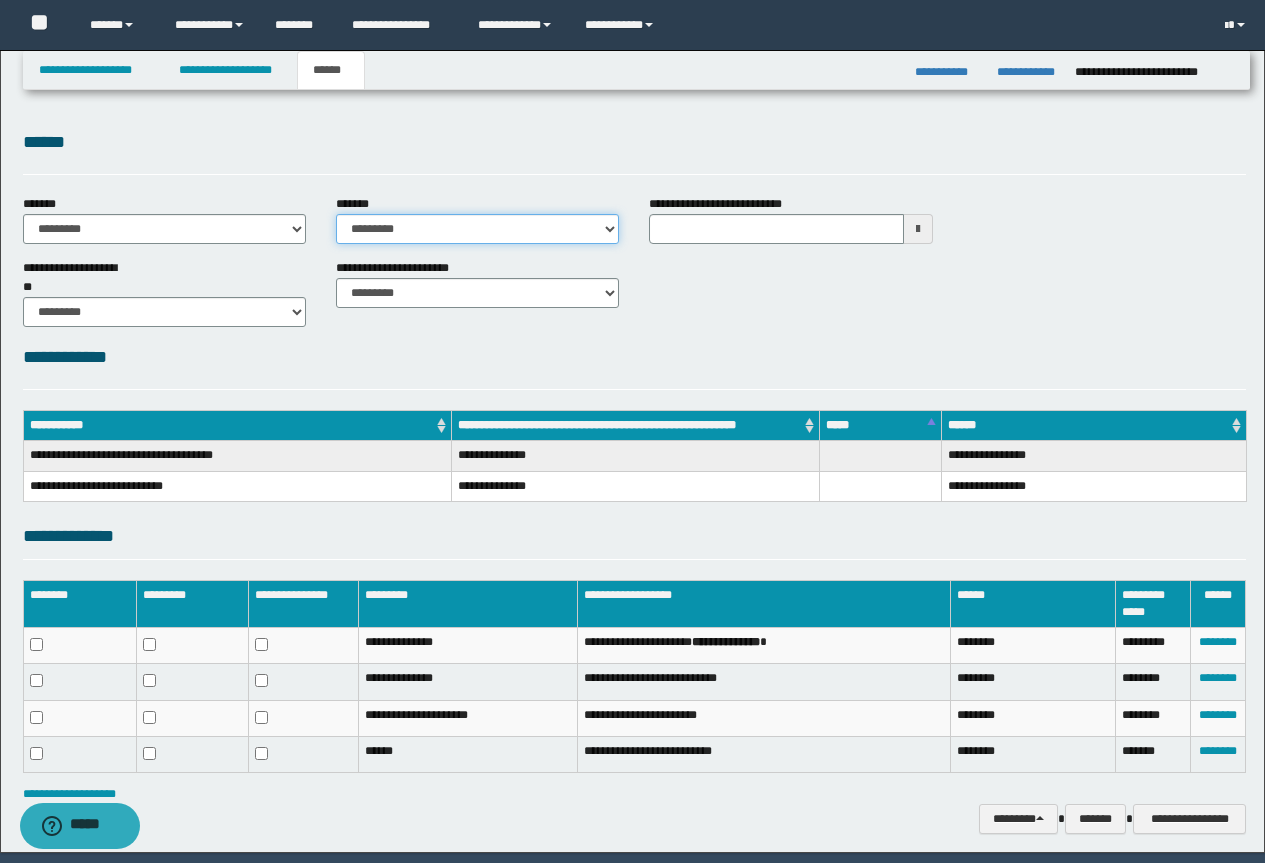 click on "**********" at bounding box center [477, 229] 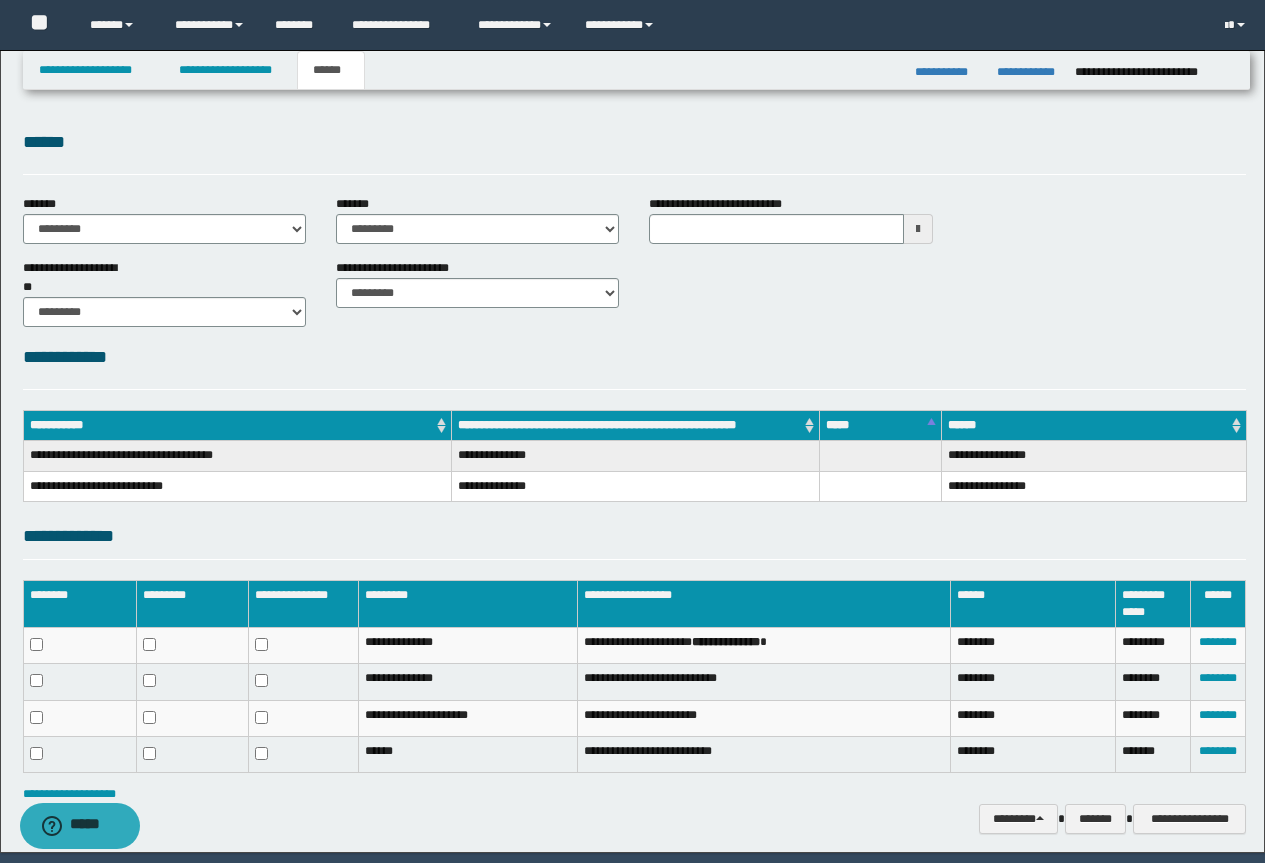 drag, startPoint x: 720, startPoint y: 356, endPoint x: 658, endPoint y: 308, distance: 78.40918 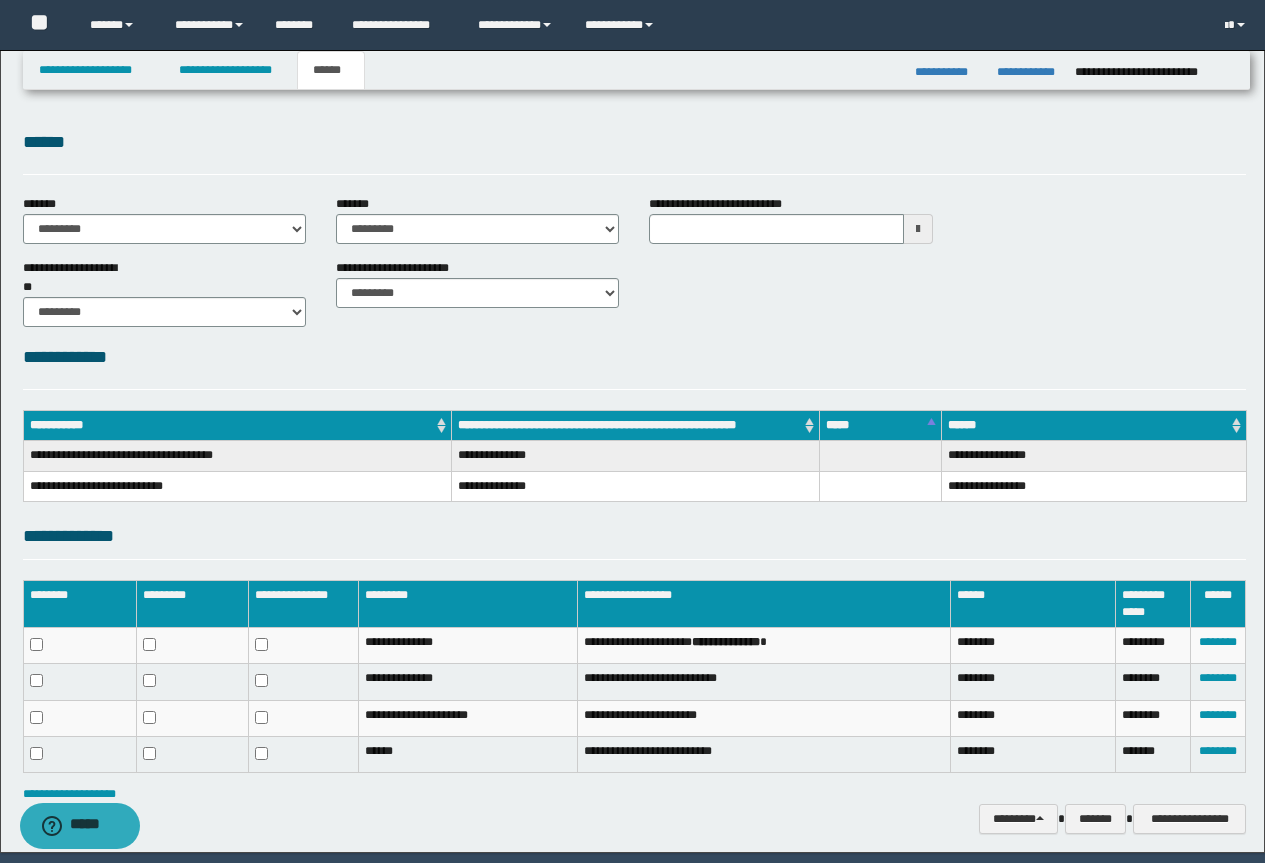click on "**********" at bounding box center [634, 357] 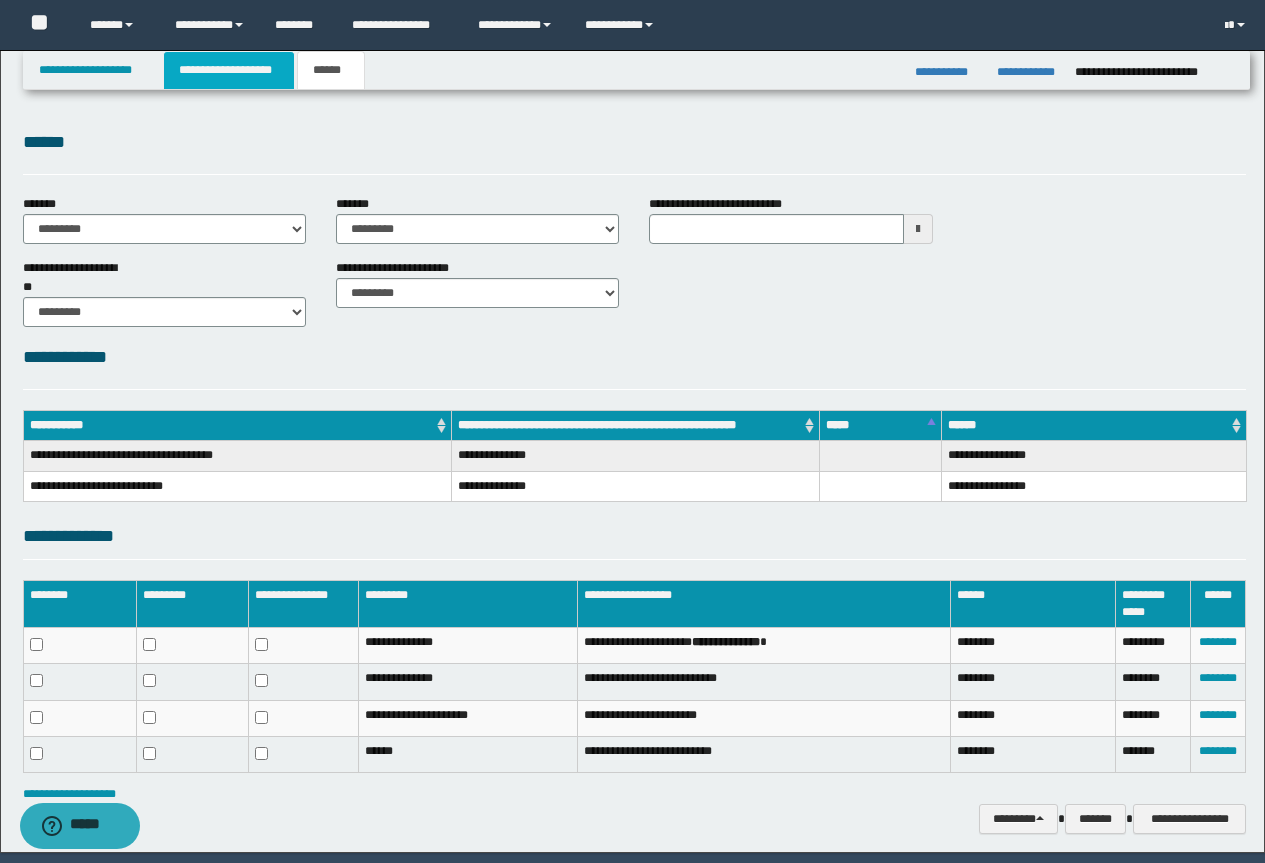 click on "**********" at bounding box center [229, 70] 